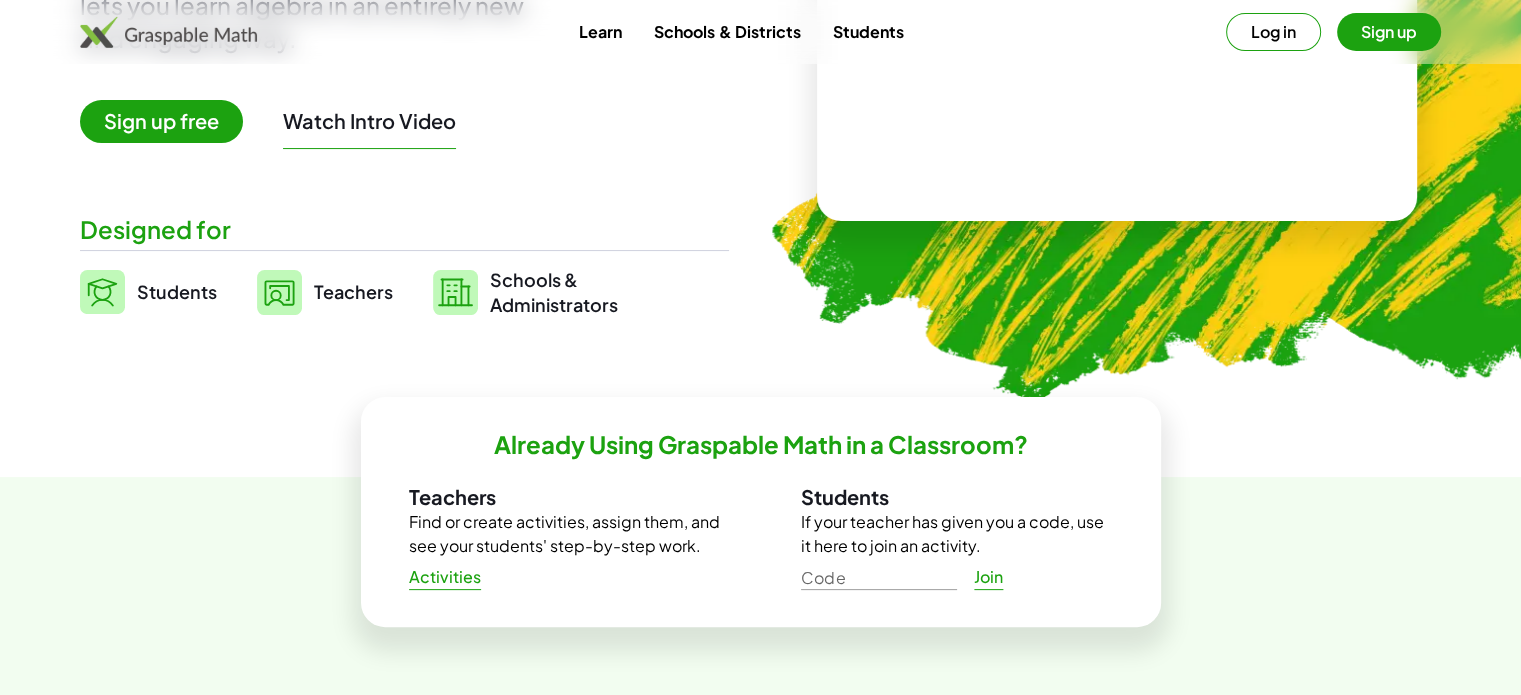 scroll, scrollTop: 400, scrollLeft: 0, axis: vertical 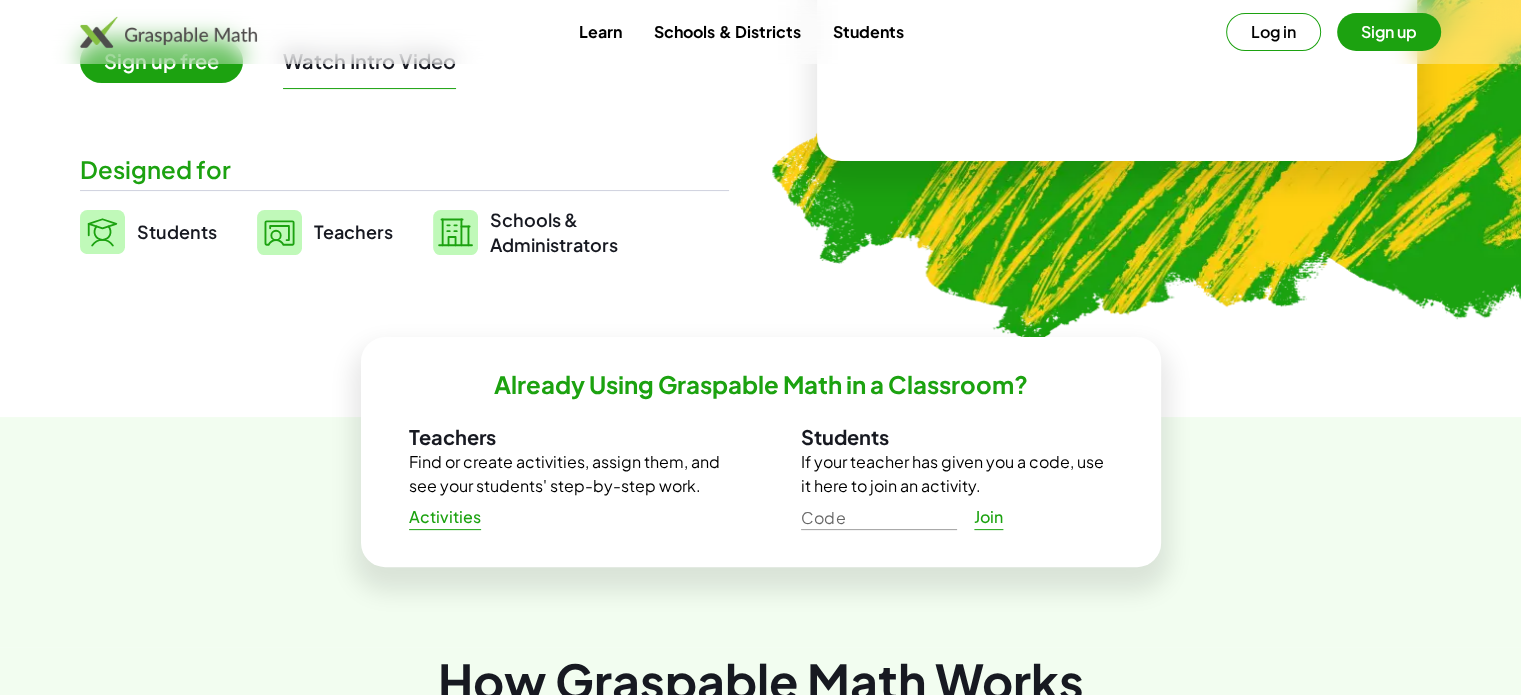click on "Activities" 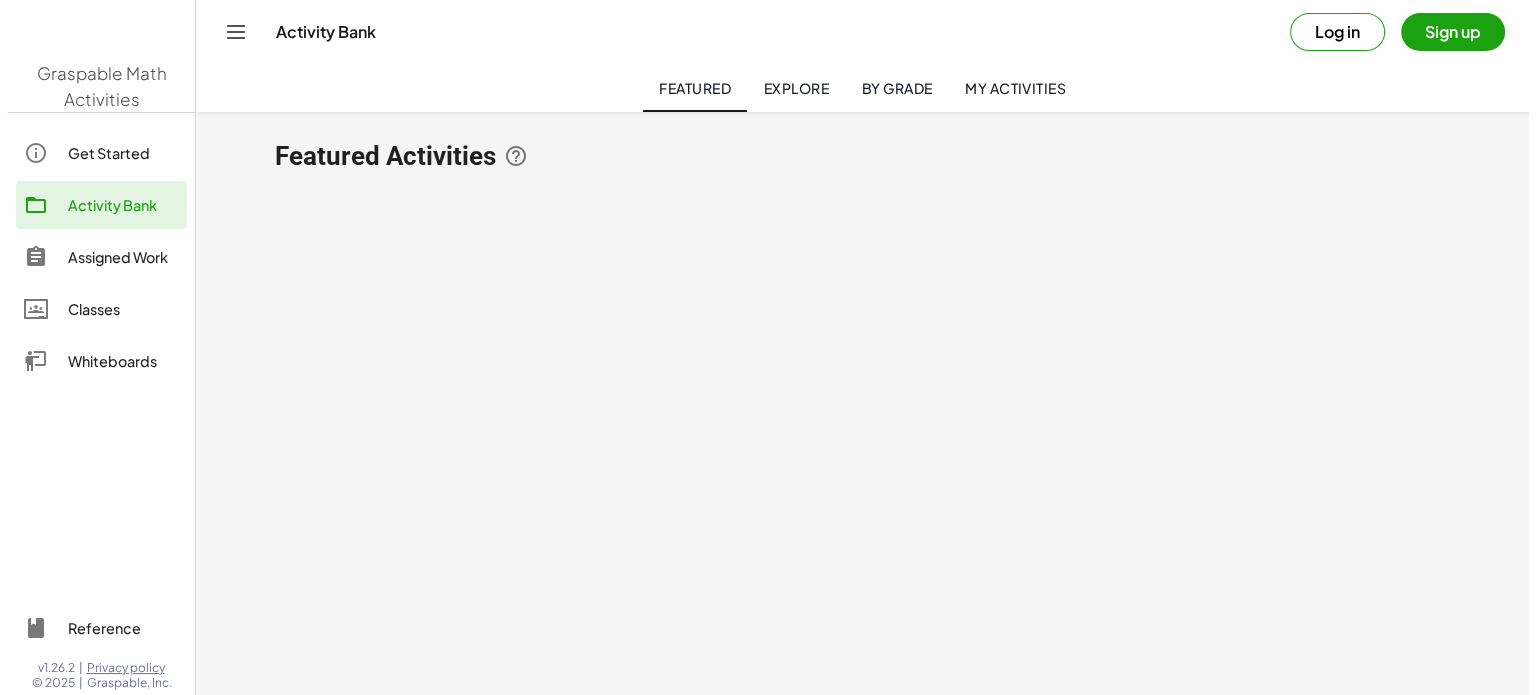 scroll, scrollTop: 0, scrollLeft: 0, axis: both 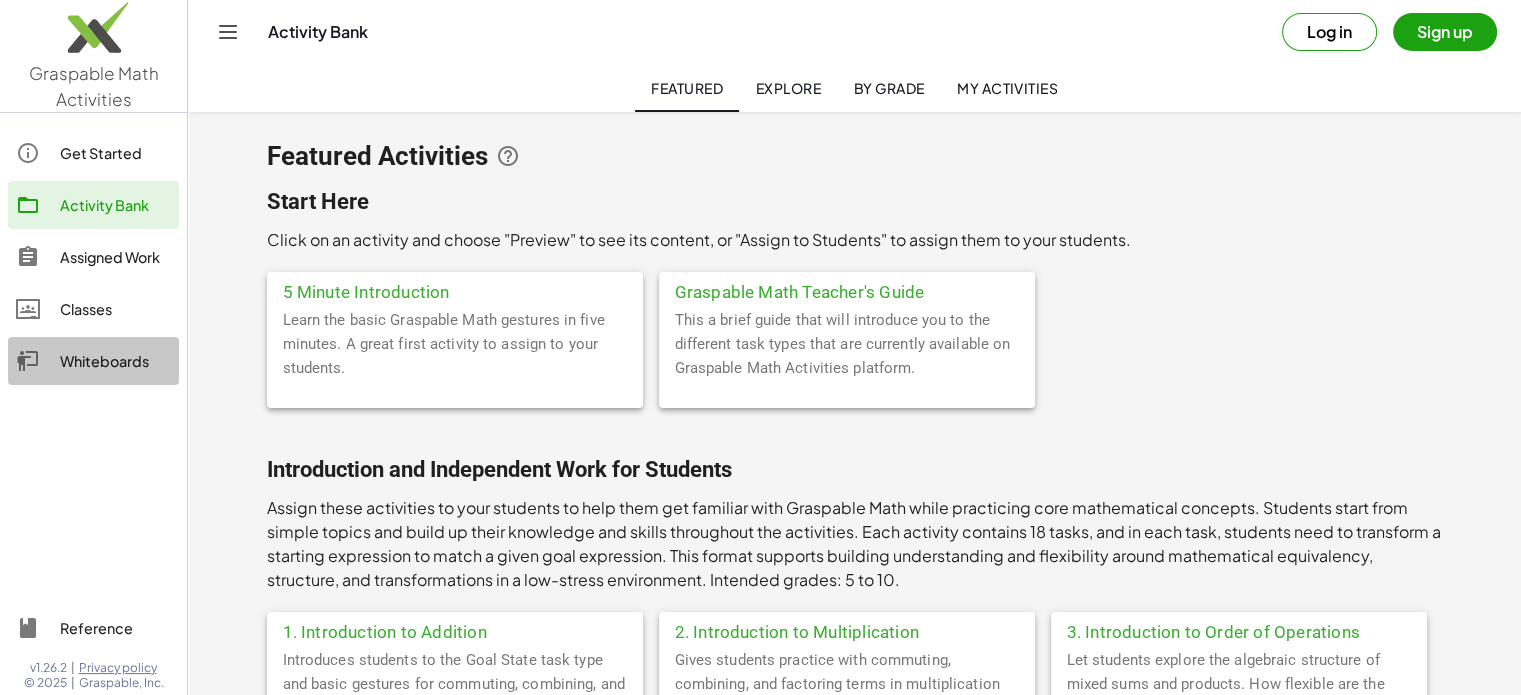 click on "Whiteboards" 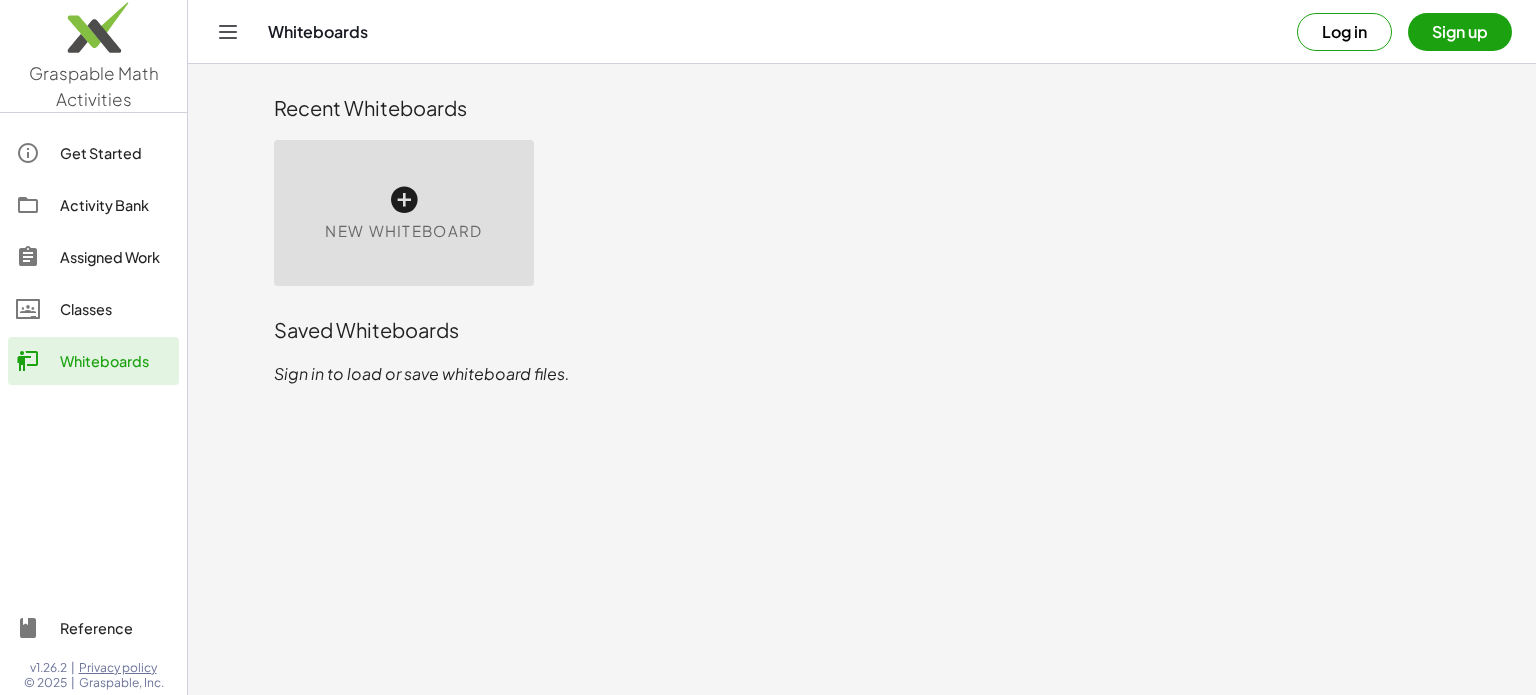 click at bounding box center (404, 200) 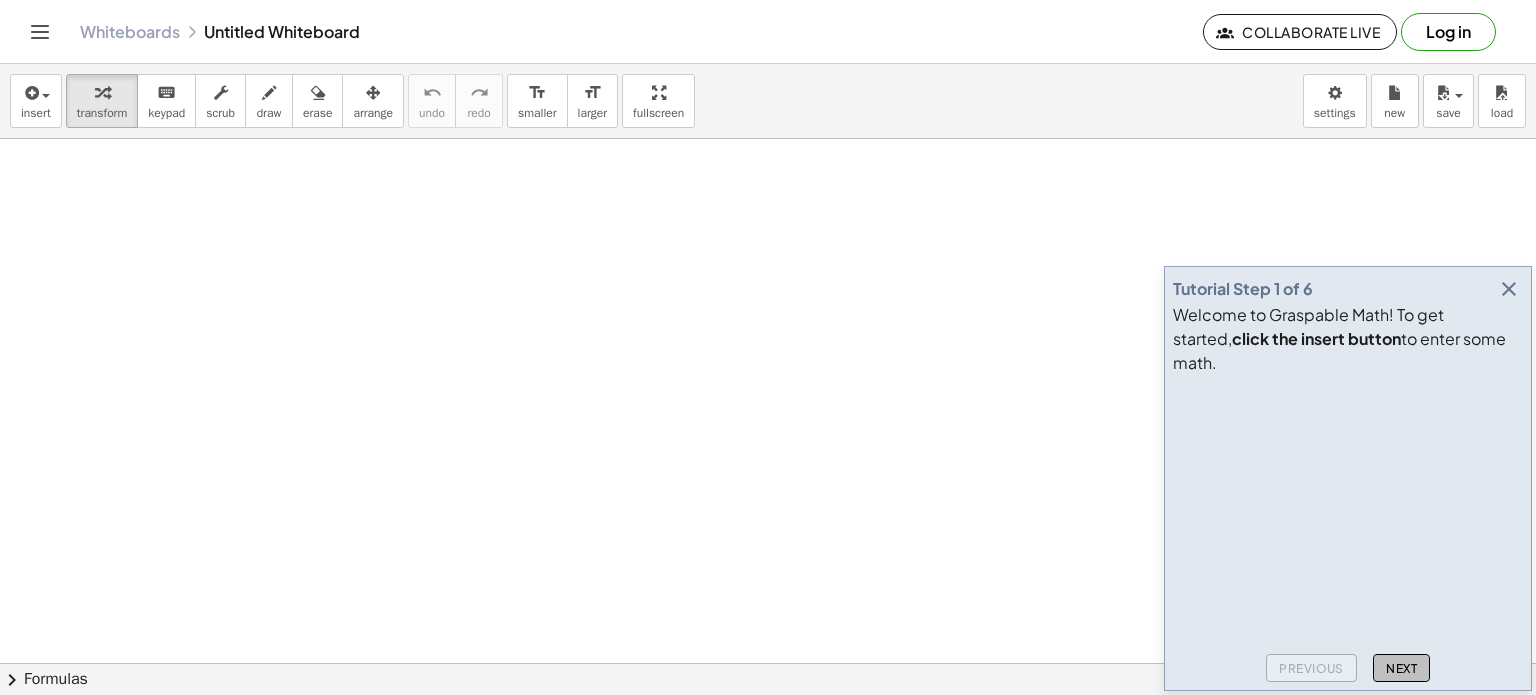 click on "Next" 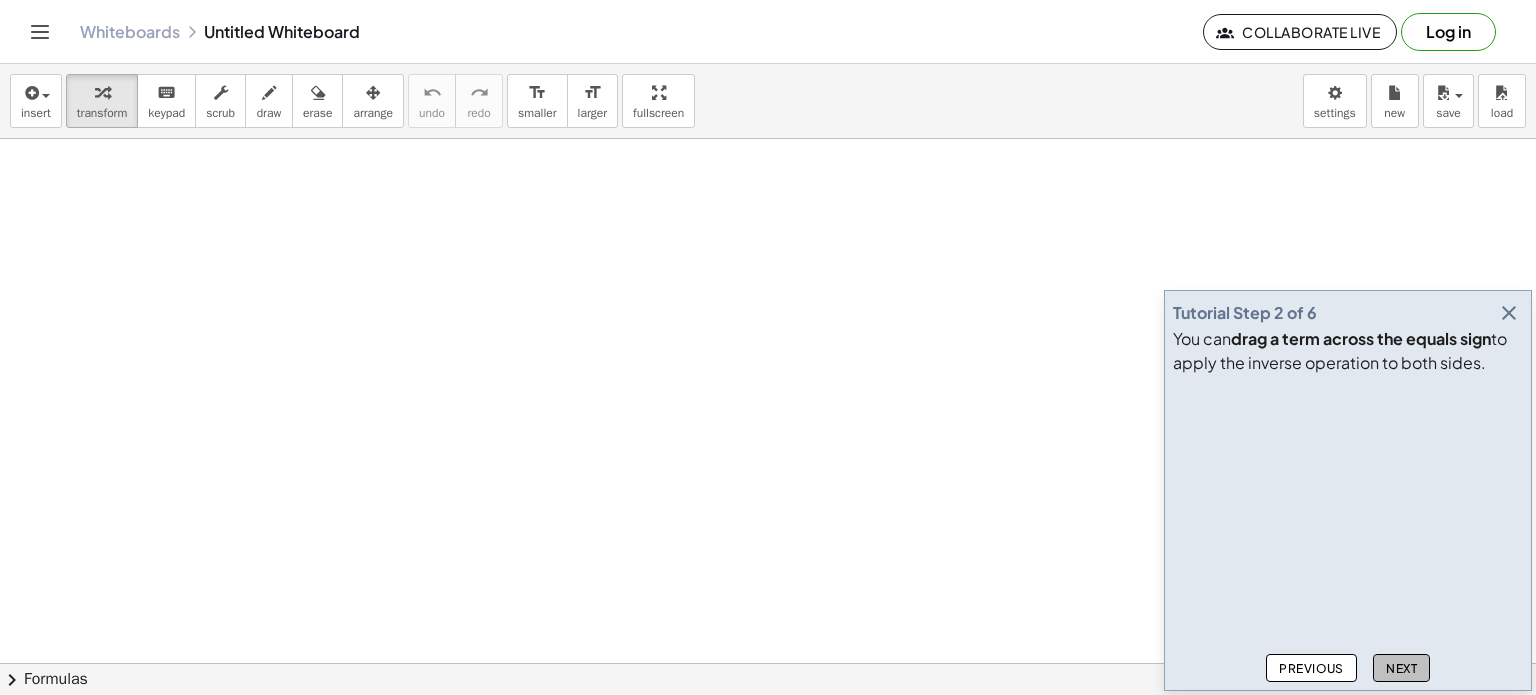 click on "Next" 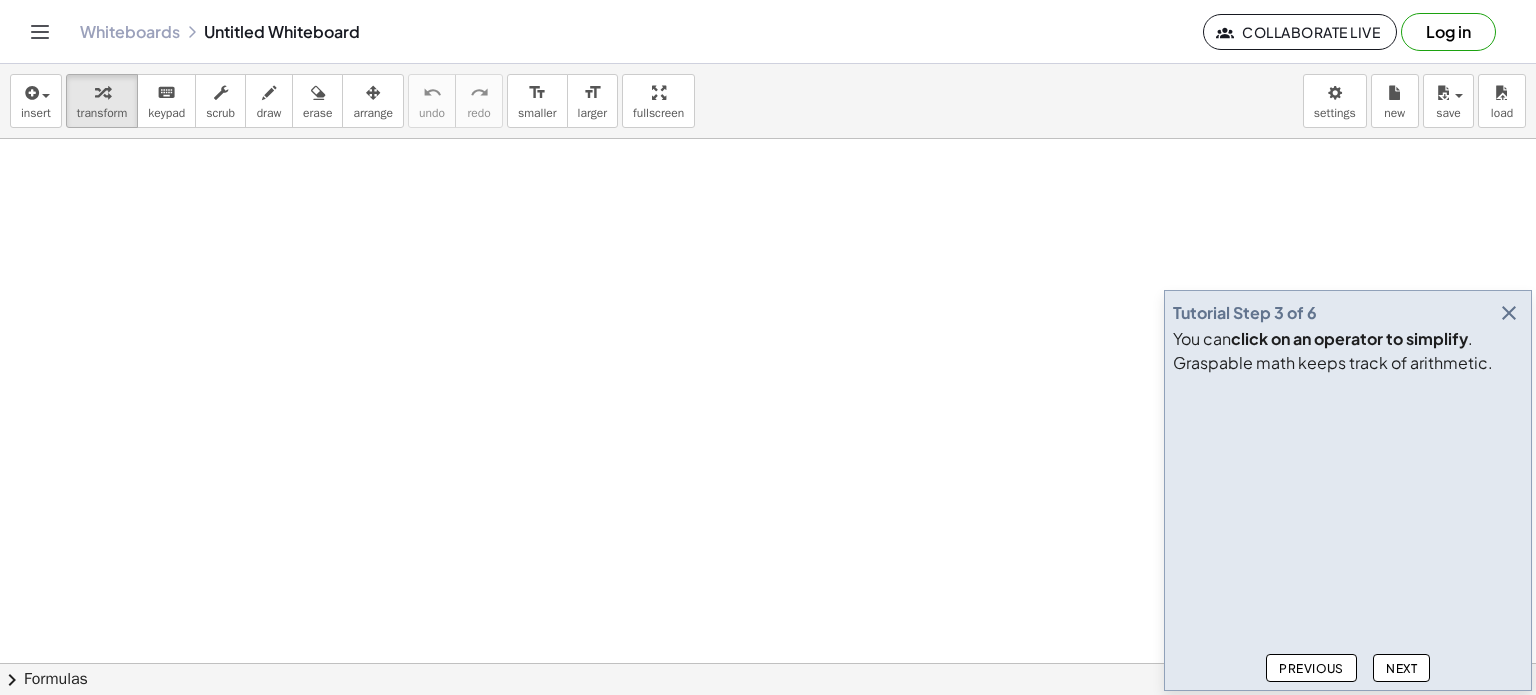 click on "Next" 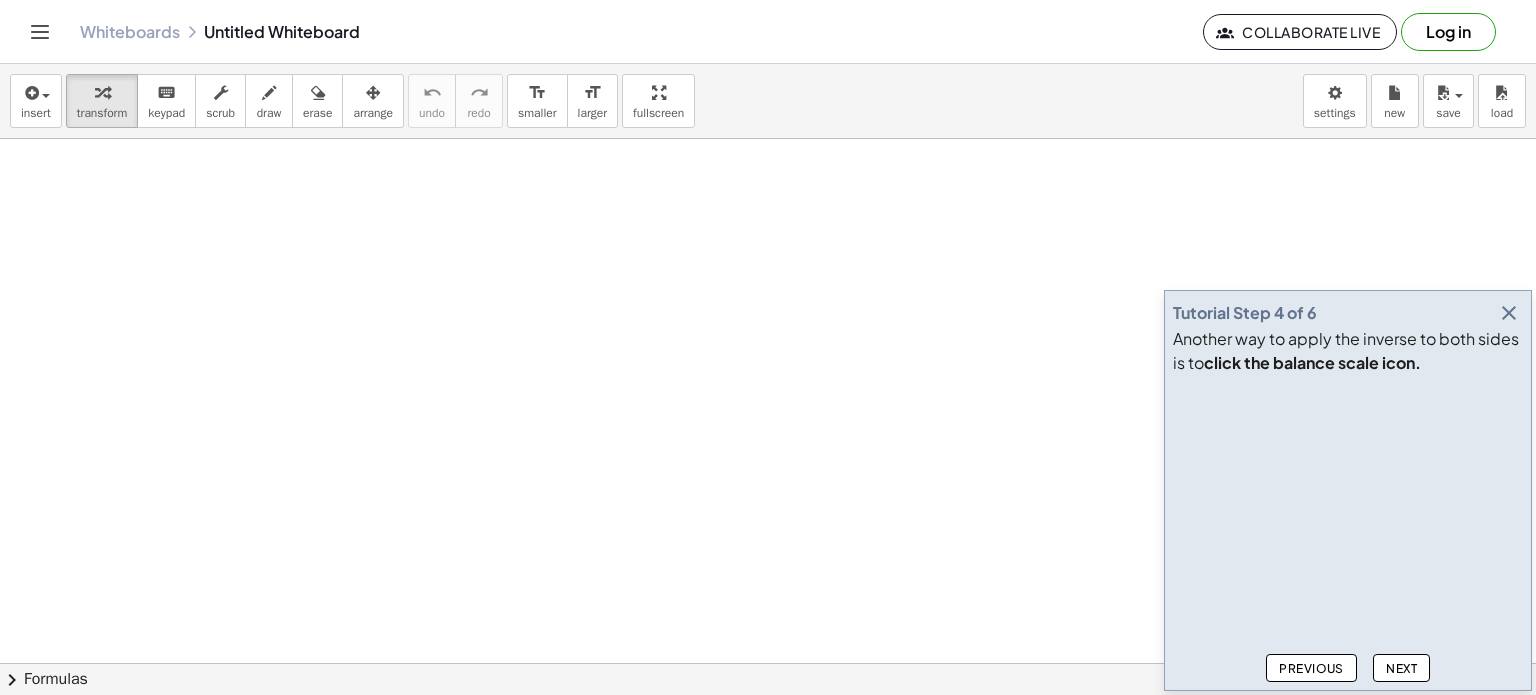 click on "Next" 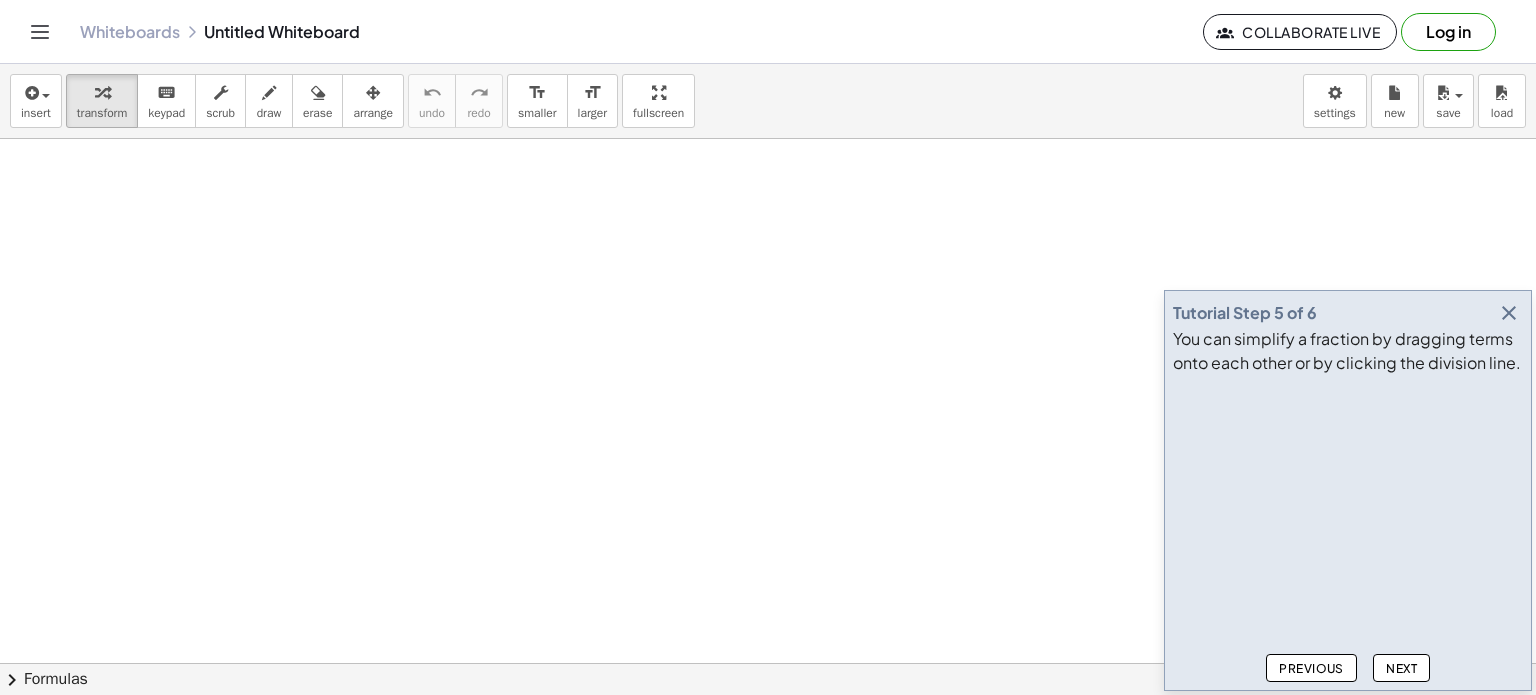 click on "Next" 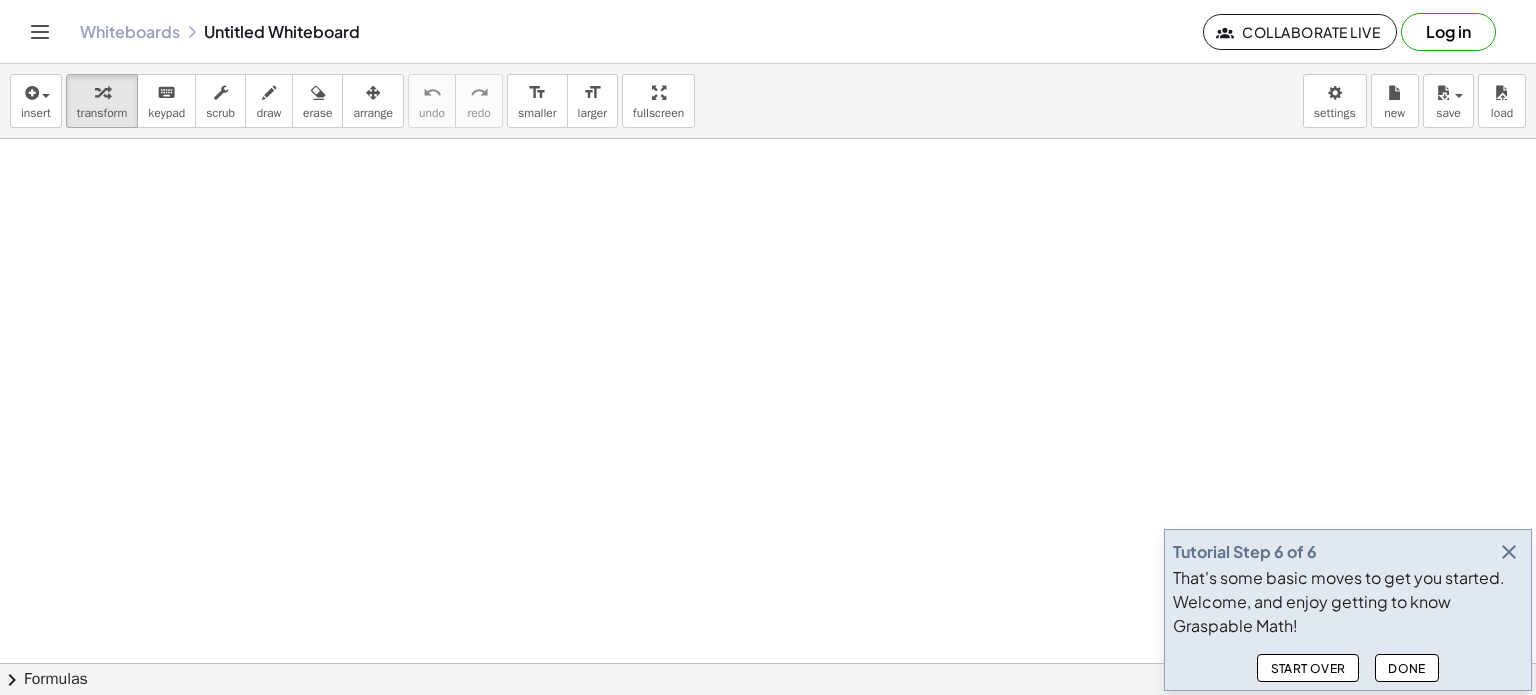 click on "Done" 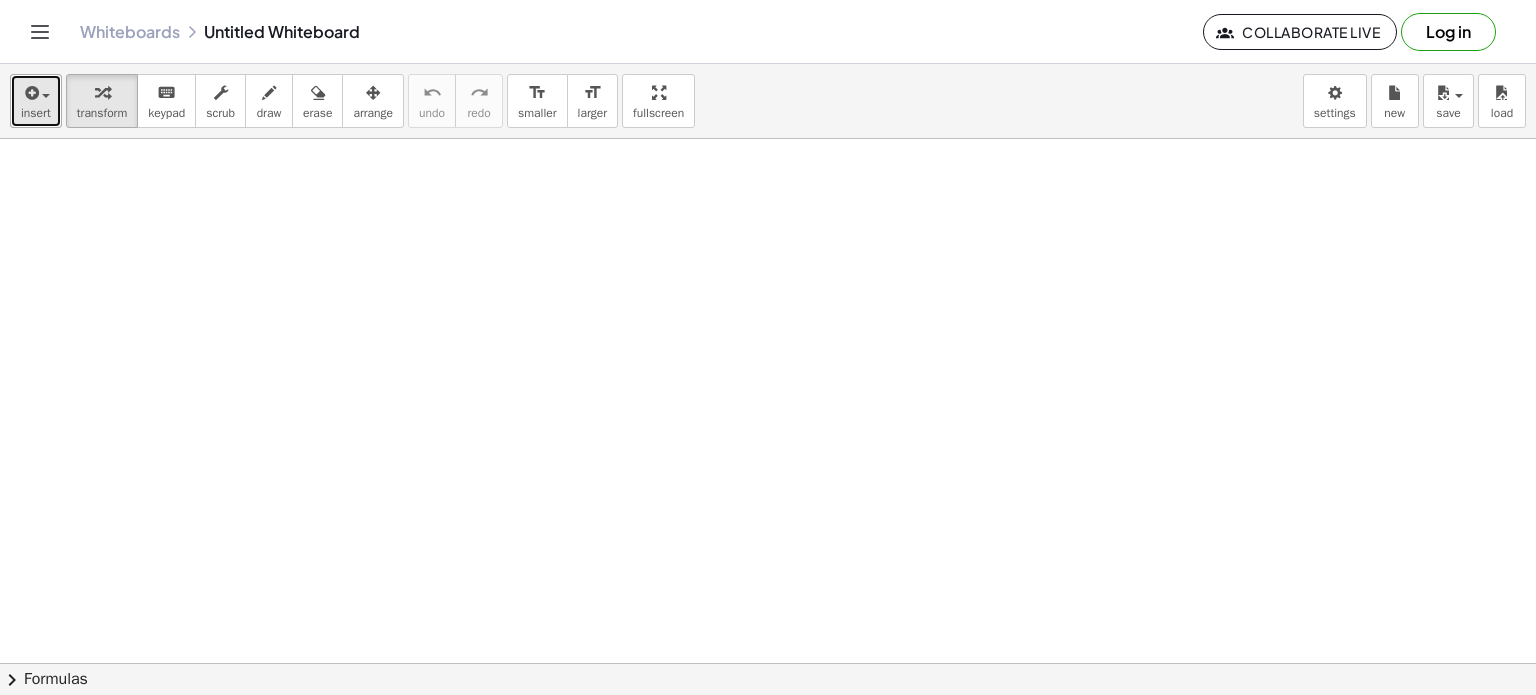 click at bounding box center [30, 93] 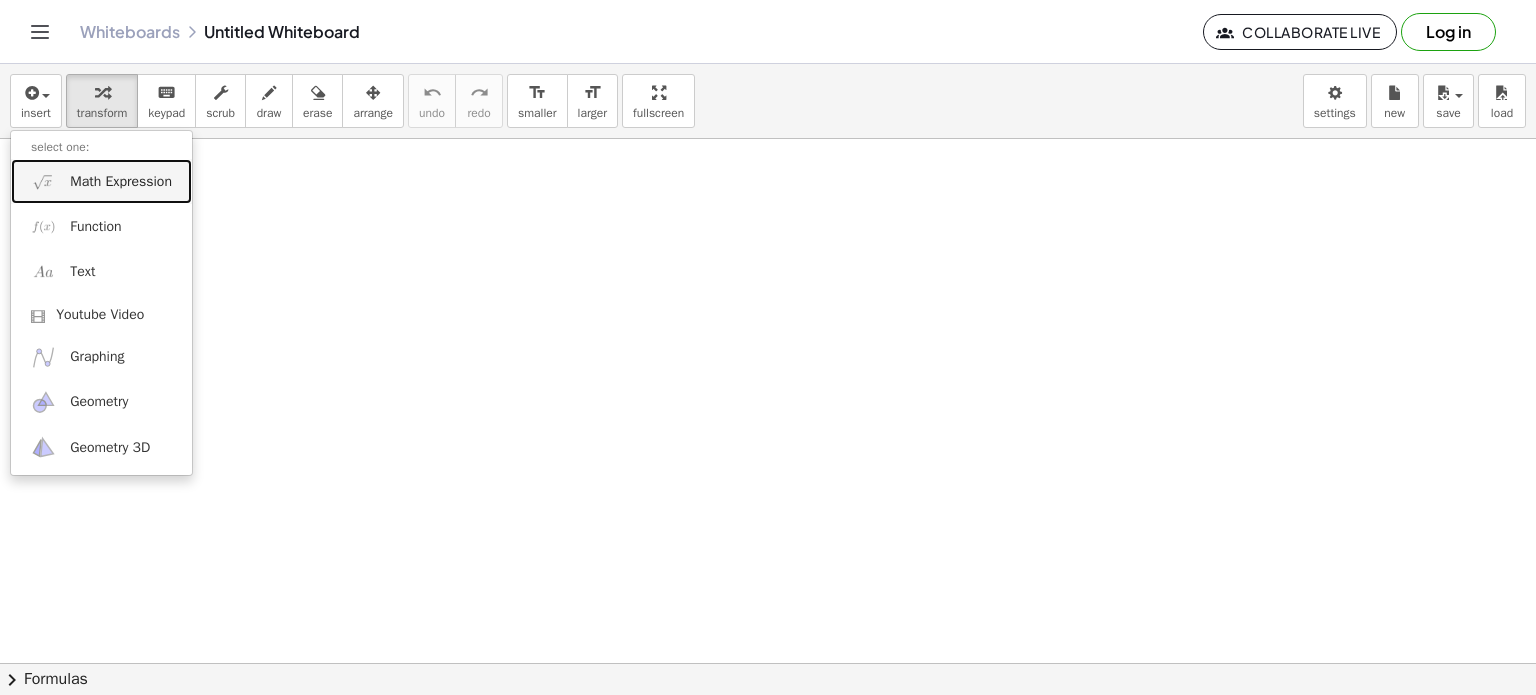 click on "Math Expression" at bounding box center [121, 182] 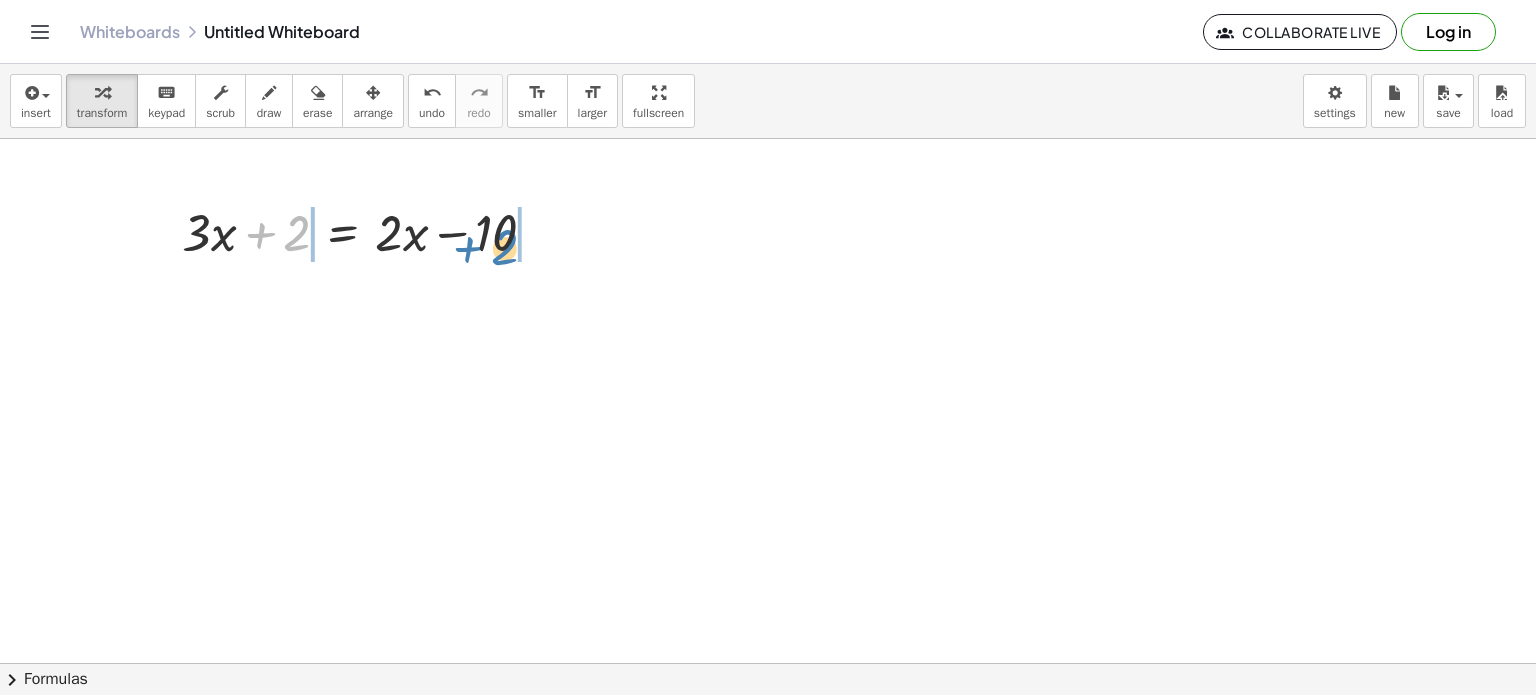 drag, startPoint x: 294, startPoint y: 235, endPoint x: 511, endPoint y: 240, distance: 217.0576 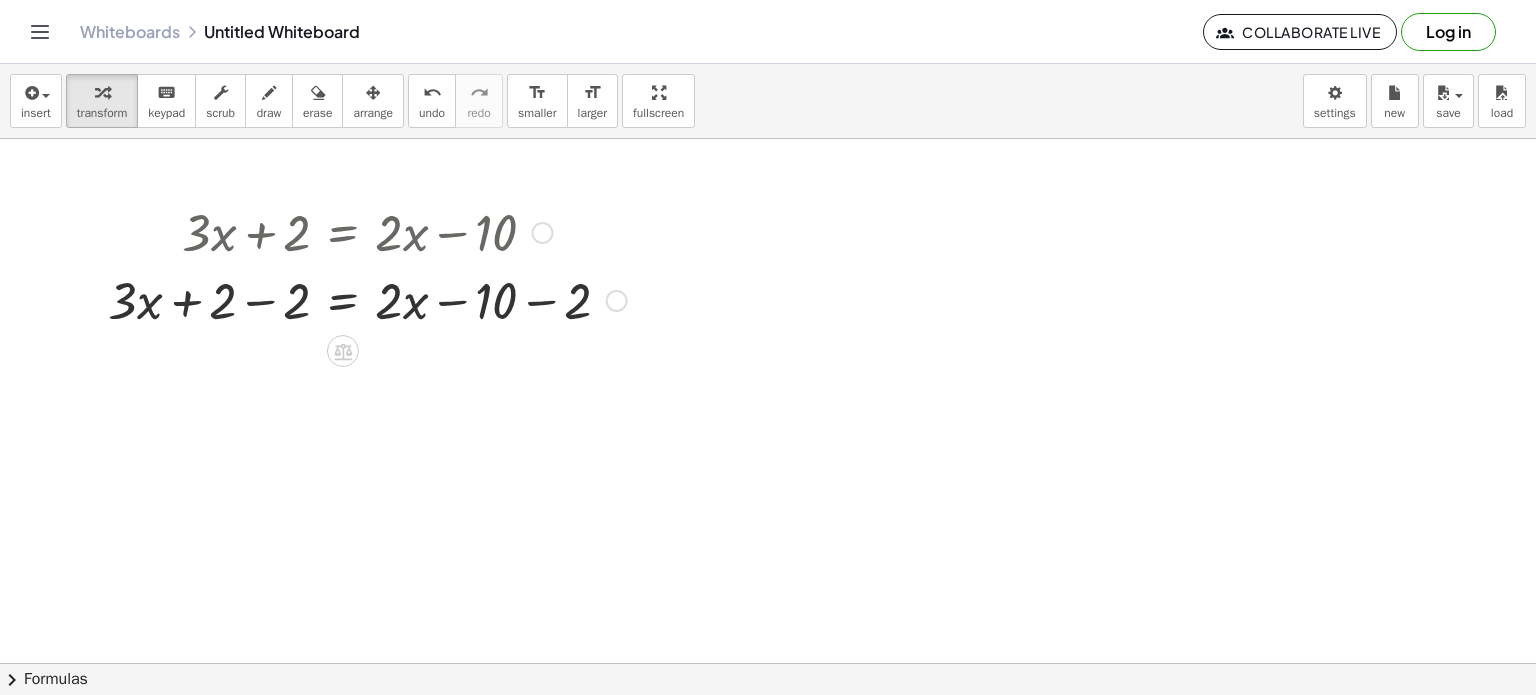 click at bounding box center [367, 299] 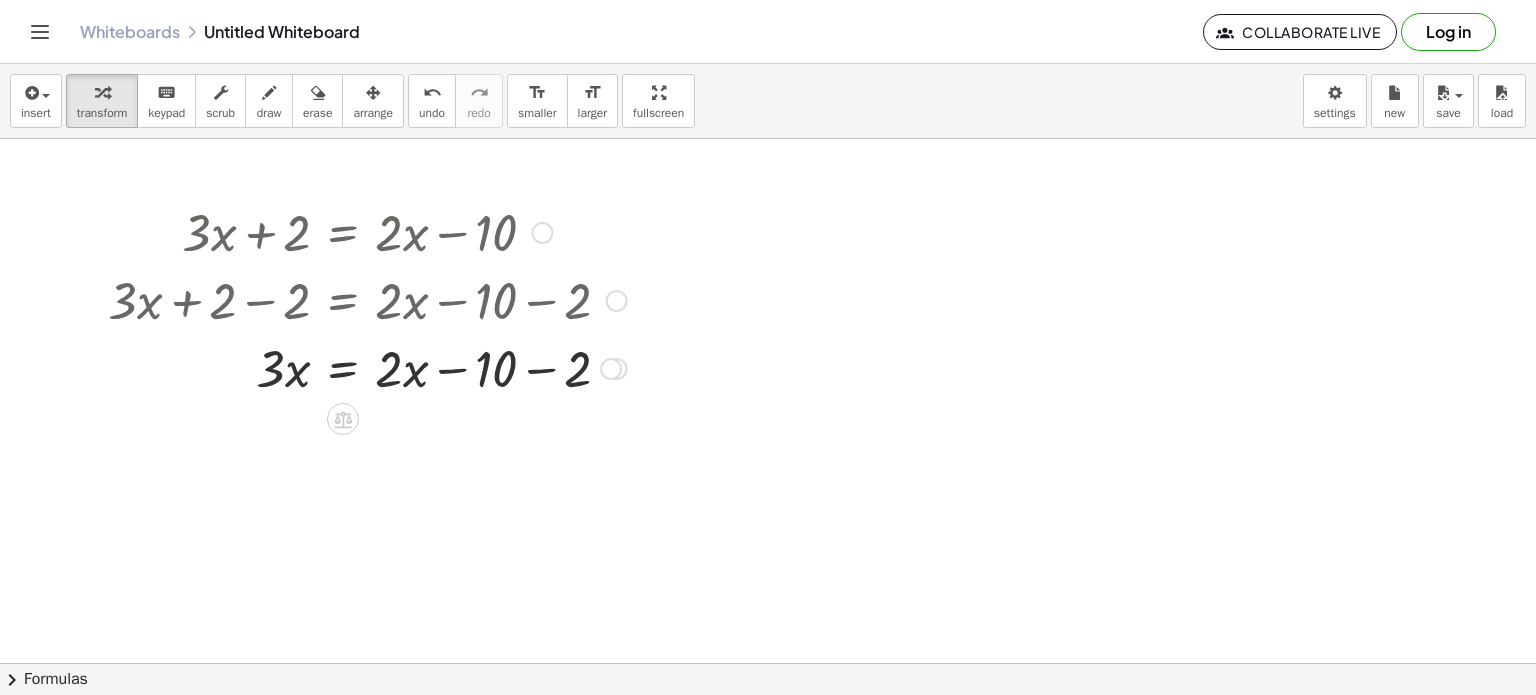 click at bounding box center [367, 367] 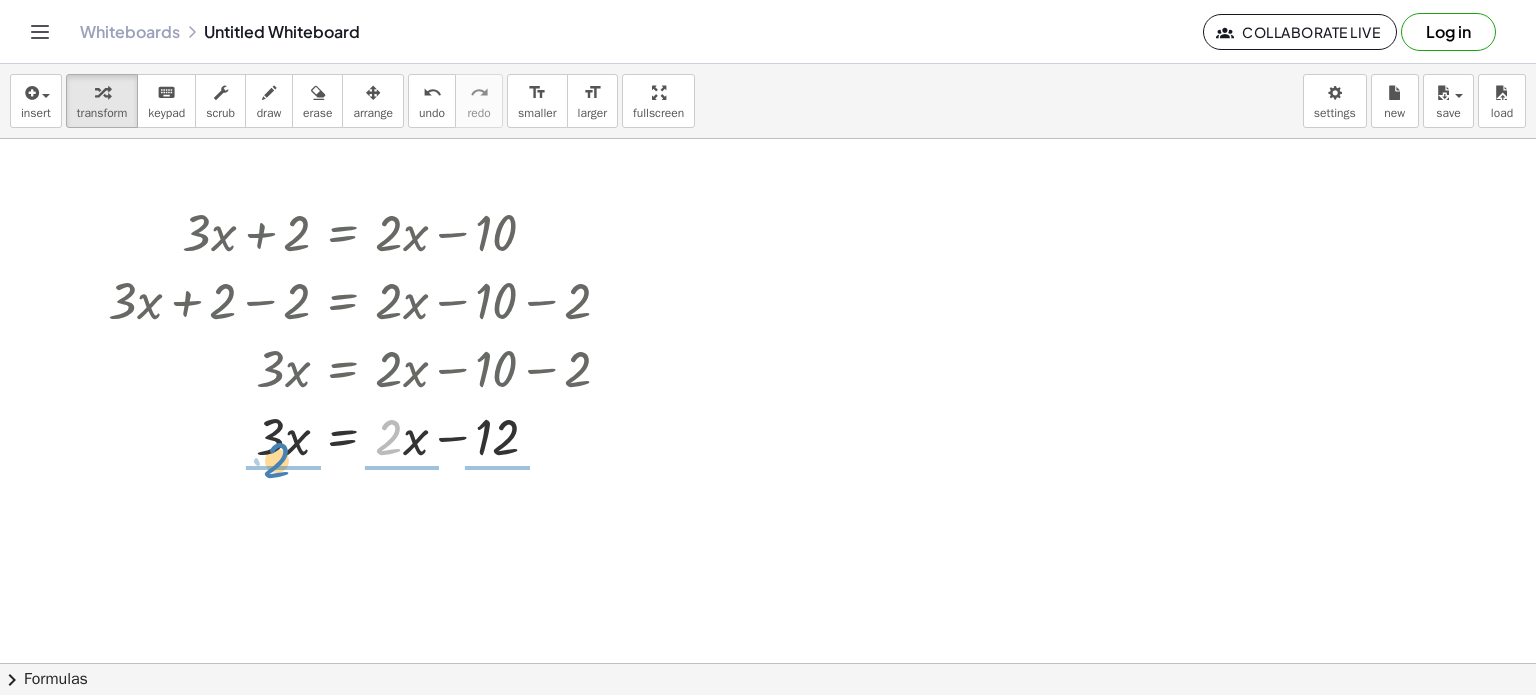 drag, startPoint x: 398, startPoint y: 439, endPoint x: 286, endPoint y: 462, distance: 114.33722 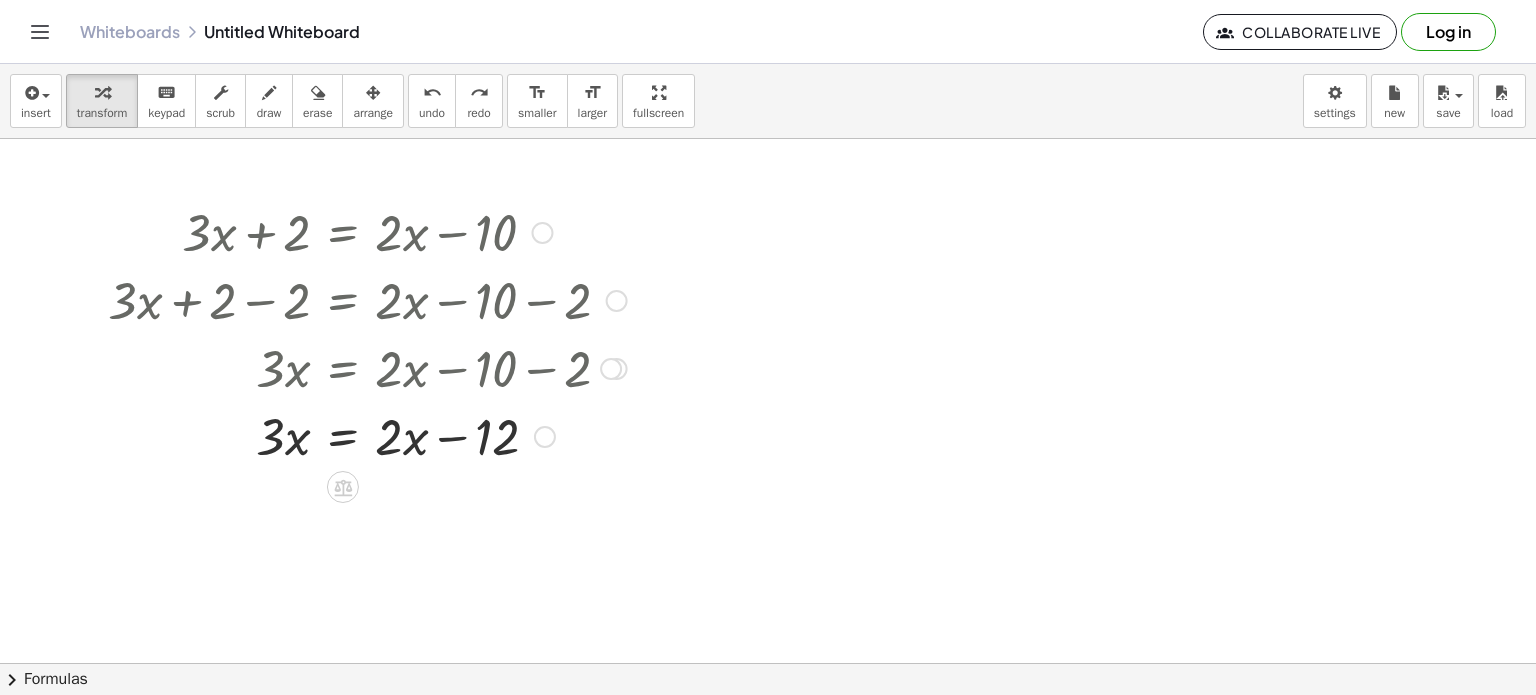 click at bounding box center (365, 435) 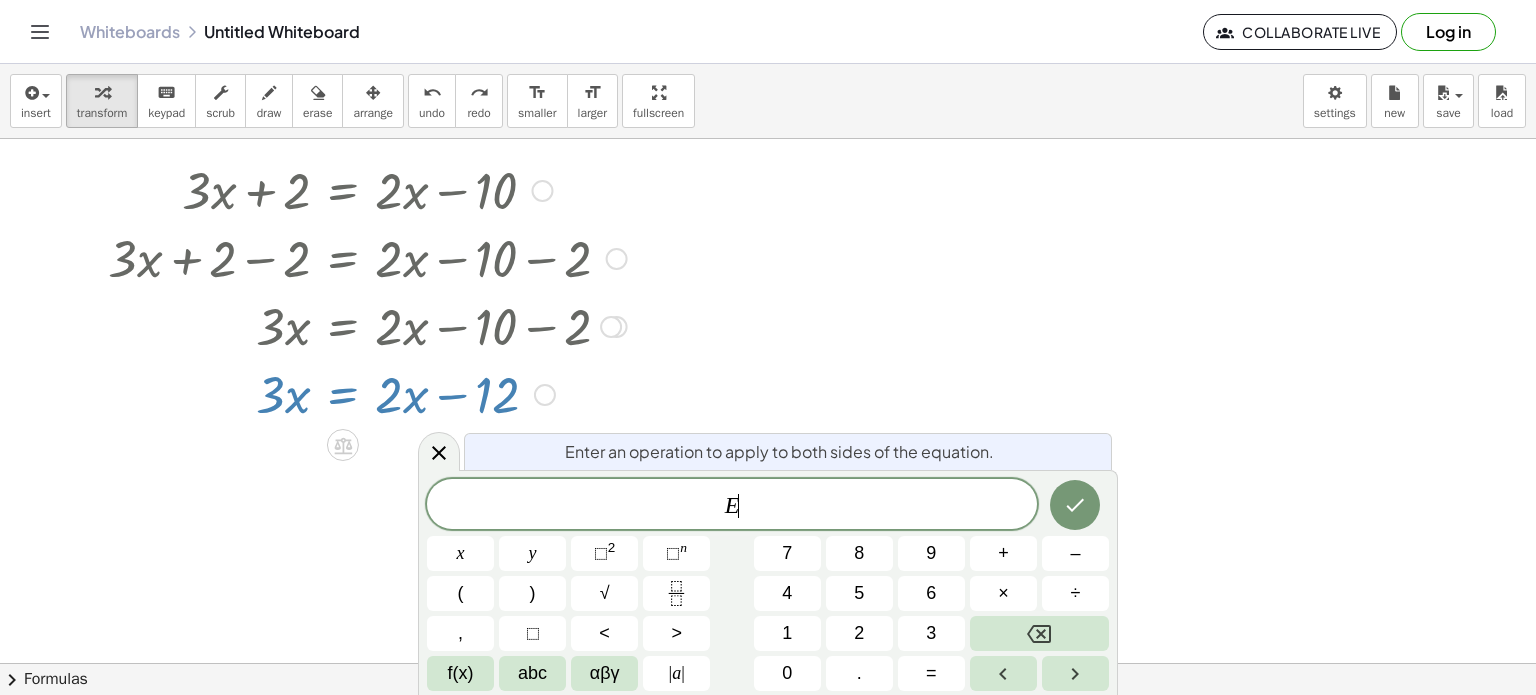 click at bounding box center [365, 393] 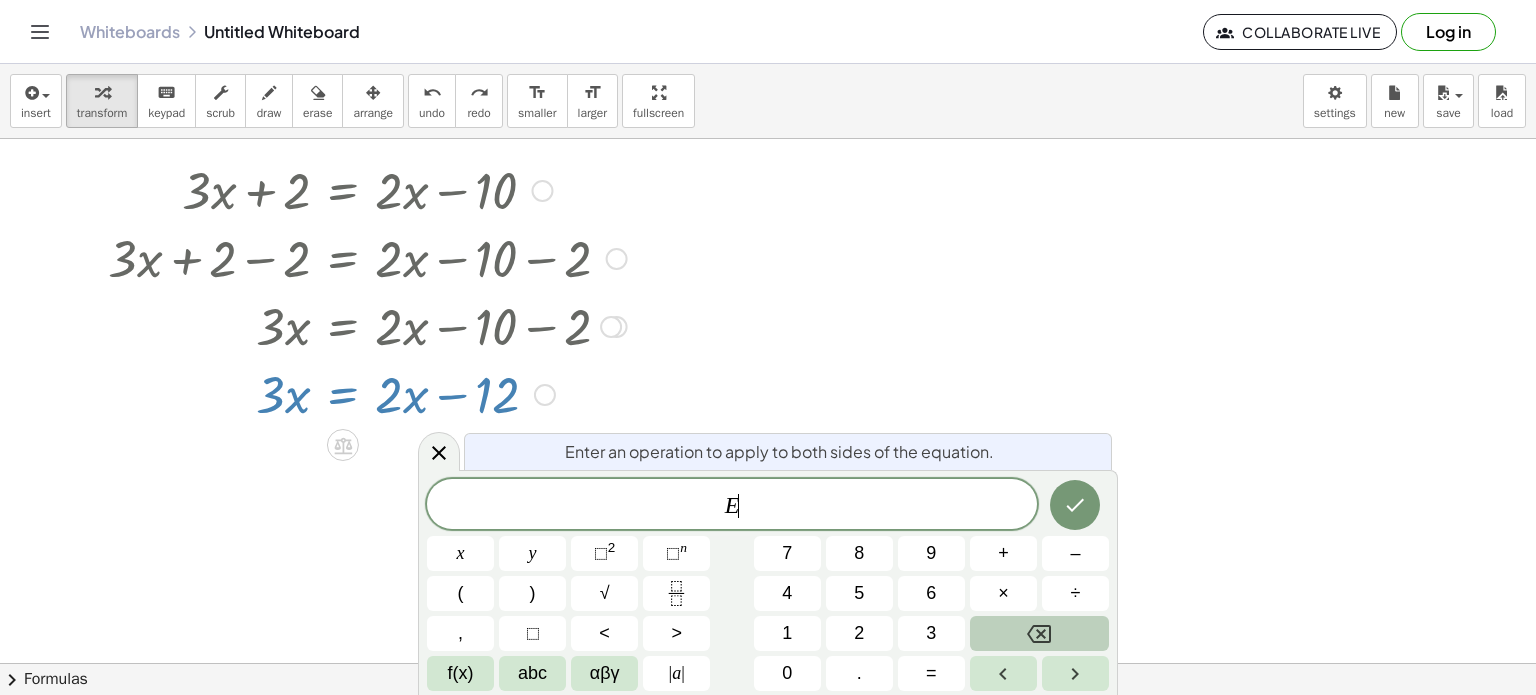 click 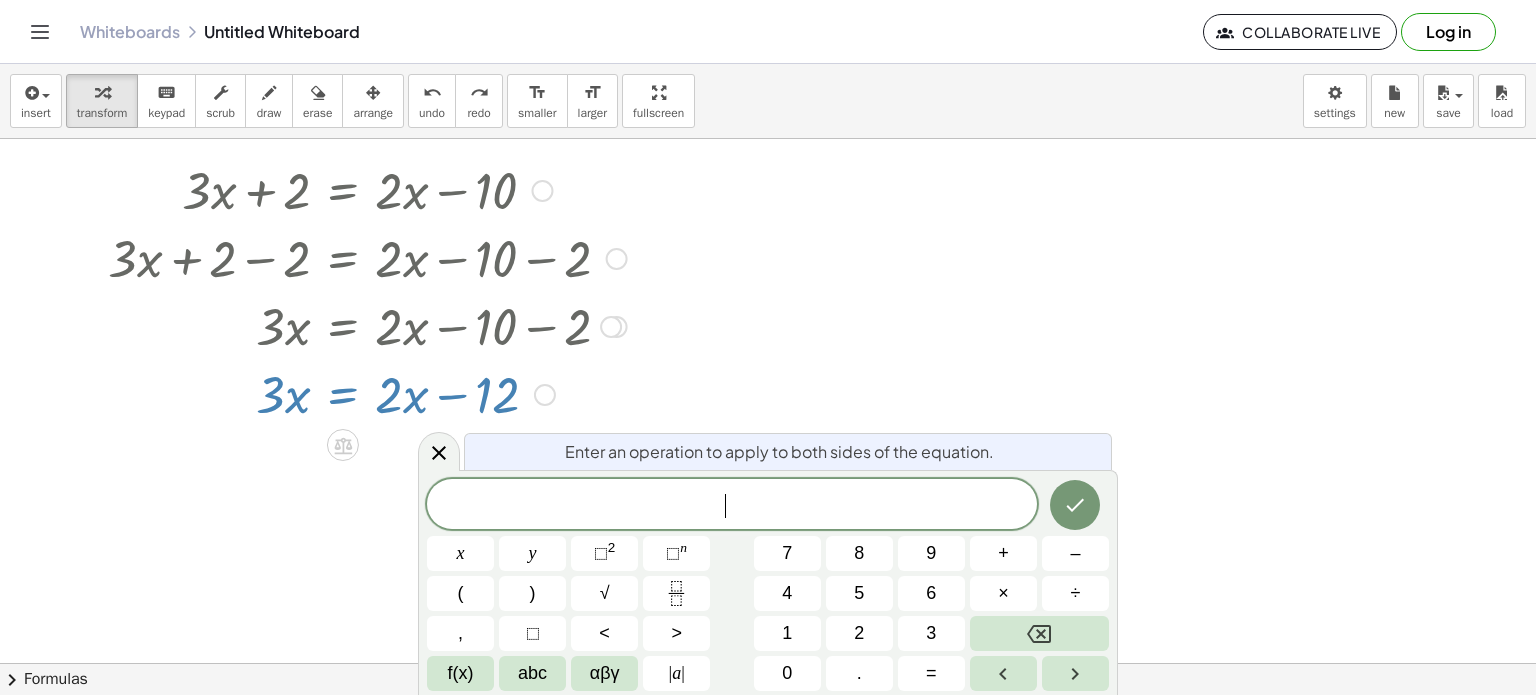 click on "Collaborate Live" 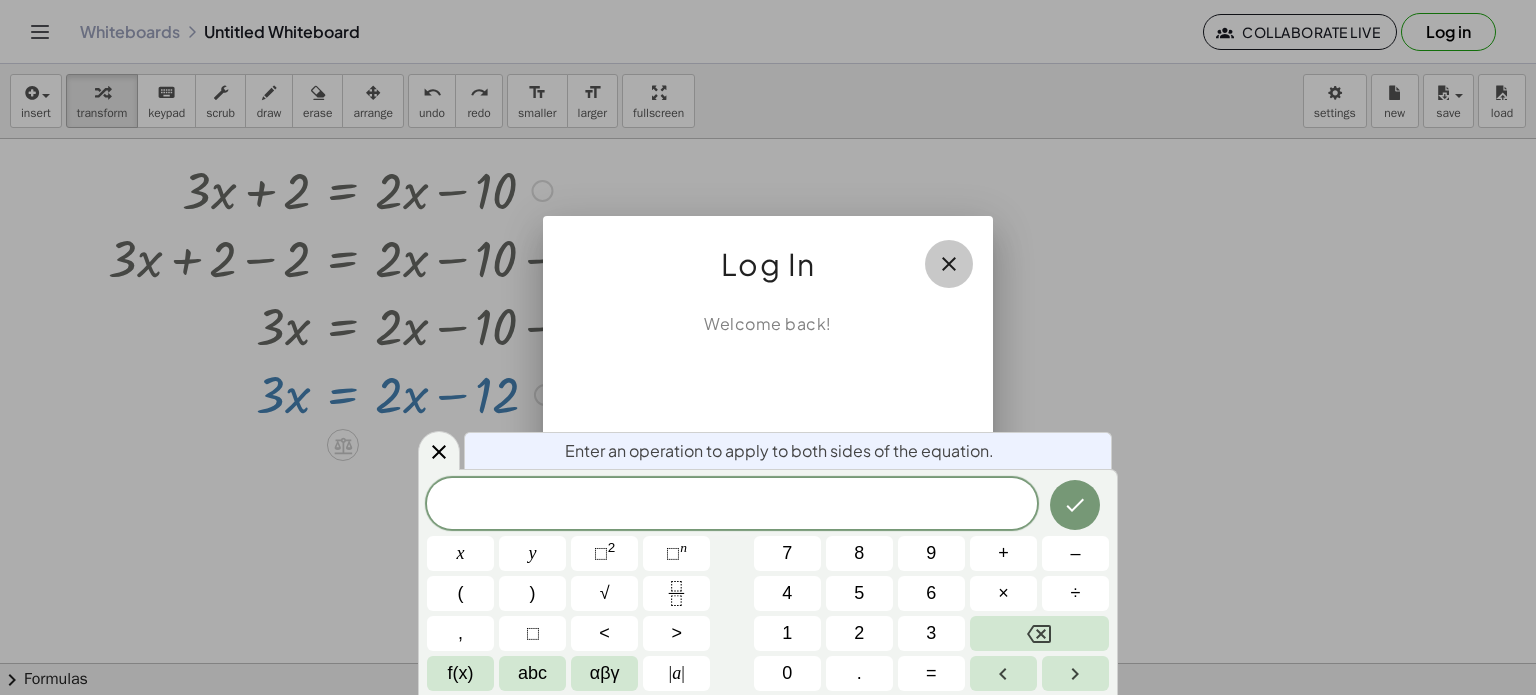 click 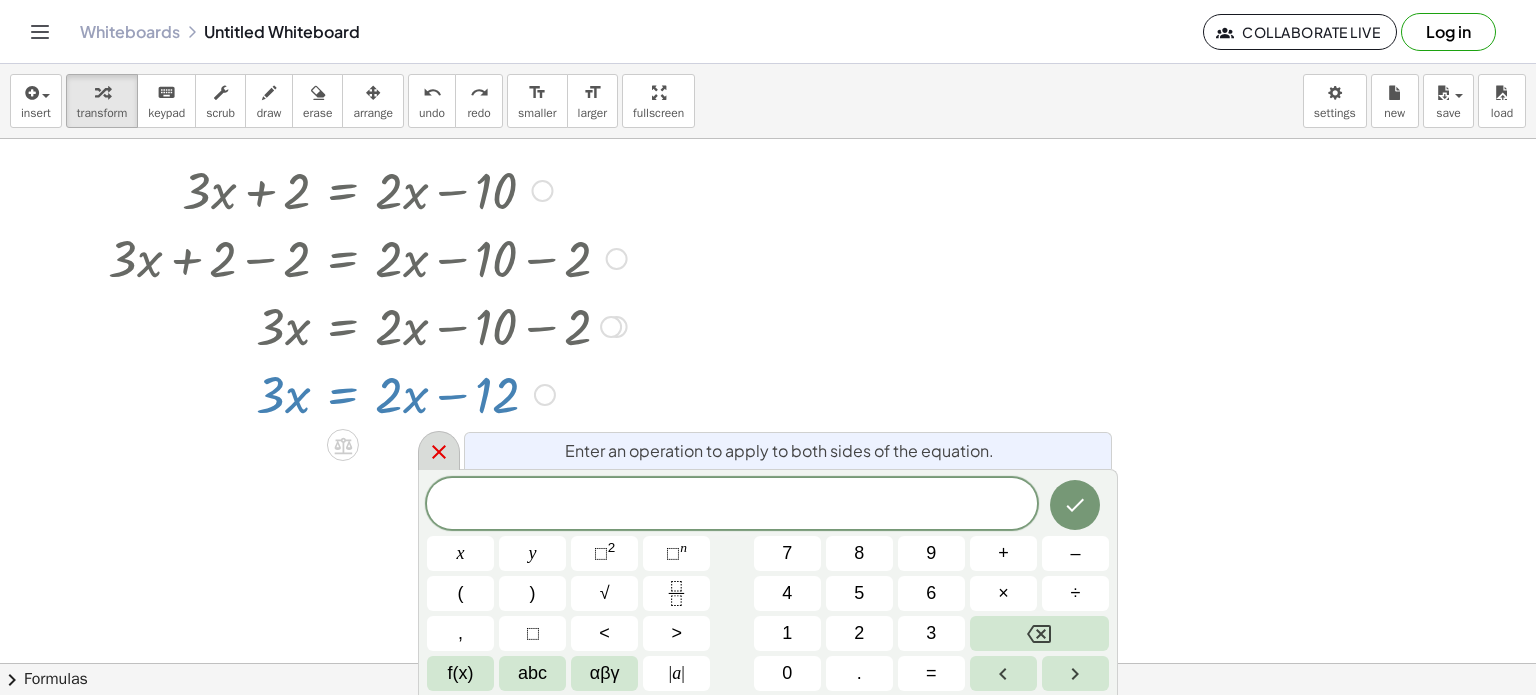 click 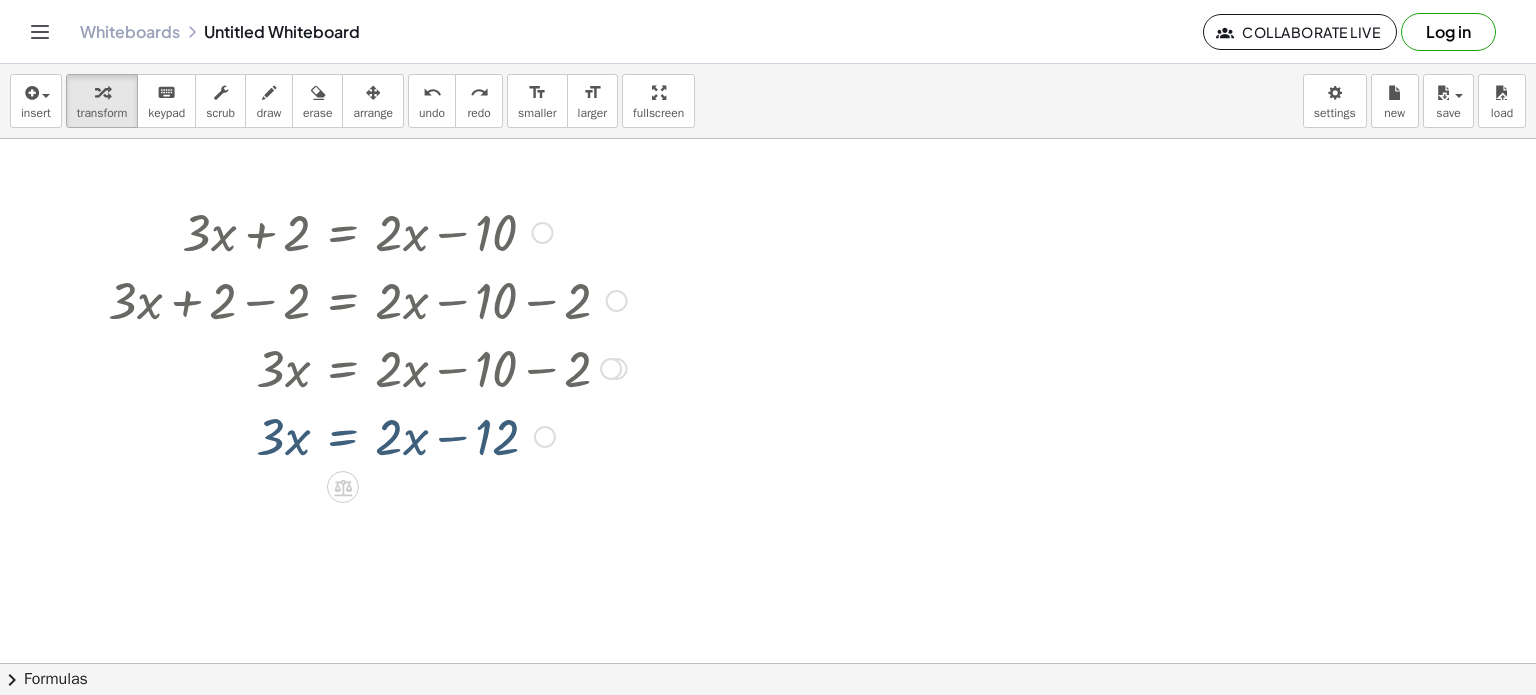 scroll, scrollTop: 0, scrollLeft: 0, axis: both 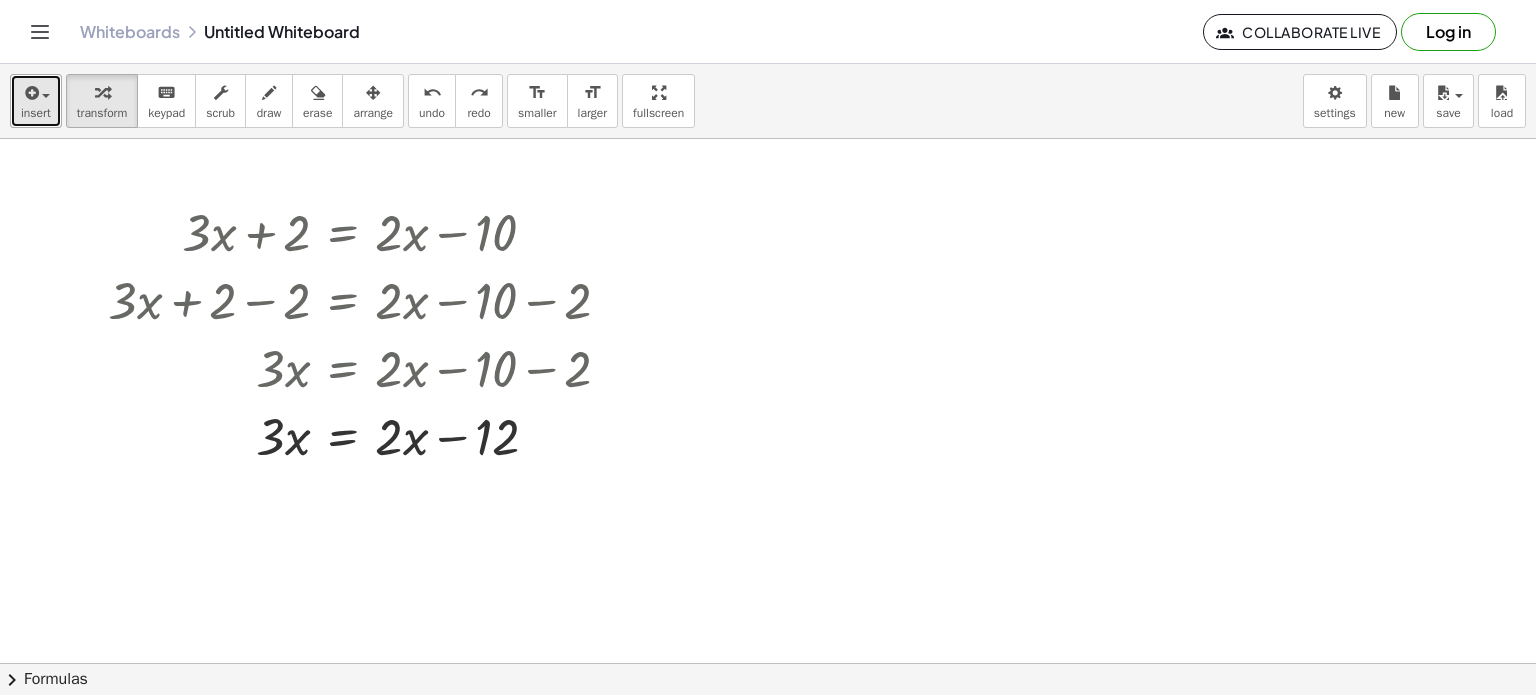 click on "insert" at bounding box center (36, 113) 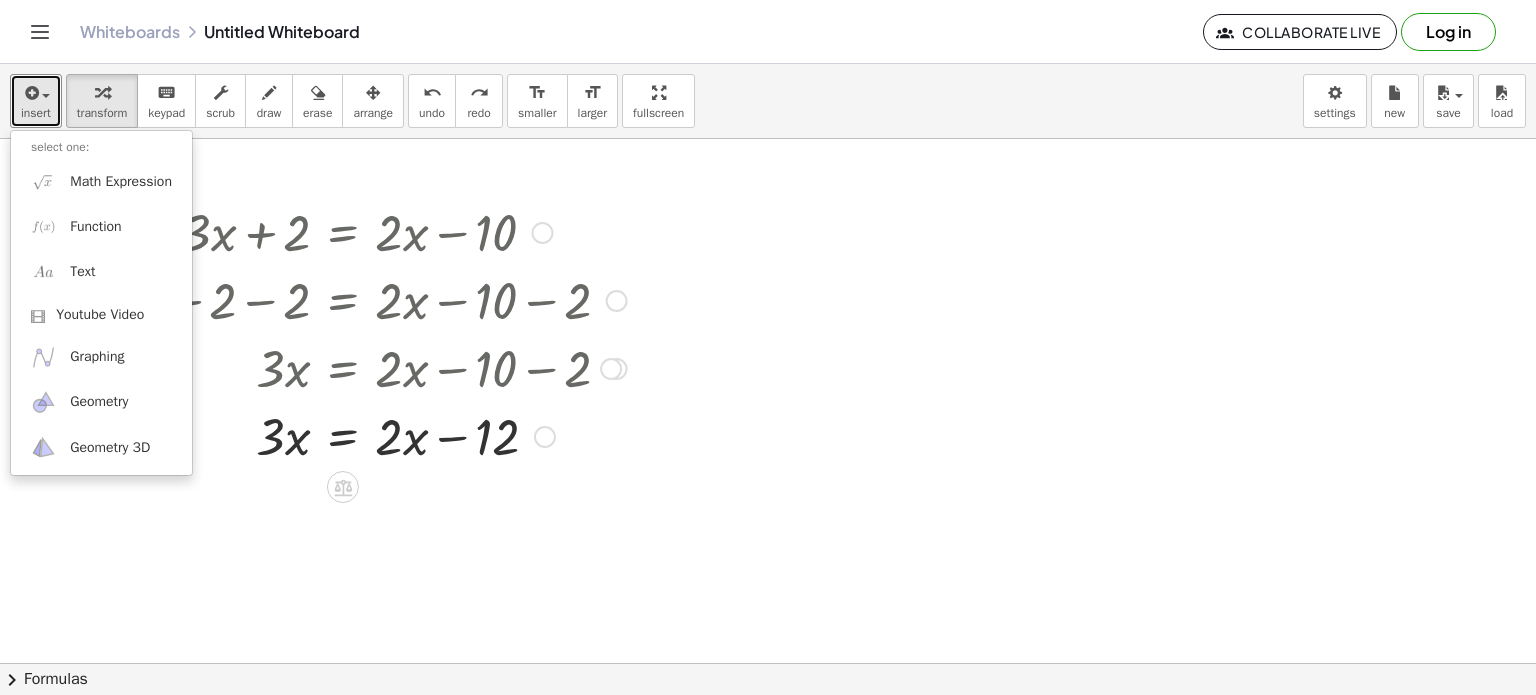 click at bounding box center [365, 435] 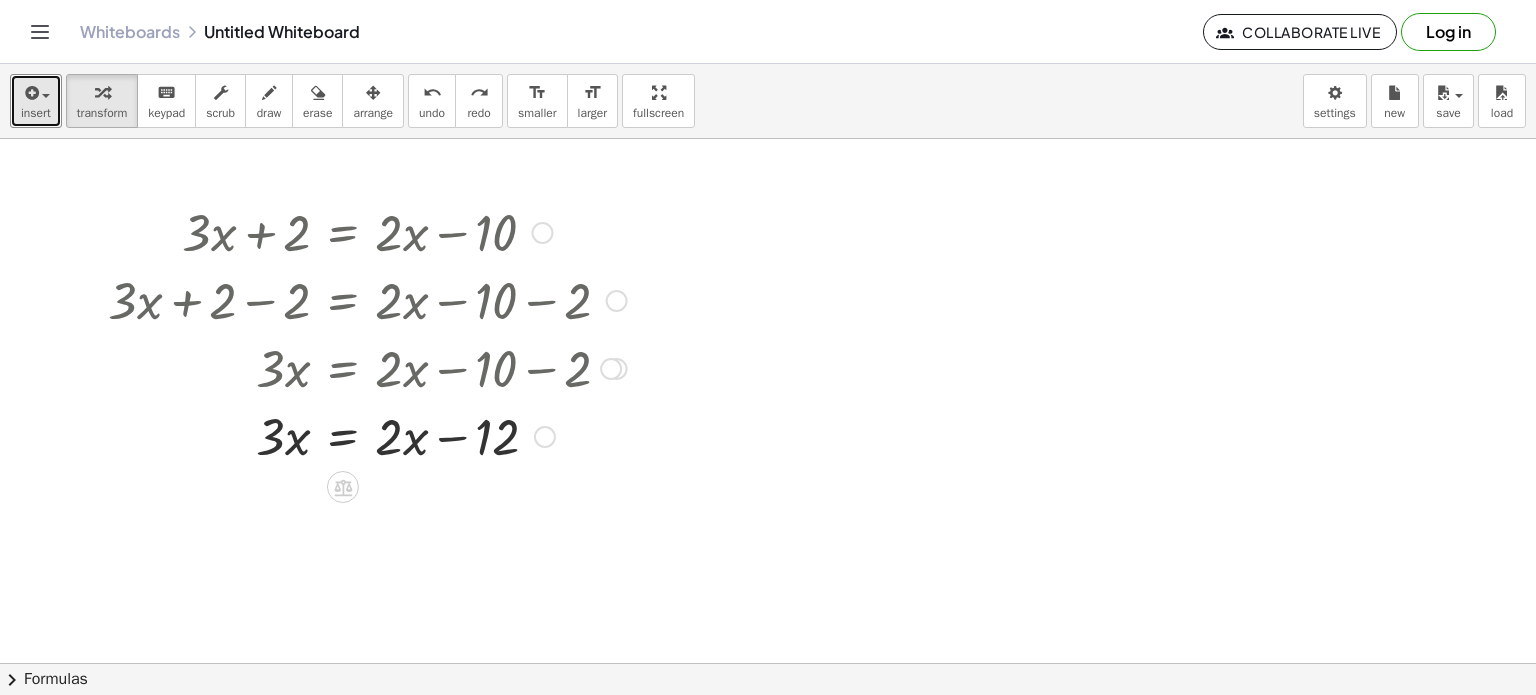 click at bounding box center [545, 437] 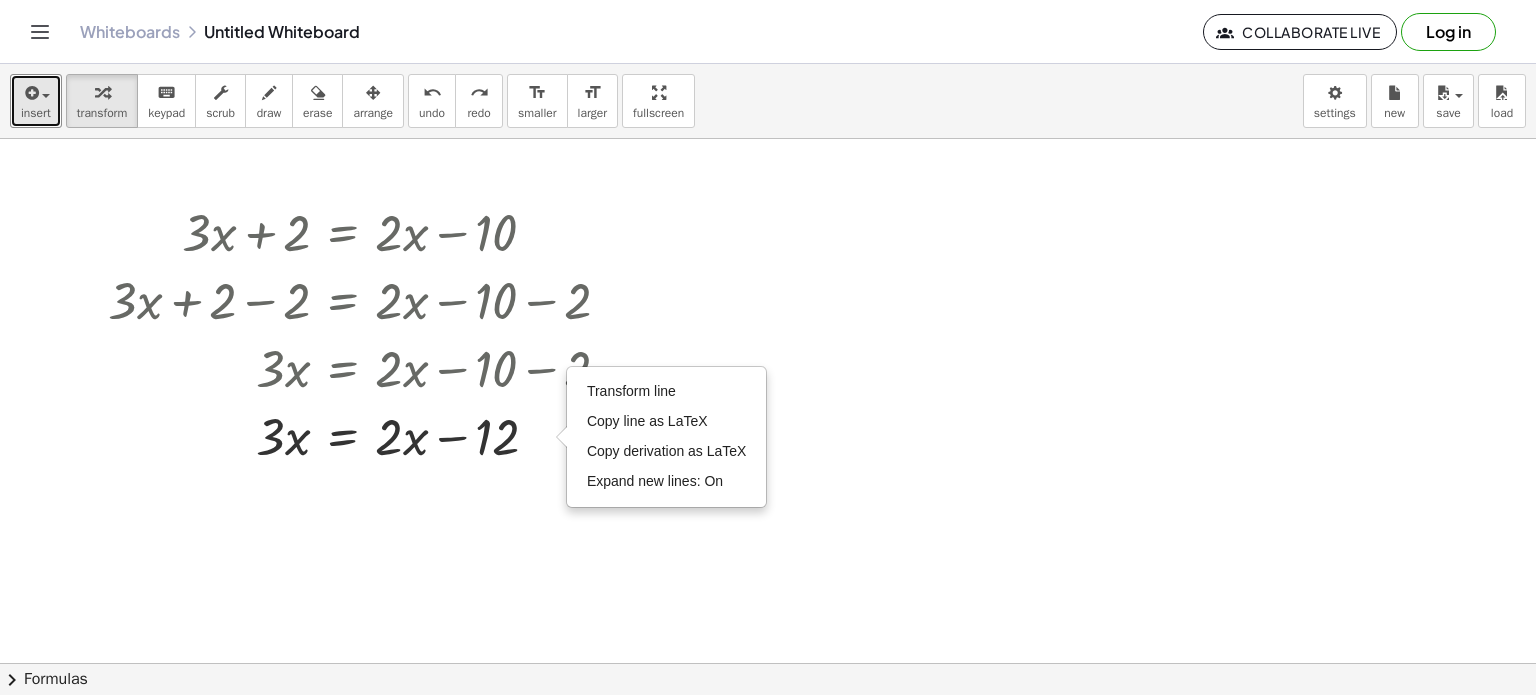 click at bounding box center (768, 664) 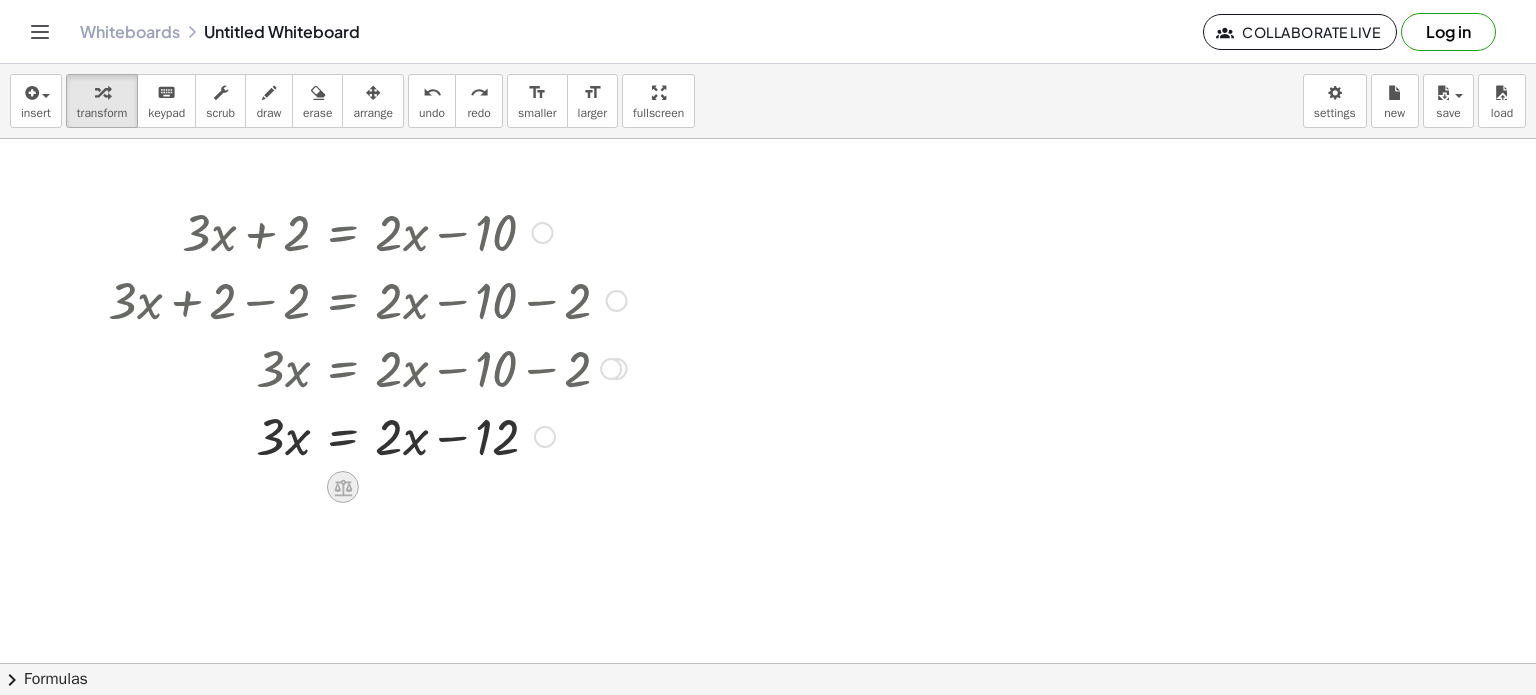 click 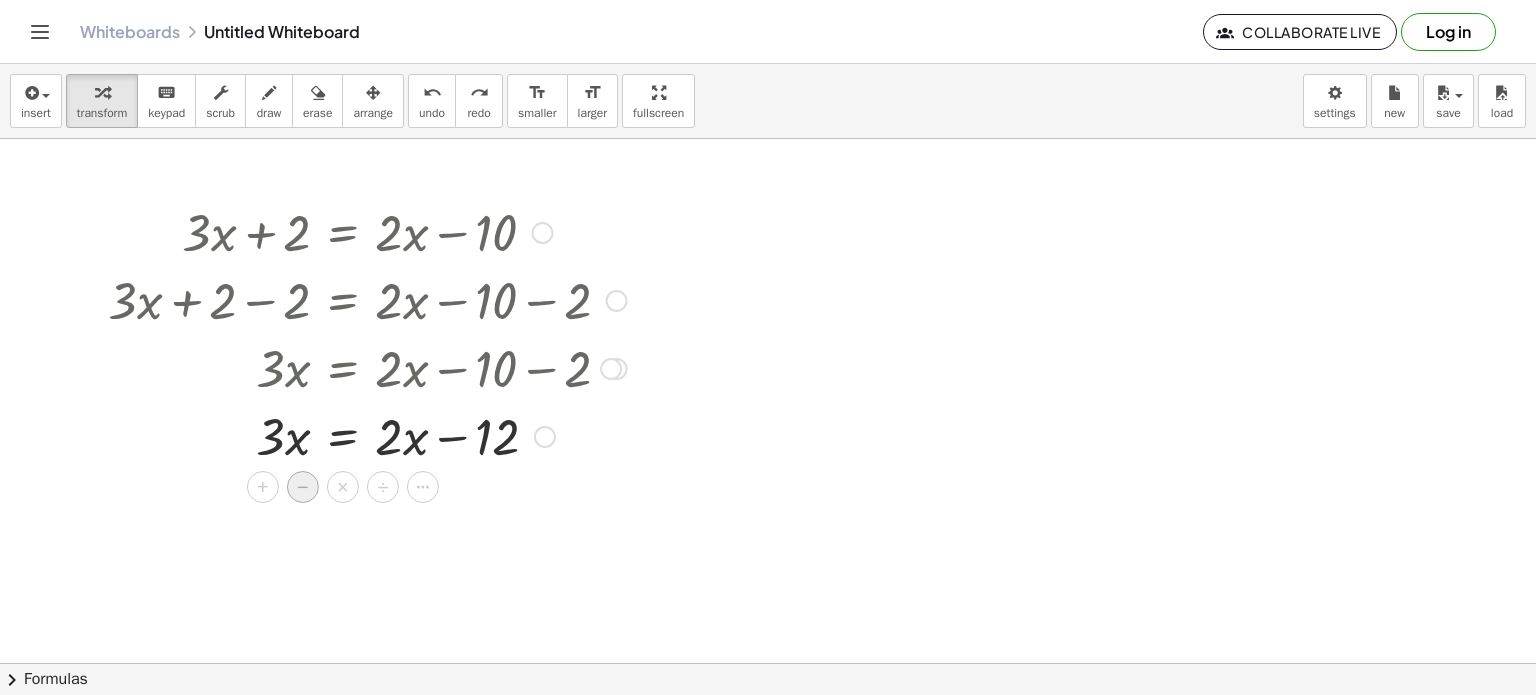 click on "−" at bounding box center (303, 487) 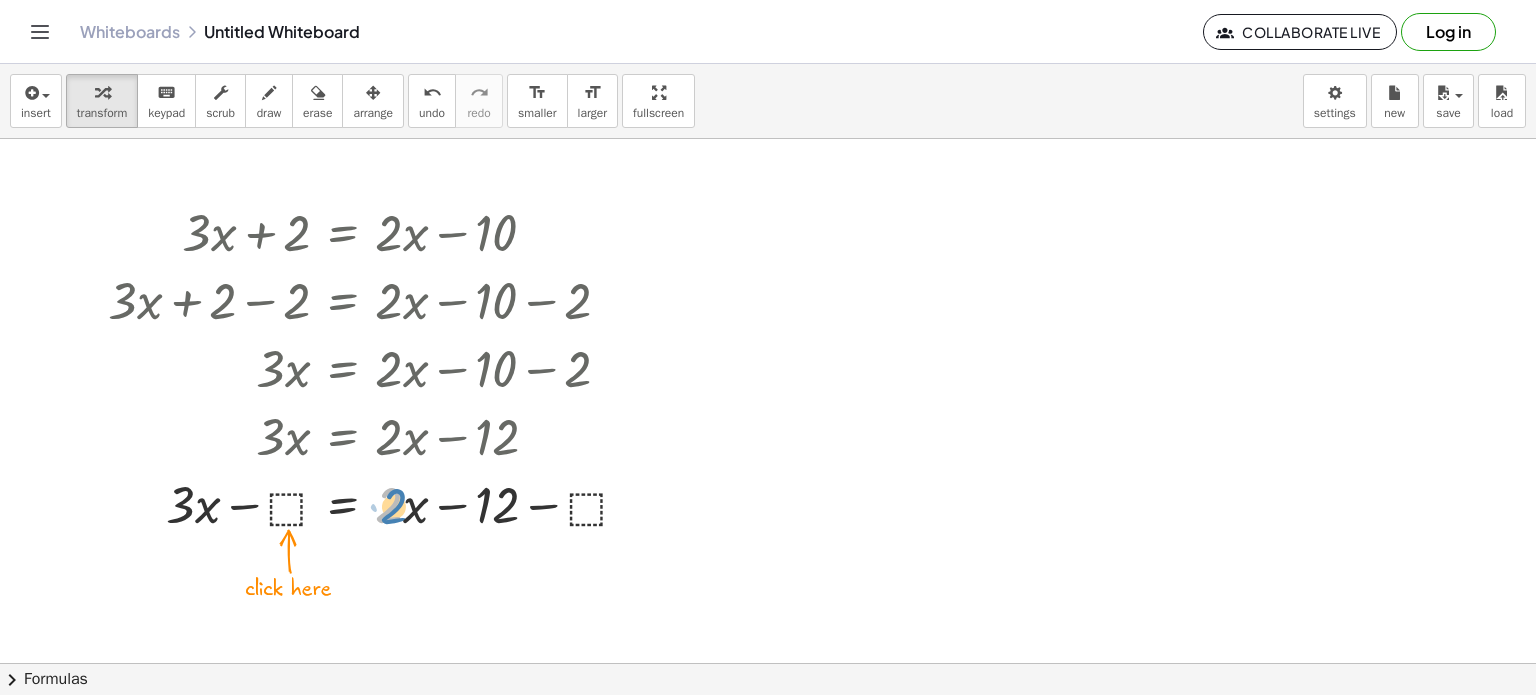 click at bounding box center (376, 503) 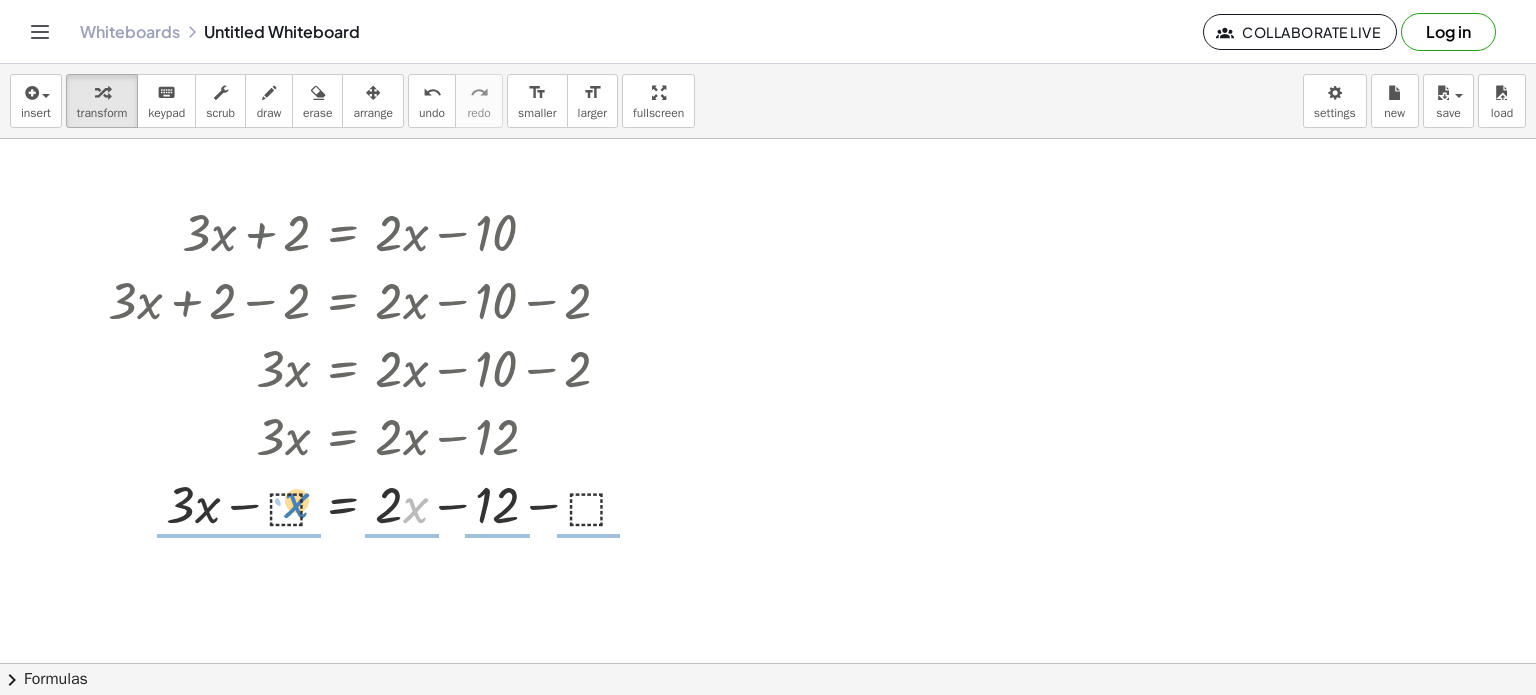 drag, startPoint x: 407, startPoint y: 508, endPoint x: 288, endPoint y: 503, distance: 119.104996 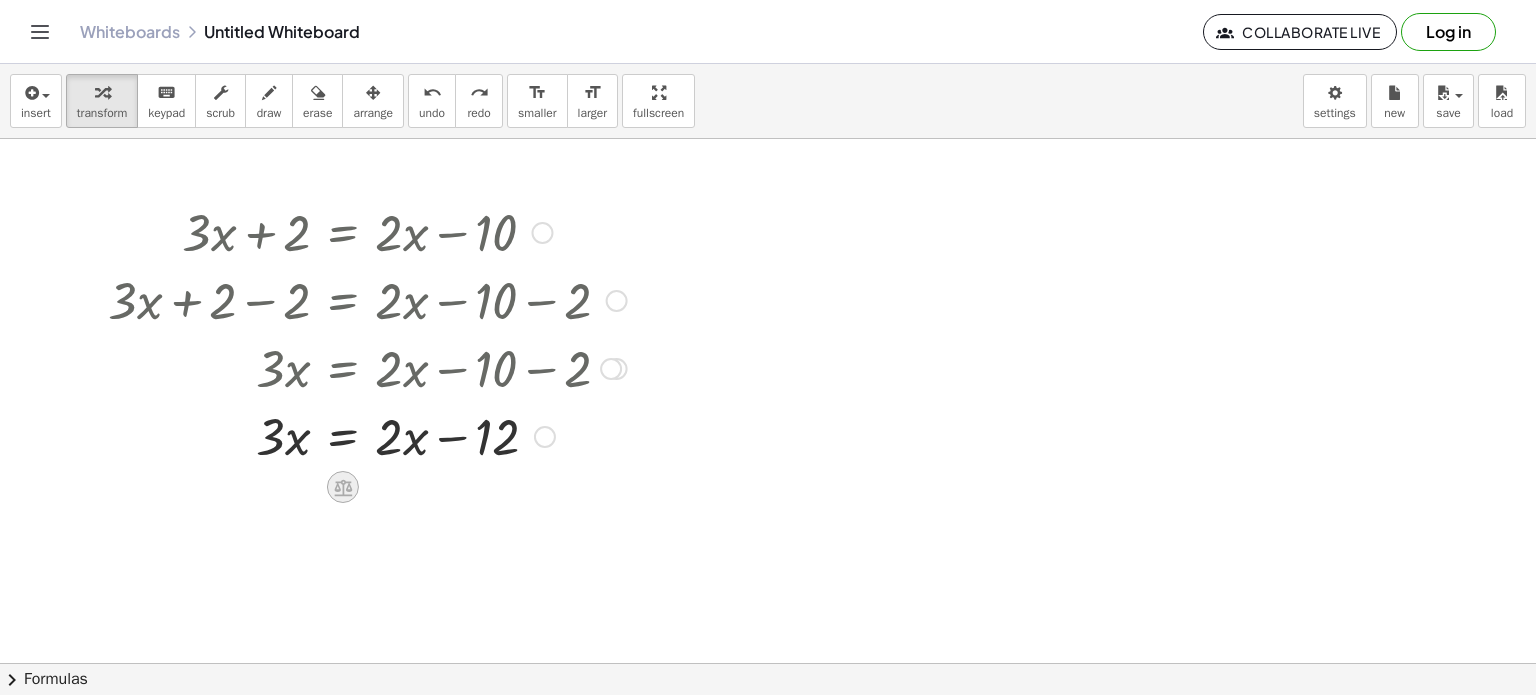 click 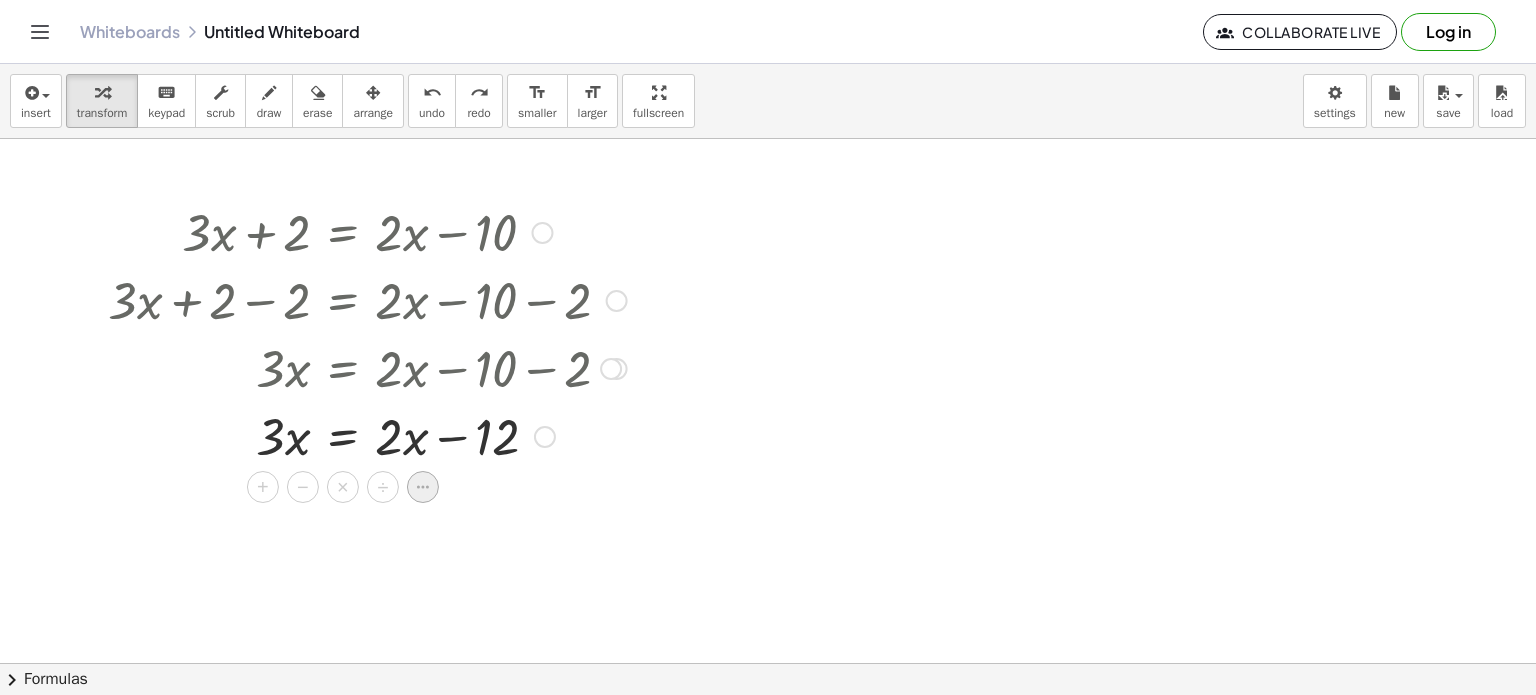click 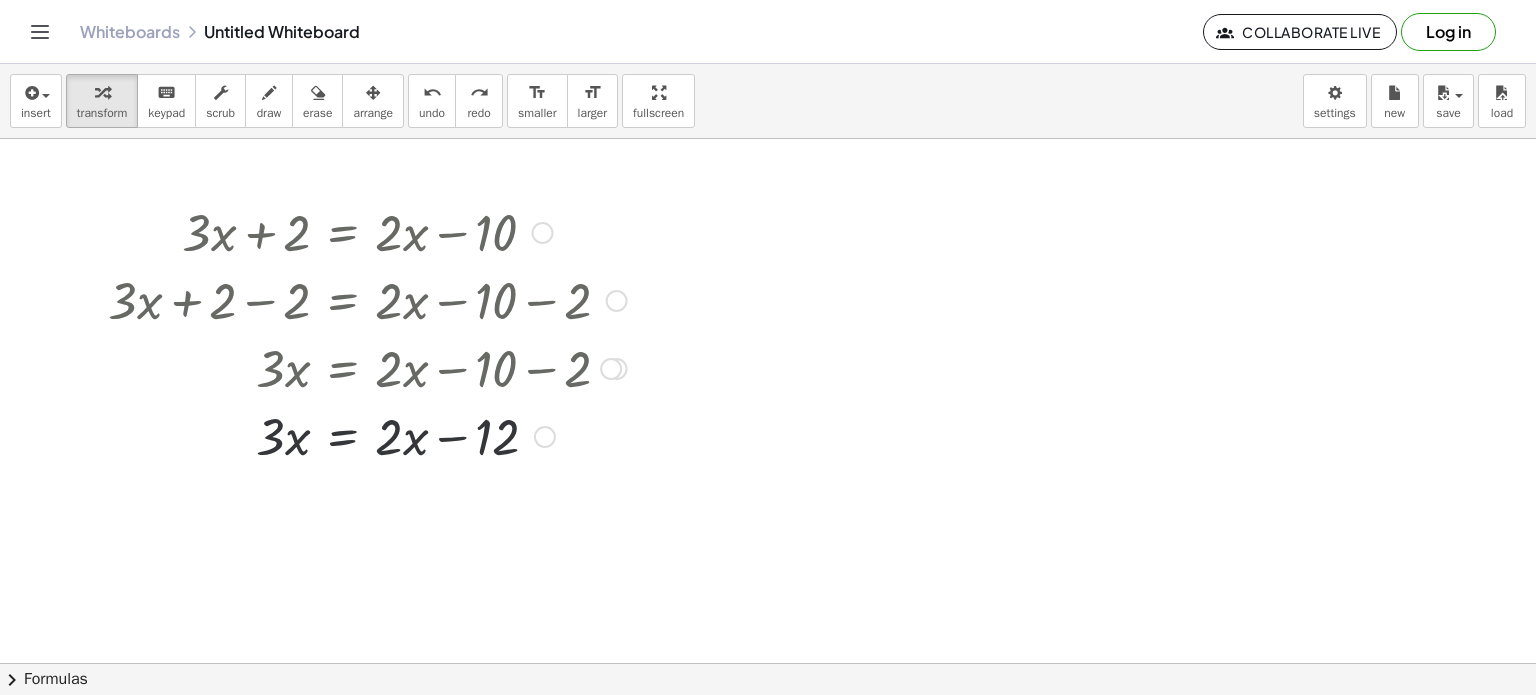 scroll, scrollTop: 0, scrollLeft: 0, axis: both 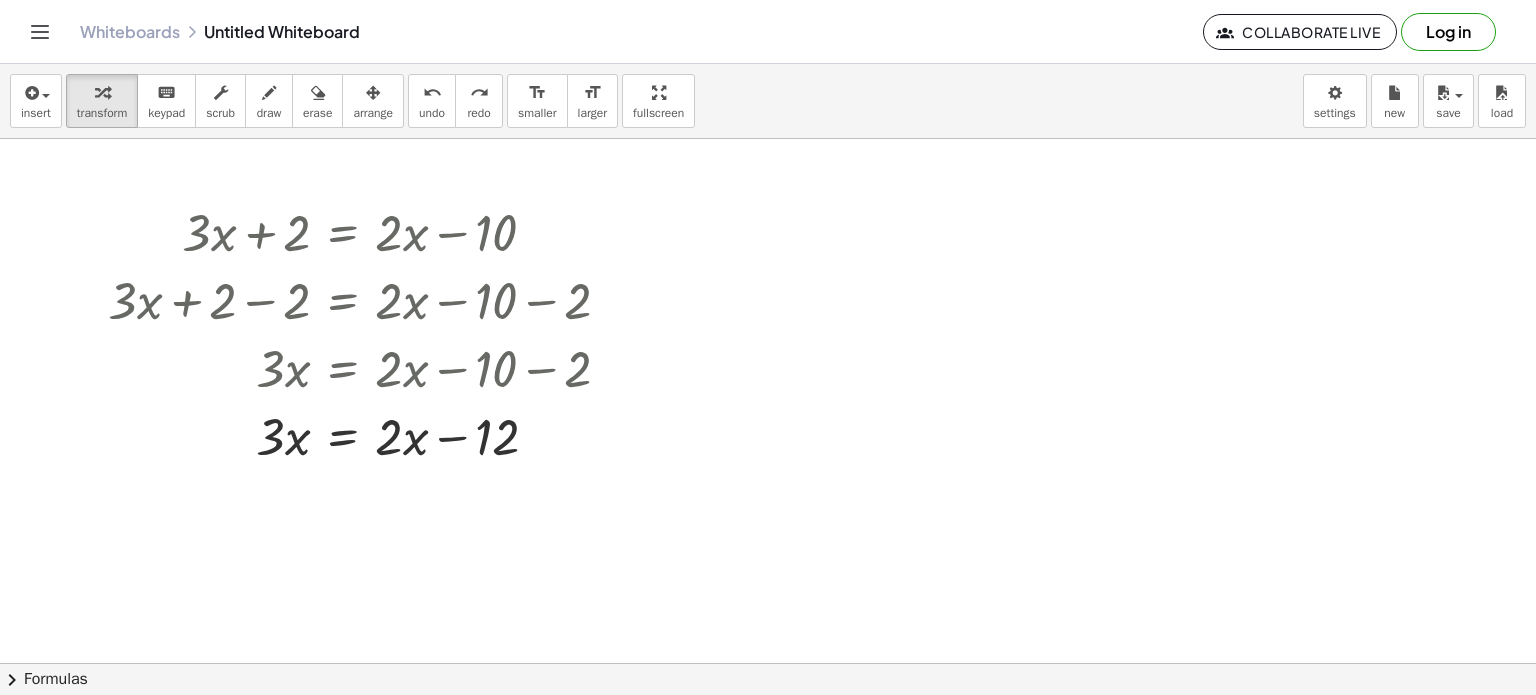 click at bounding box center (768, 664) 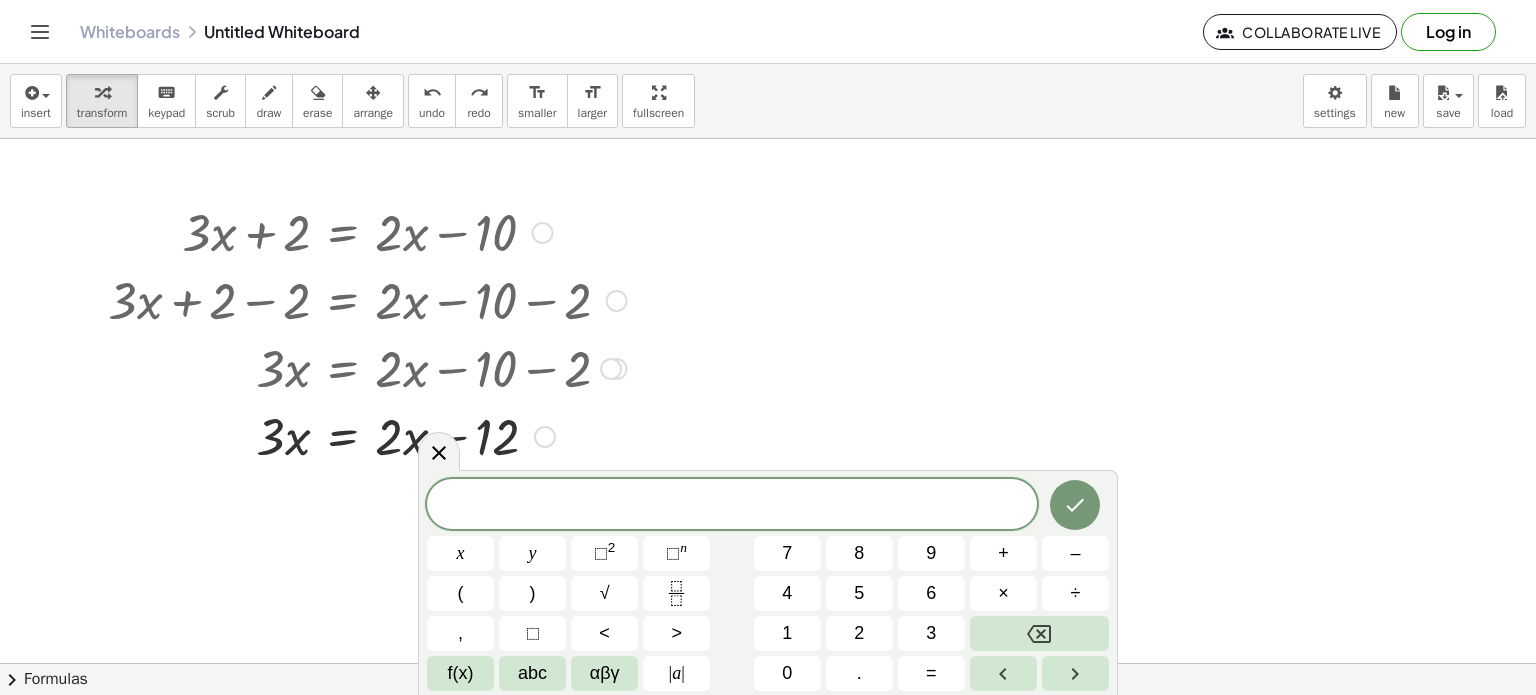 click at bounding box center [367, 435] 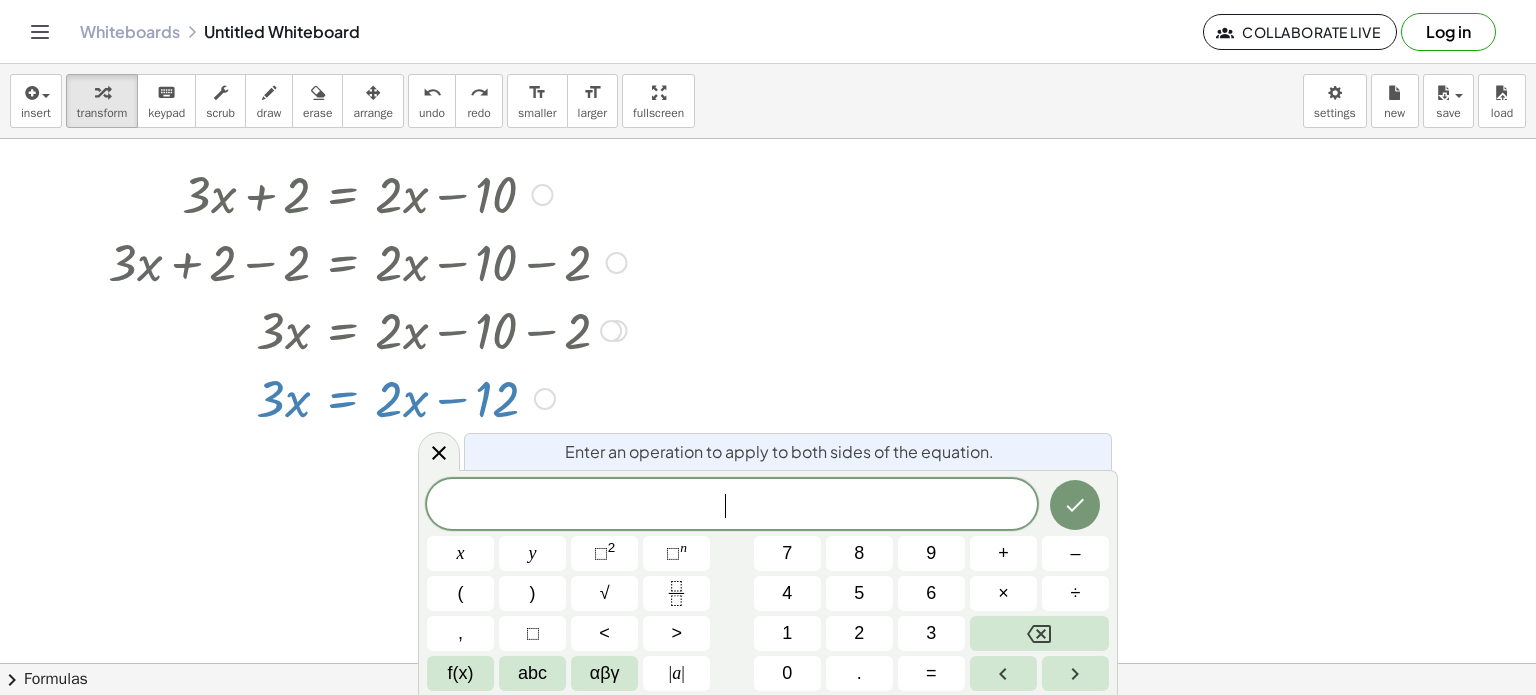 scroll, scrollTop: 42, scrollLeft: 0, axis: vertical 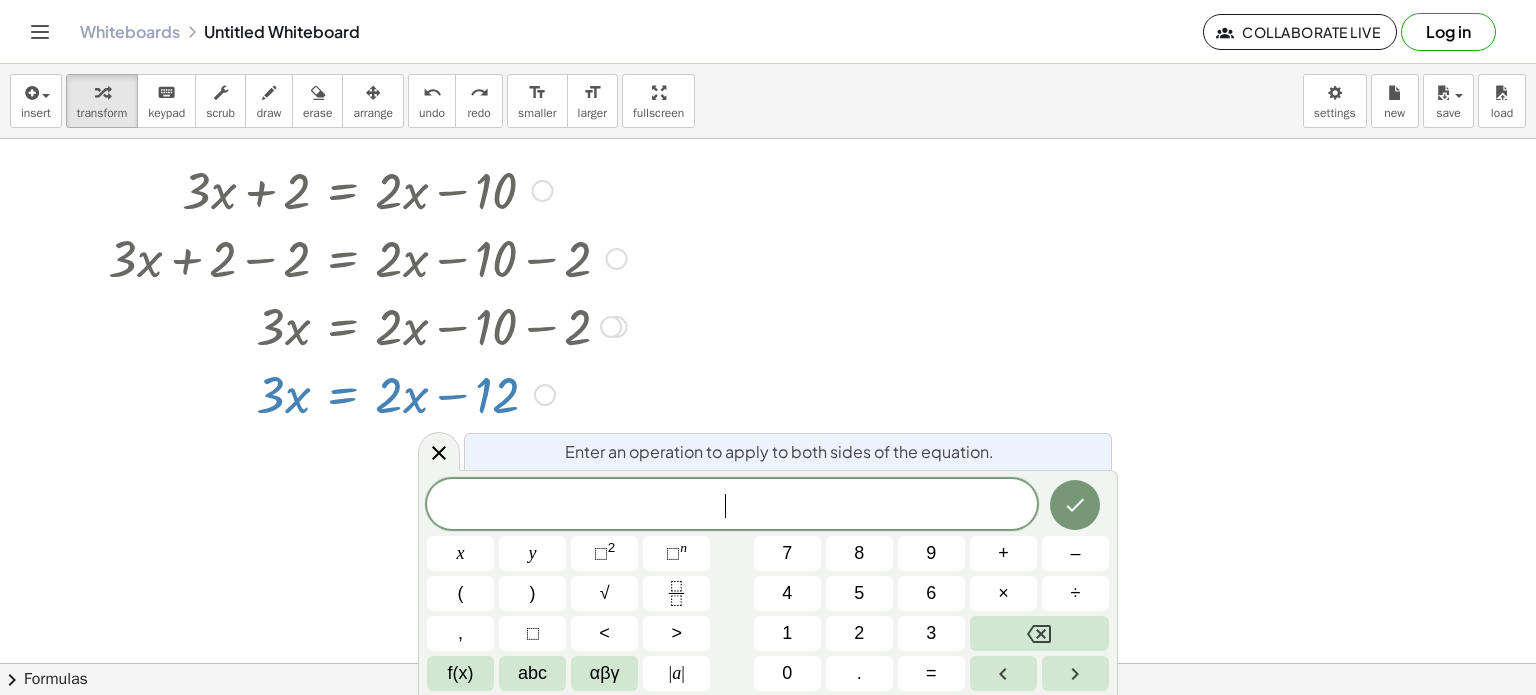 click 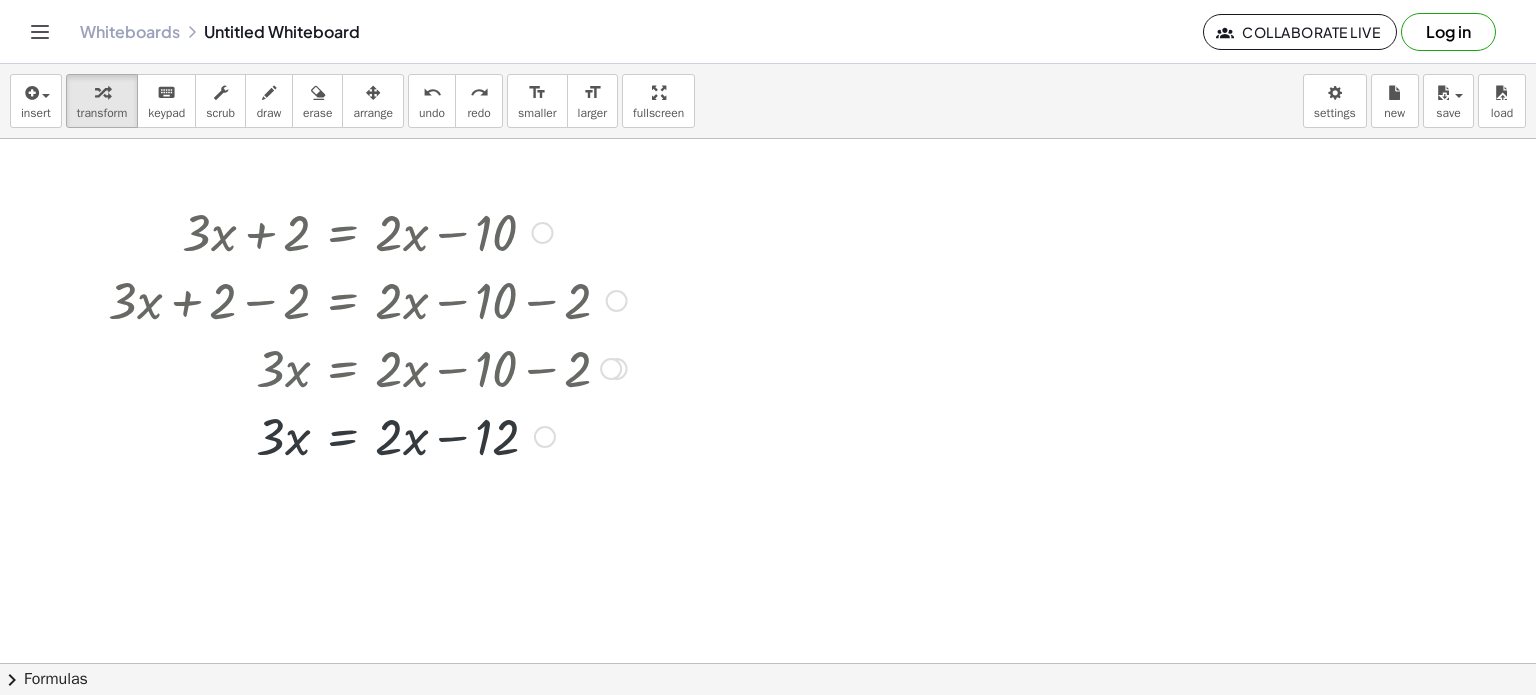 scroll, scrollTop: 0, scrollLeft: 0, axis: both 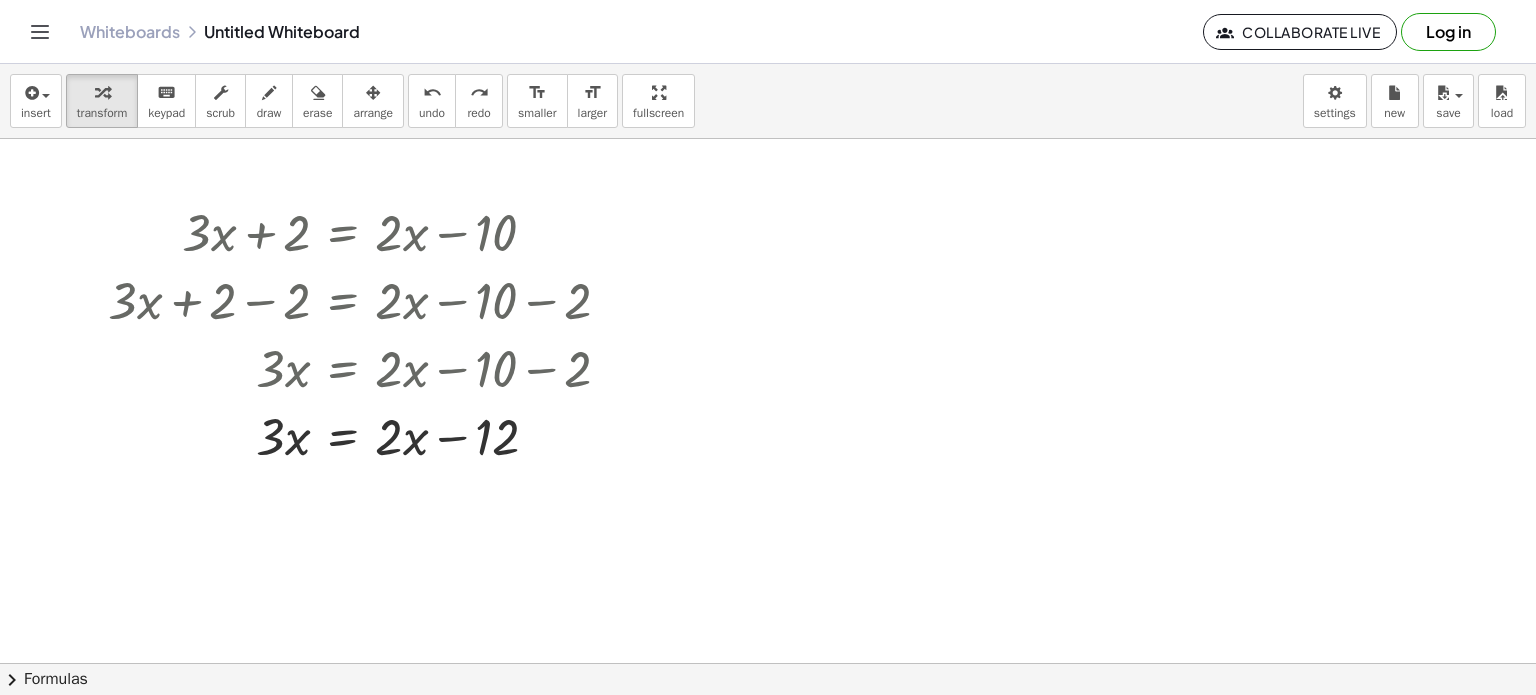 click at bounding box center [768, 664] 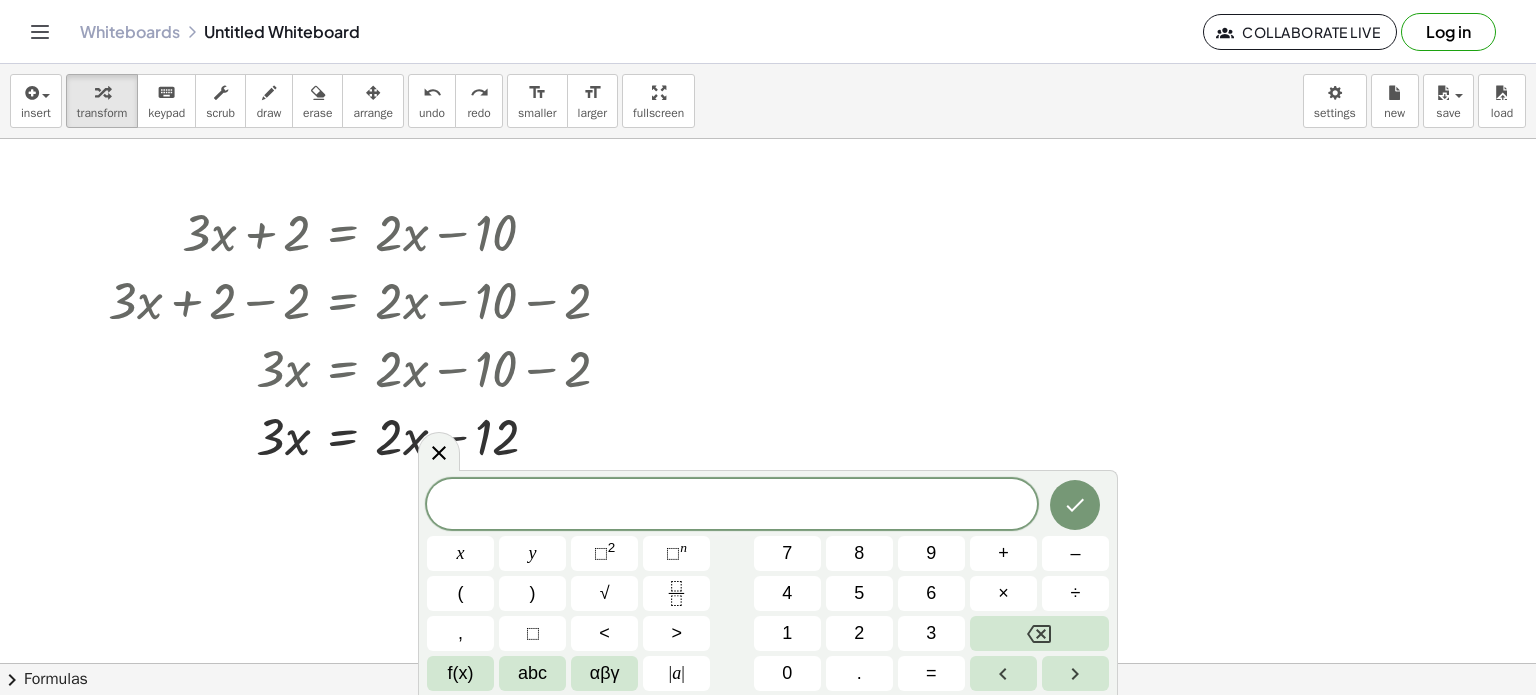 click 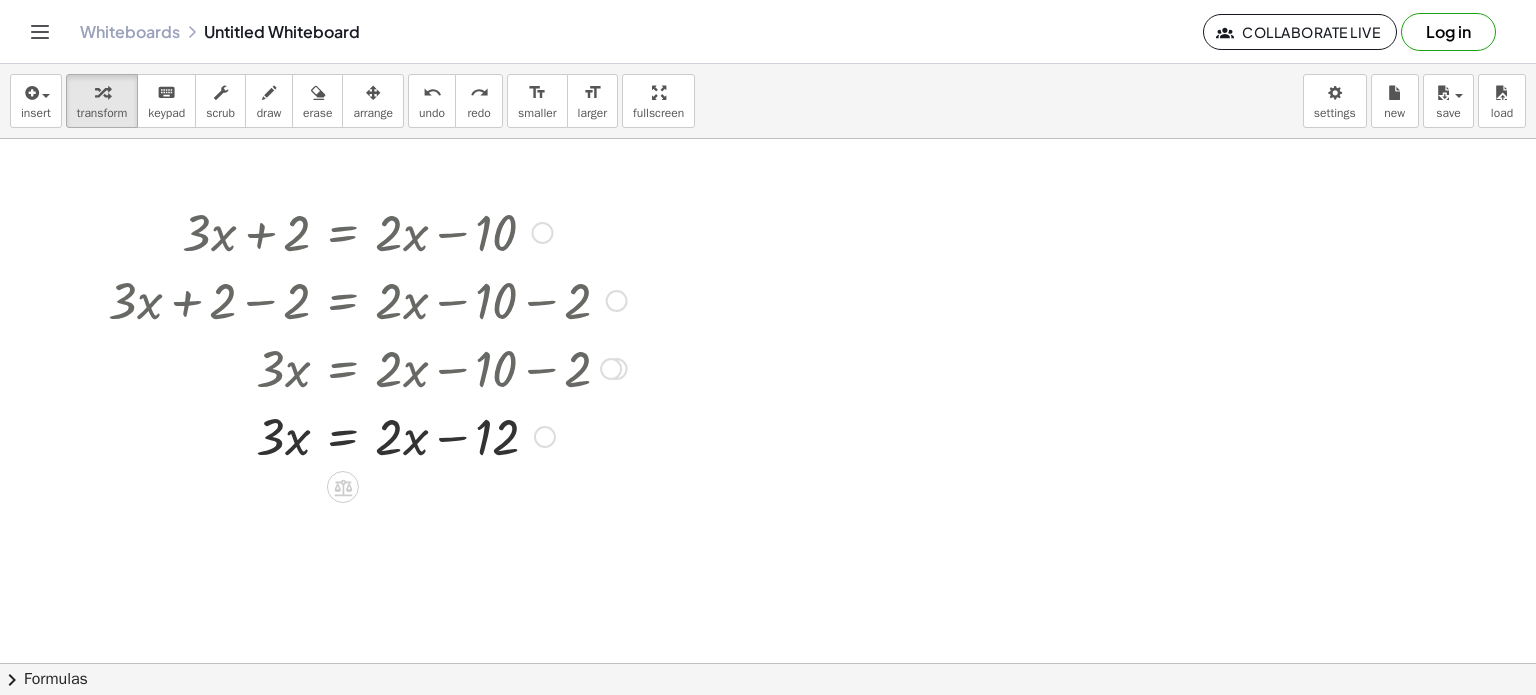 click at bounding box center (367, 435) 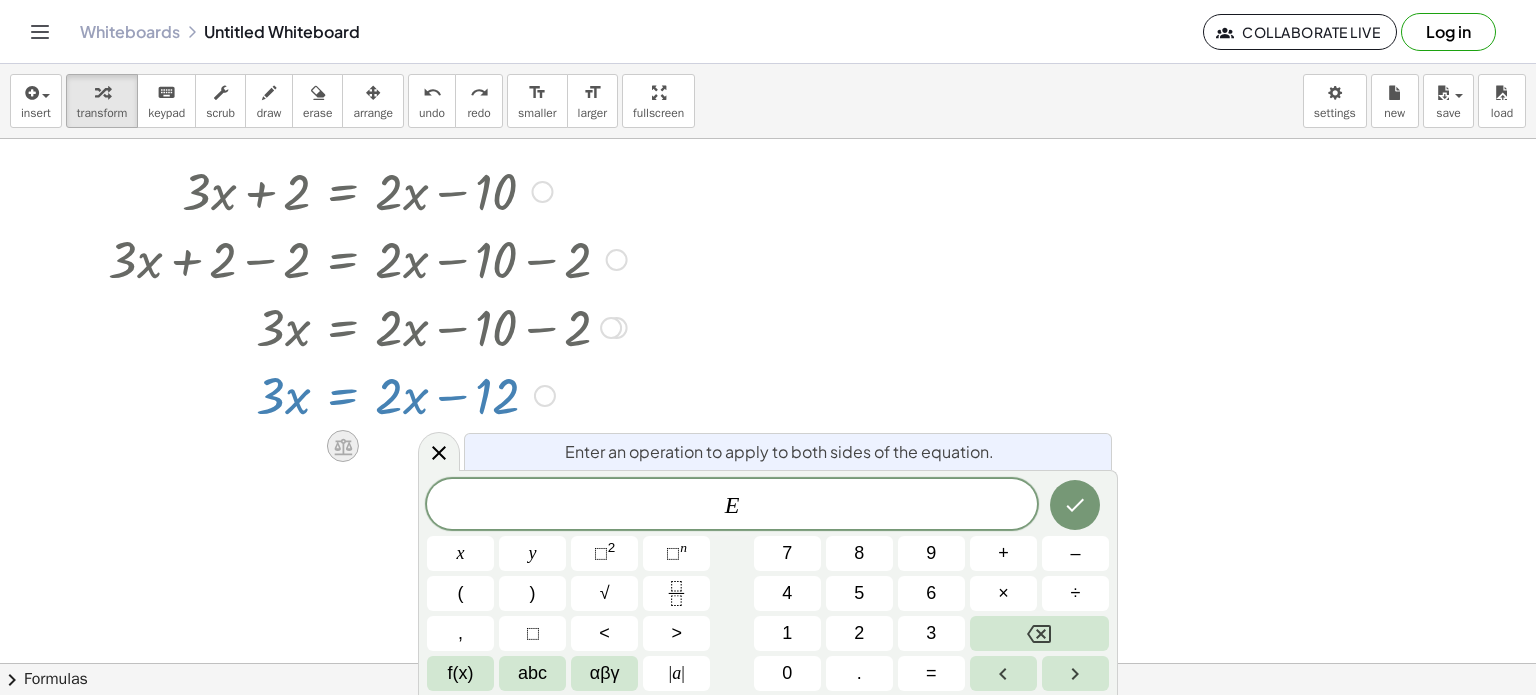 scroll, scrollTop: 42, scrollLeft: 0, axis: vertical 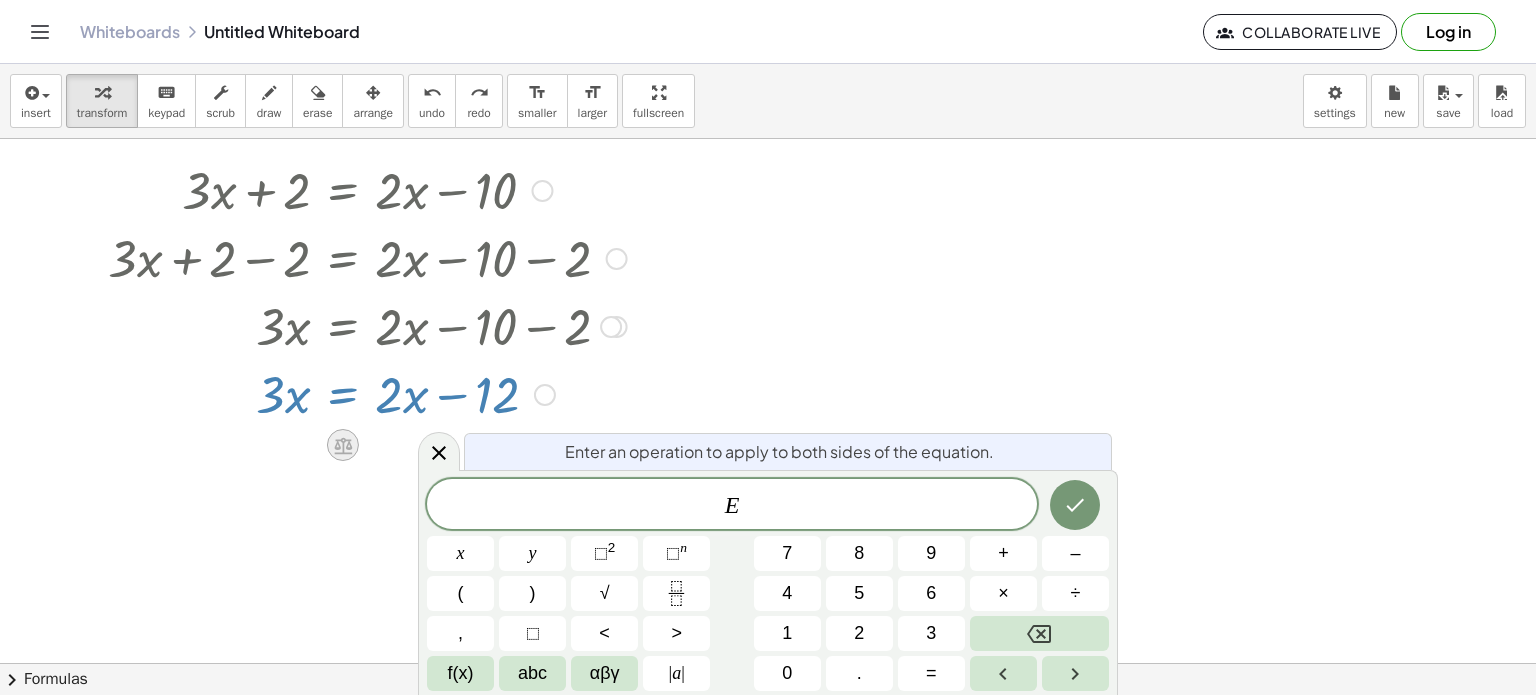 click 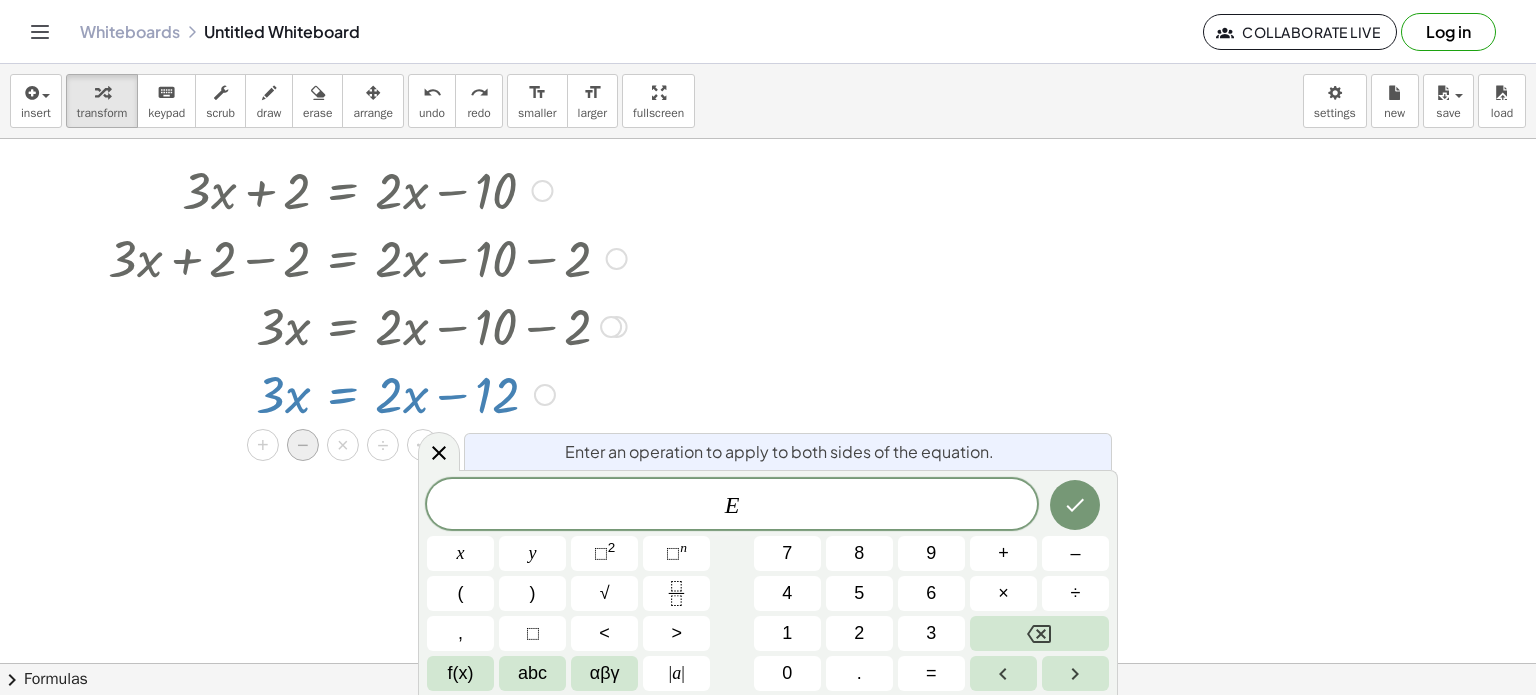 click on "−" at bounding box center [303, 445] 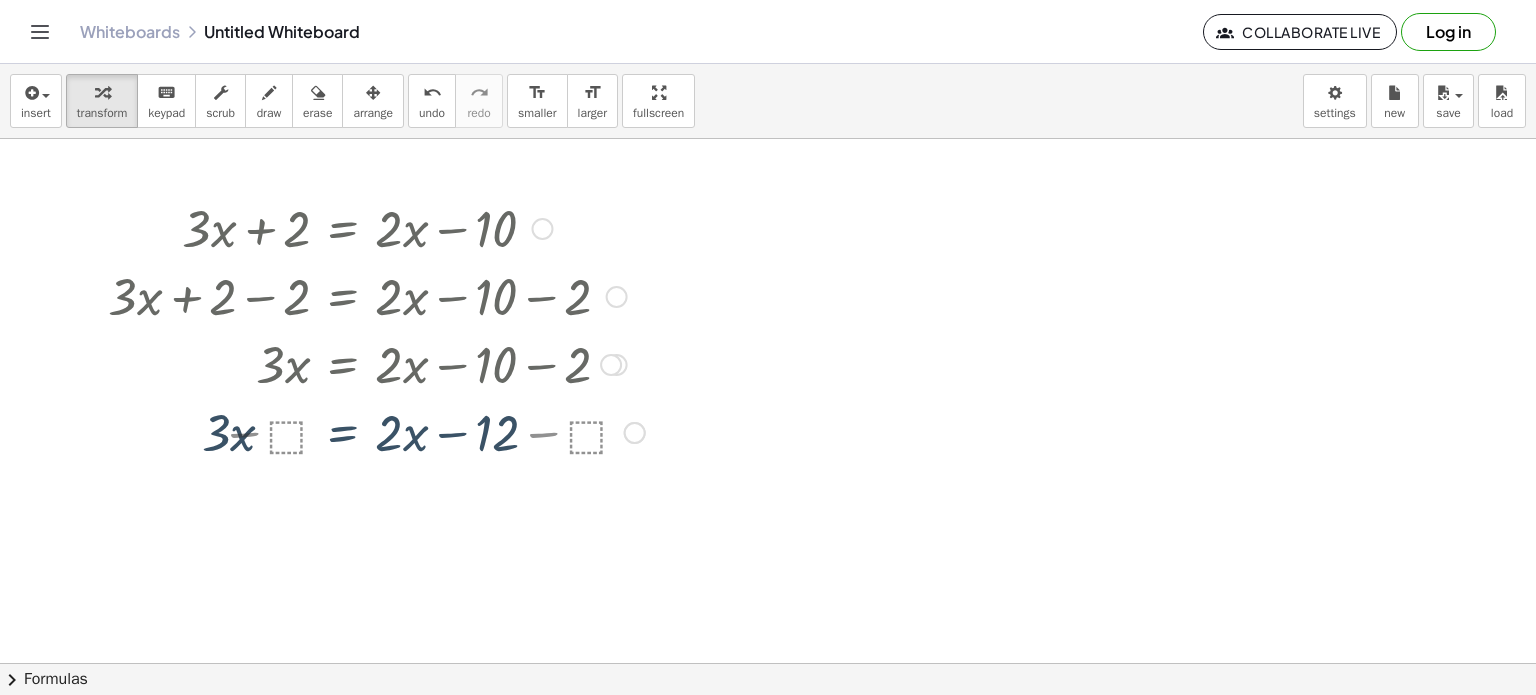 scroll, scrollTop: 0, scrollLeft: 0, axis: both 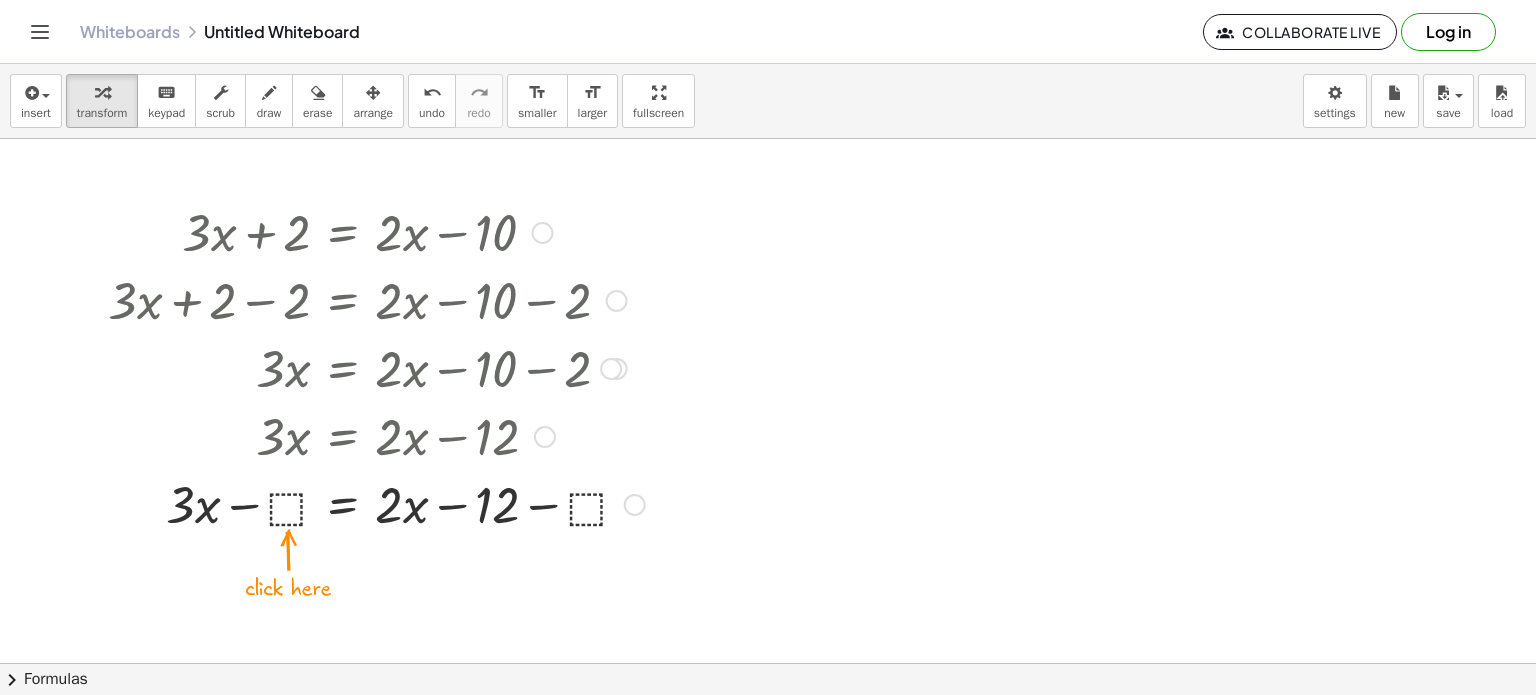 click at bounding box center (376, 503) 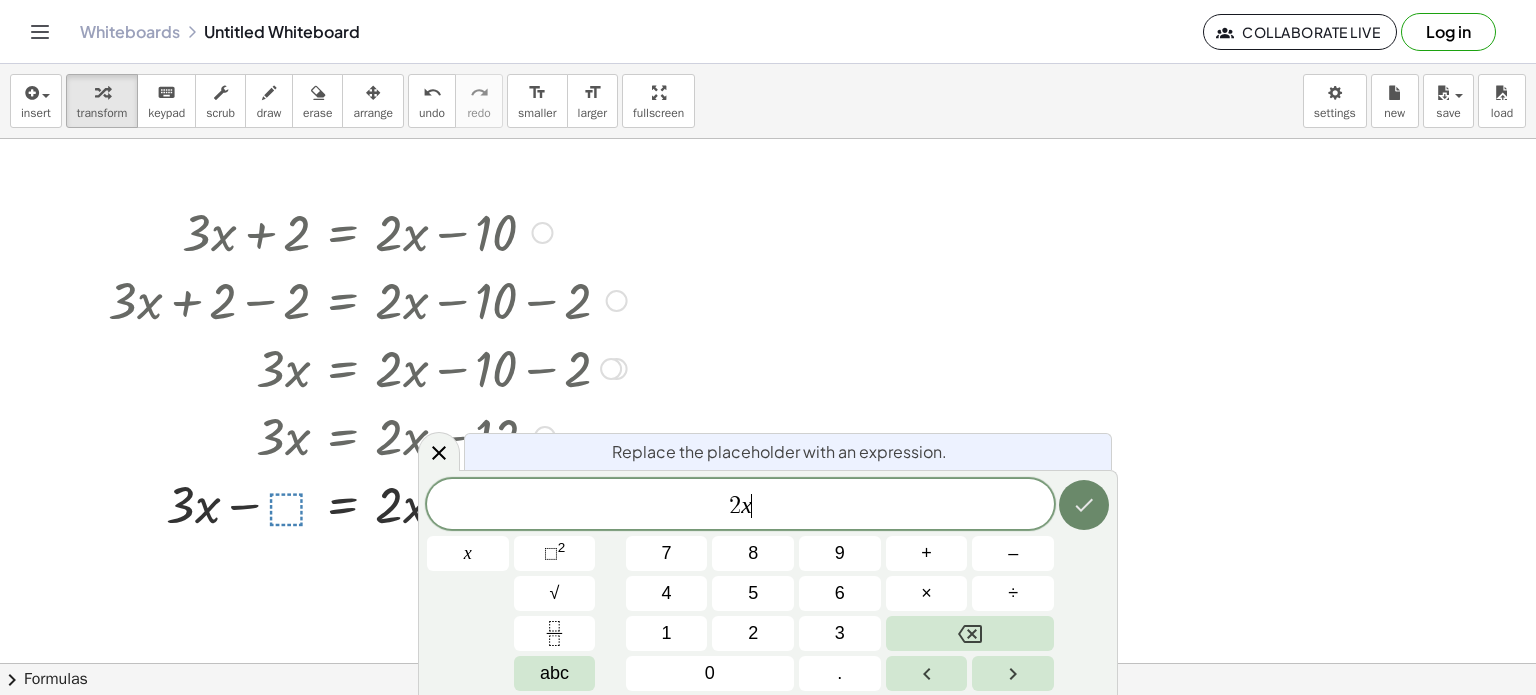 click at bounding box center (1084, 505) 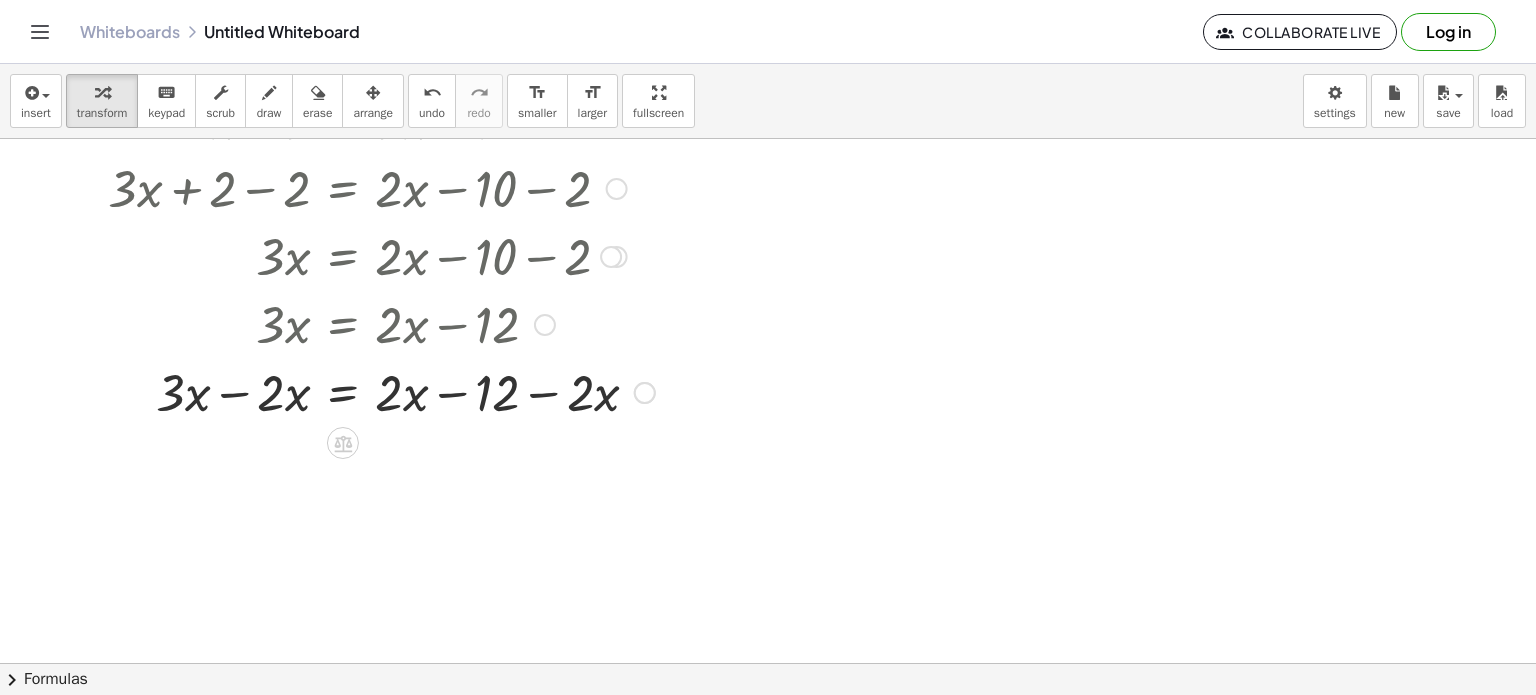 scroll, scrollTop: 200, scrollLeft: 0, axis: vertical 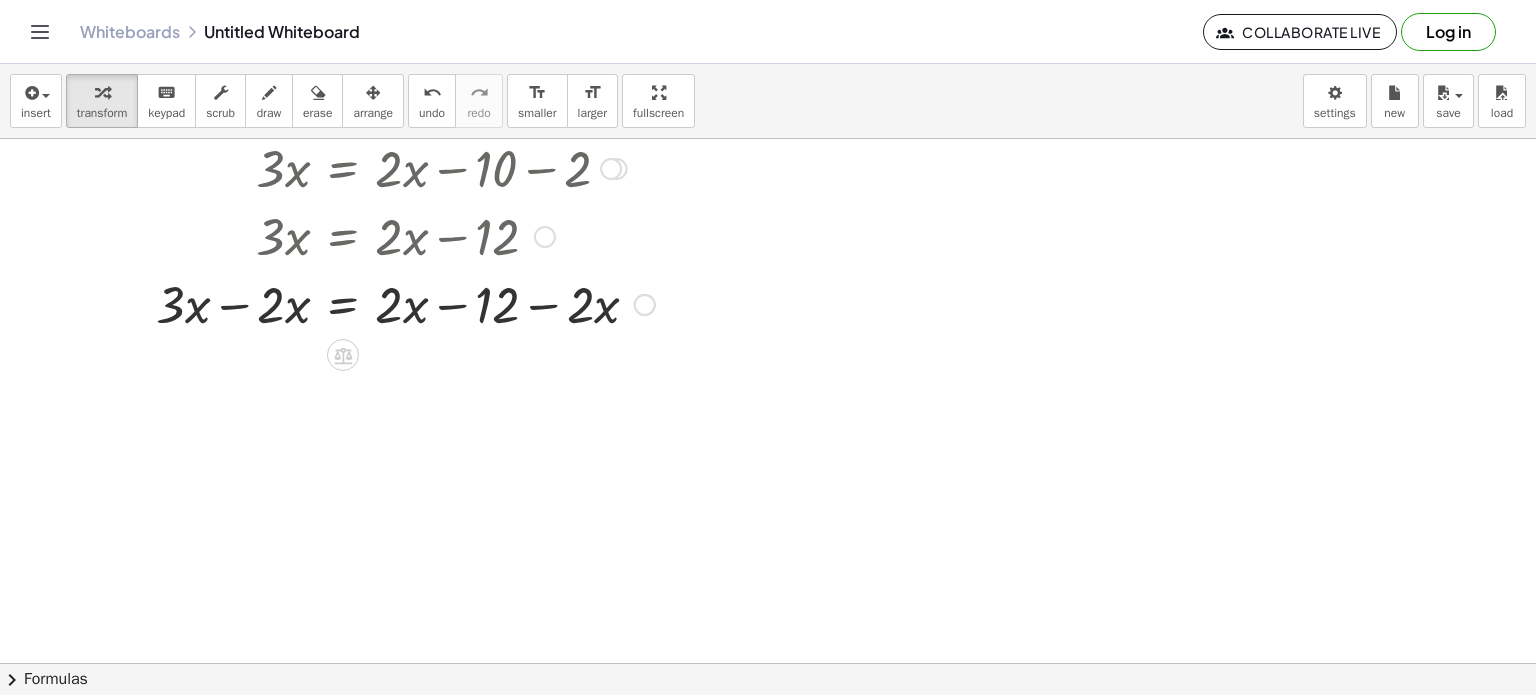 click at bounding box center (768, 464) 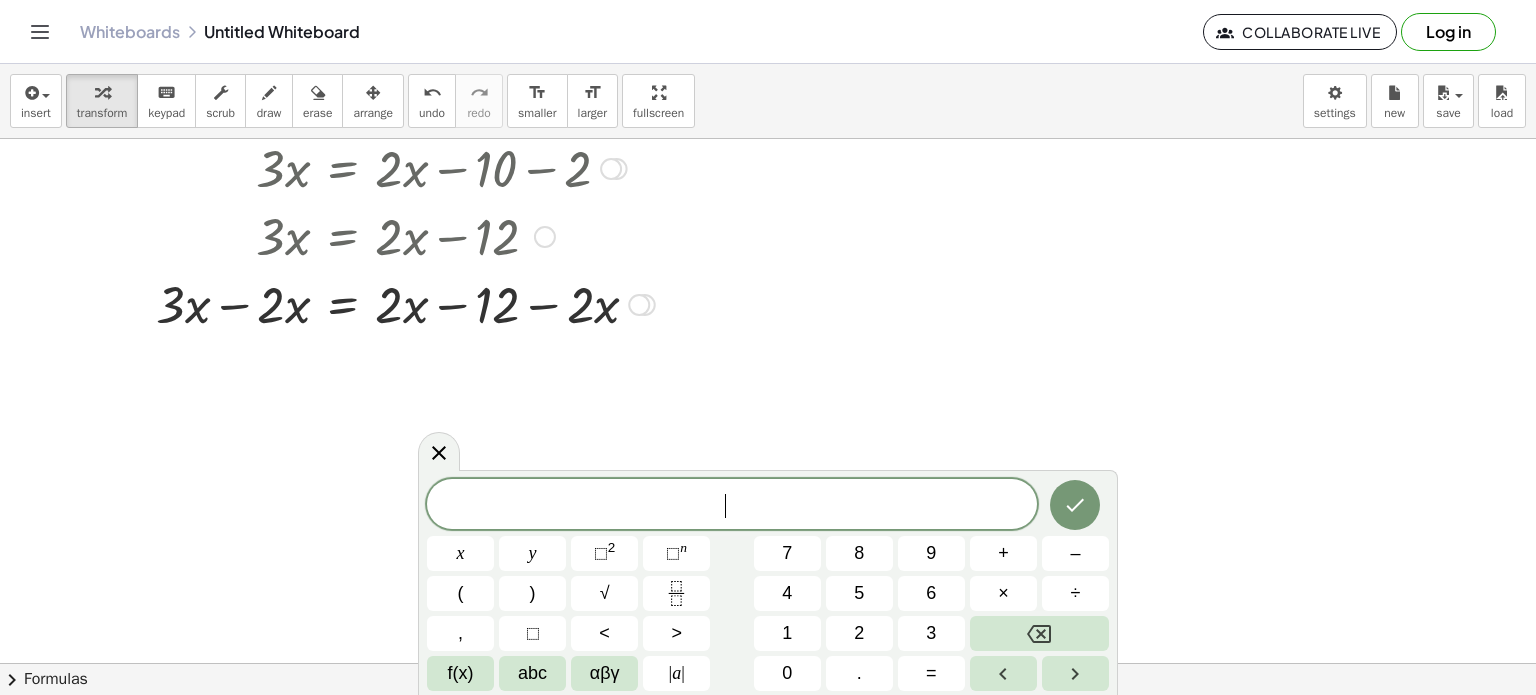 click at bounding box center (381, 303) 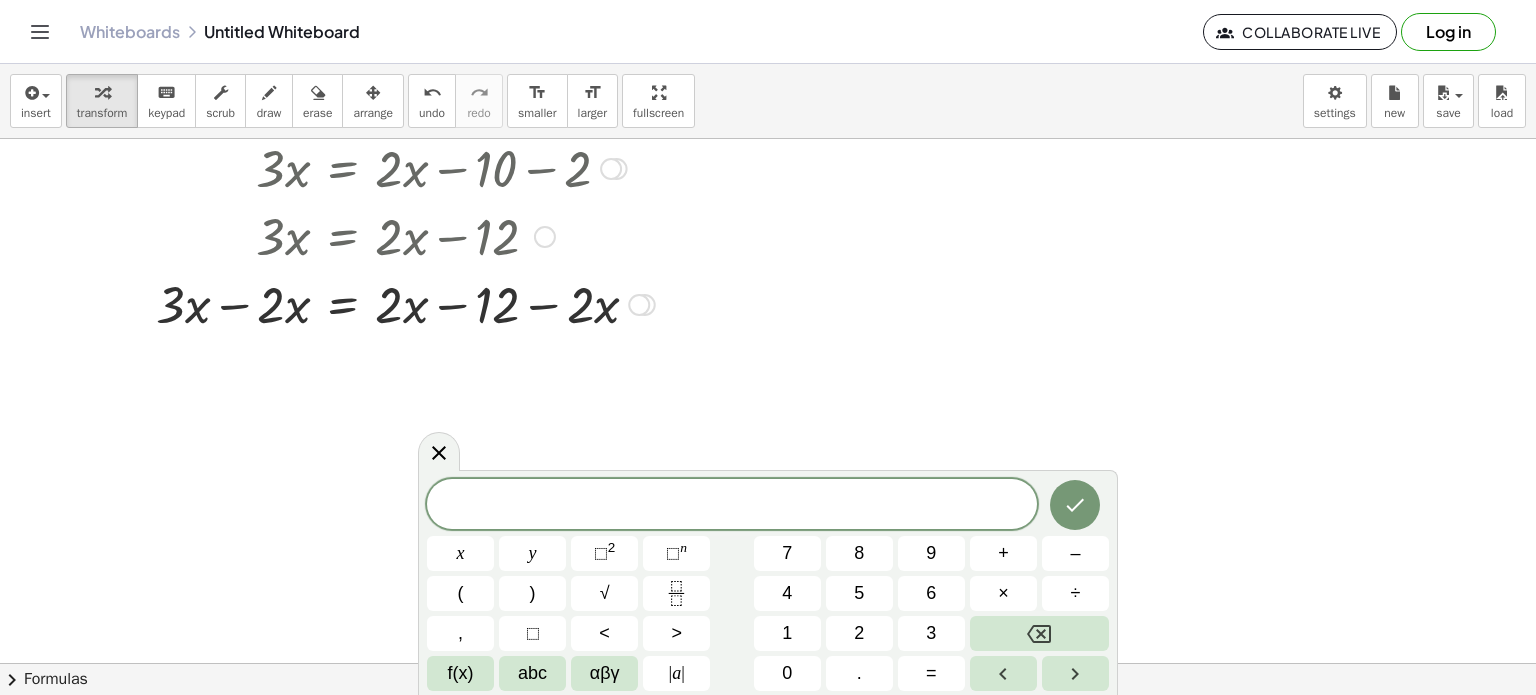 click at bounding box center (381, 303) 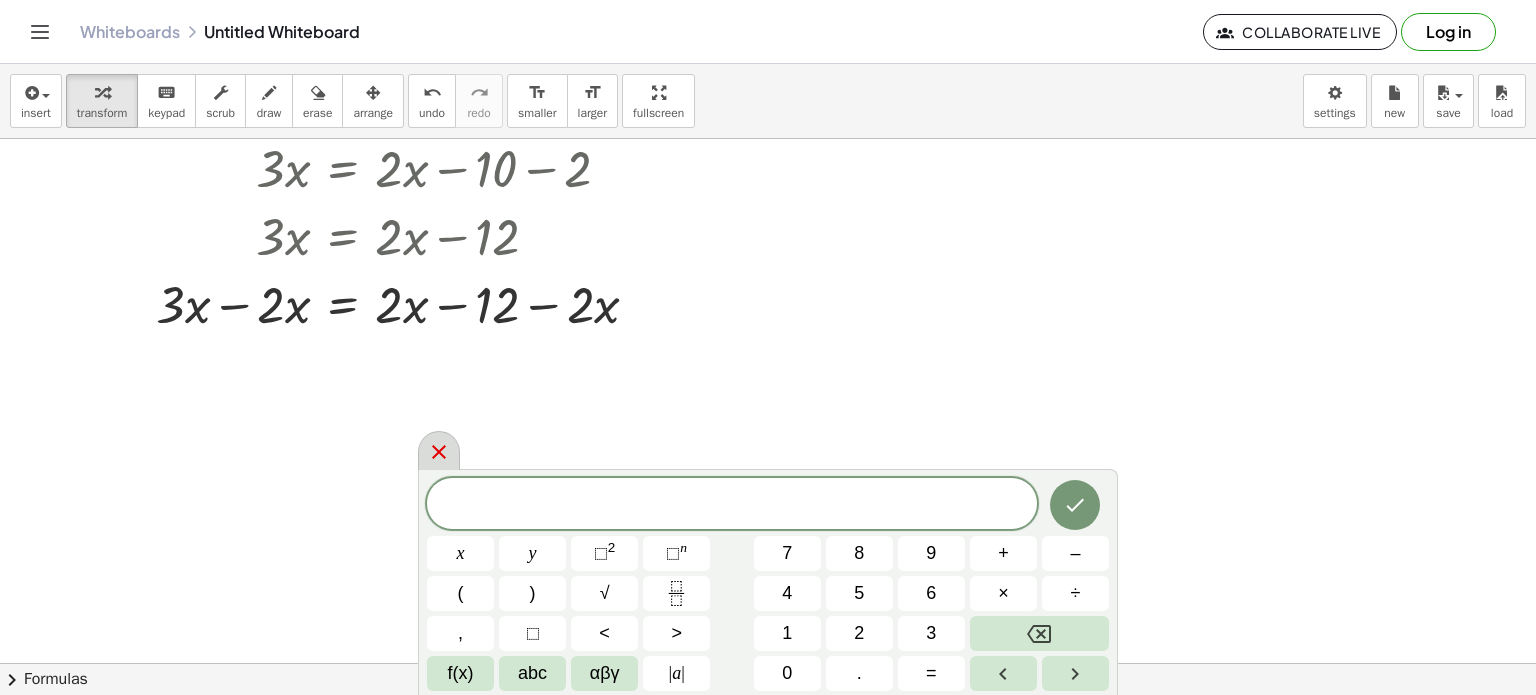 click 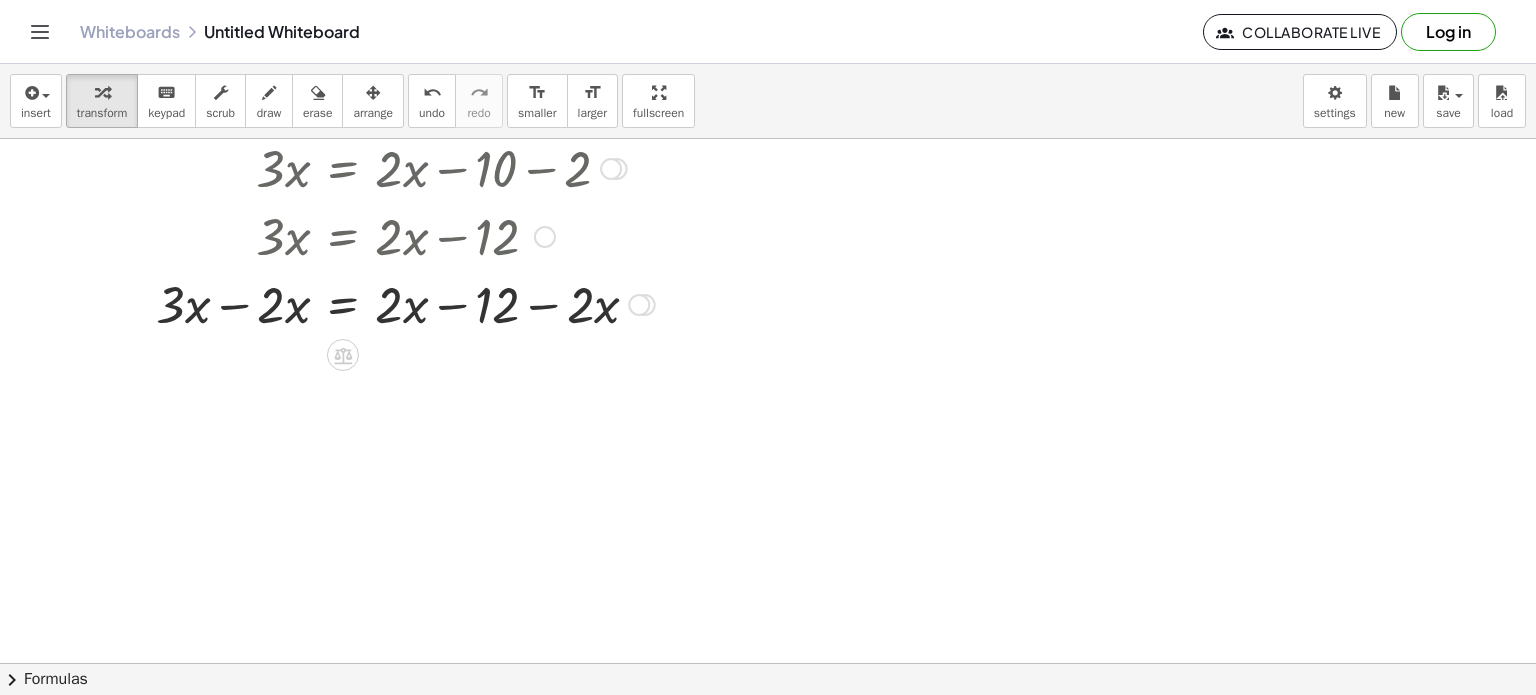 click at bounding box center [381, 303] 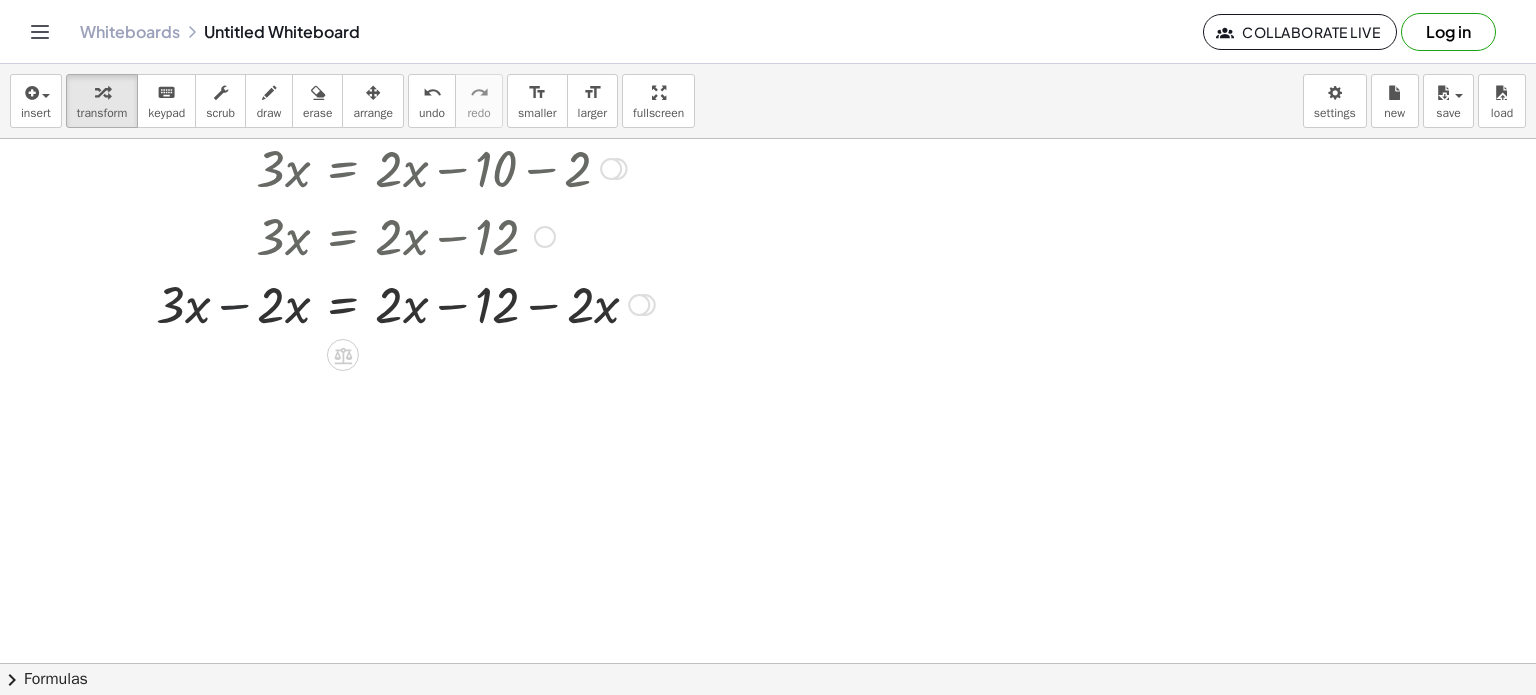 click at bounding box center (381, 303) 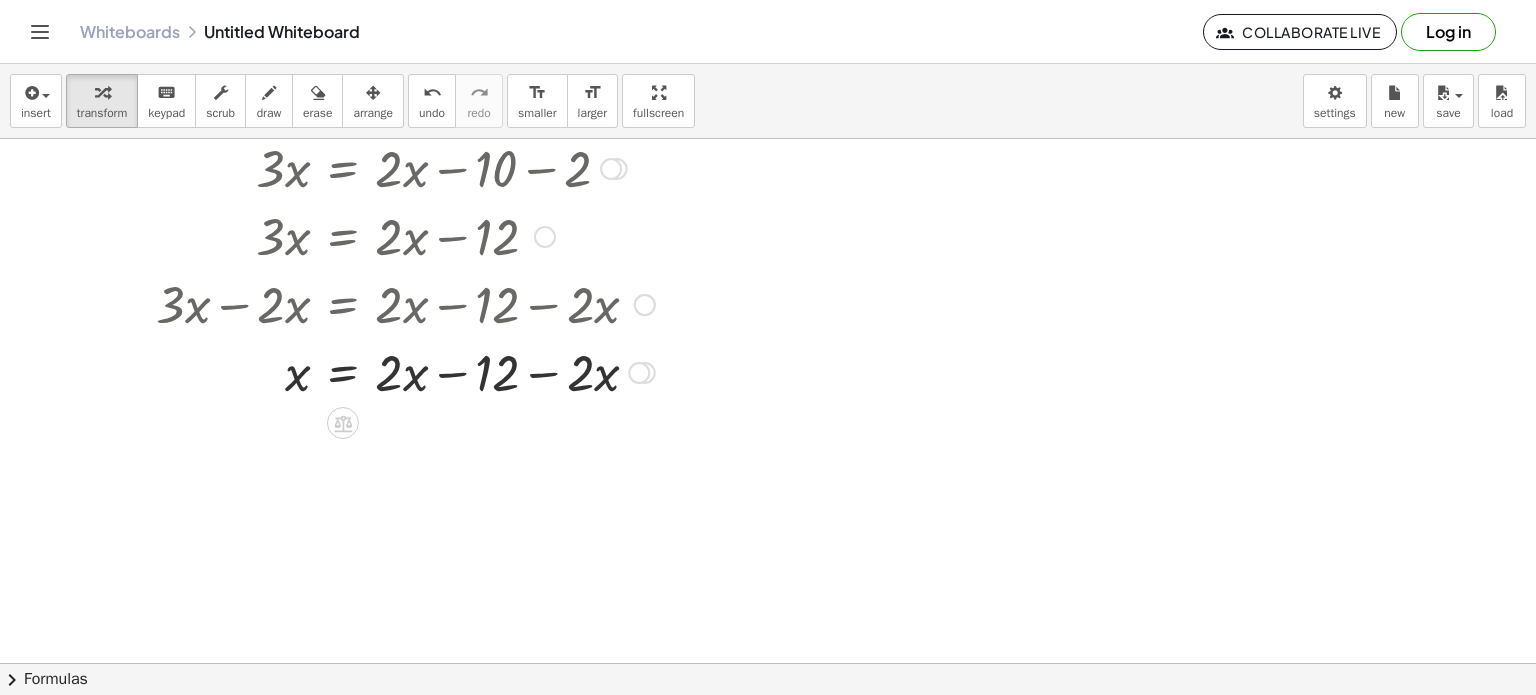 click at bounding box center [381, 371] 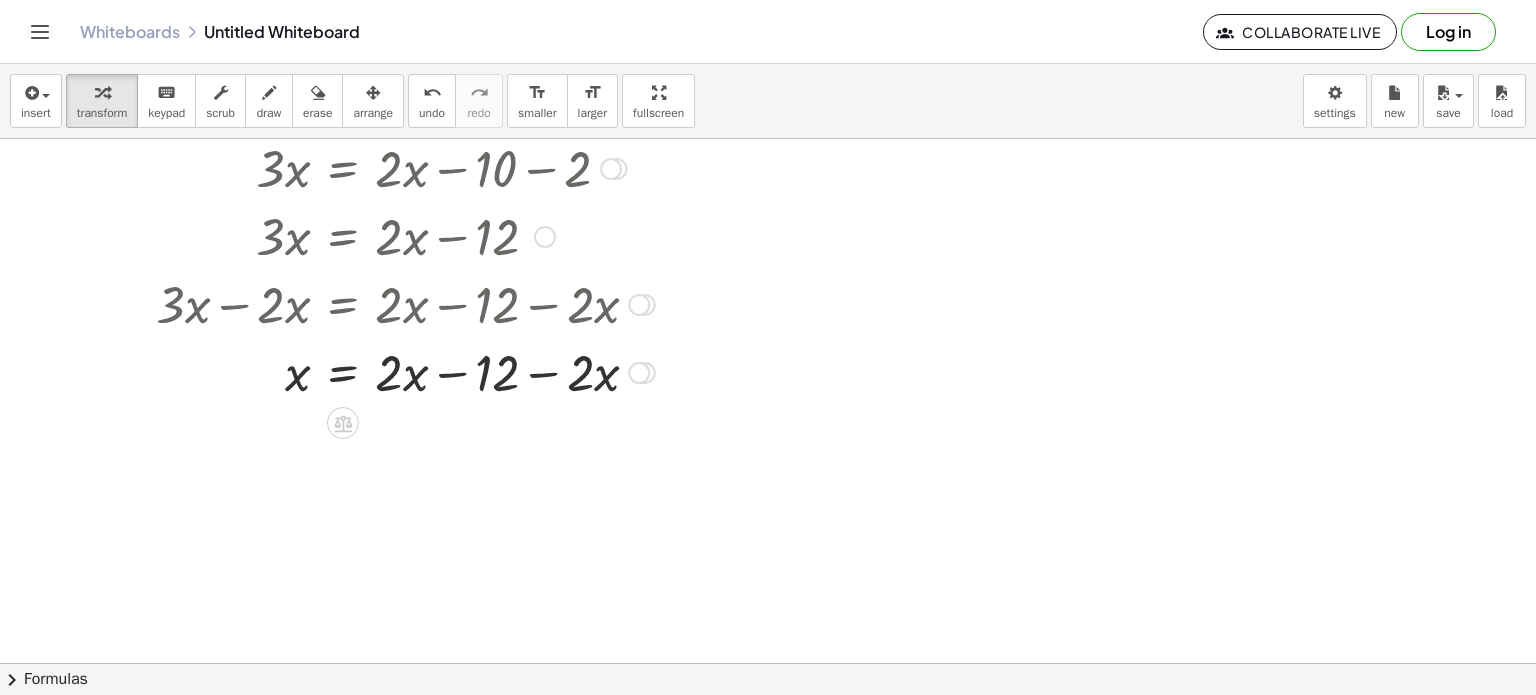click at bounding box center [381, 371] 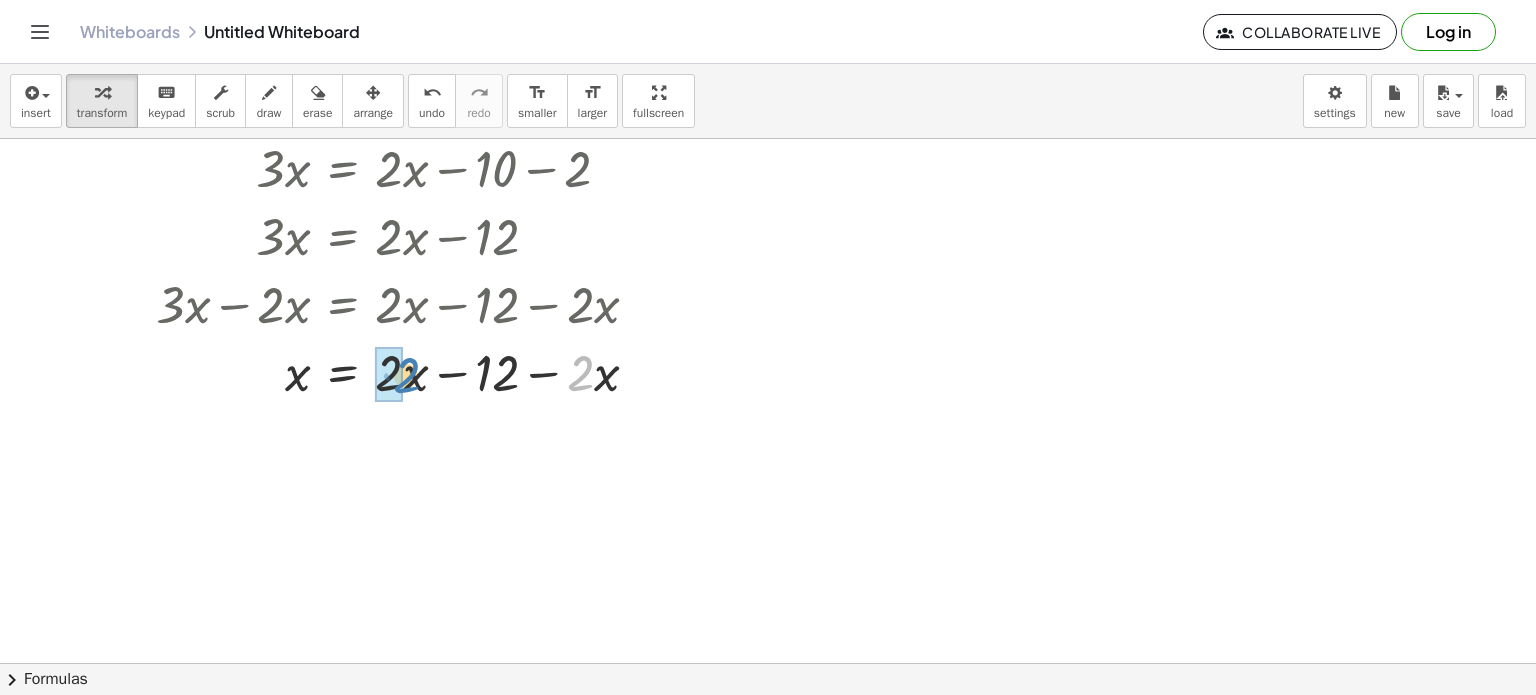 drag, startPoint x: 581, startPoint y: 377, endPoint x: 407, endPoint y: 379, distance: 174.01149 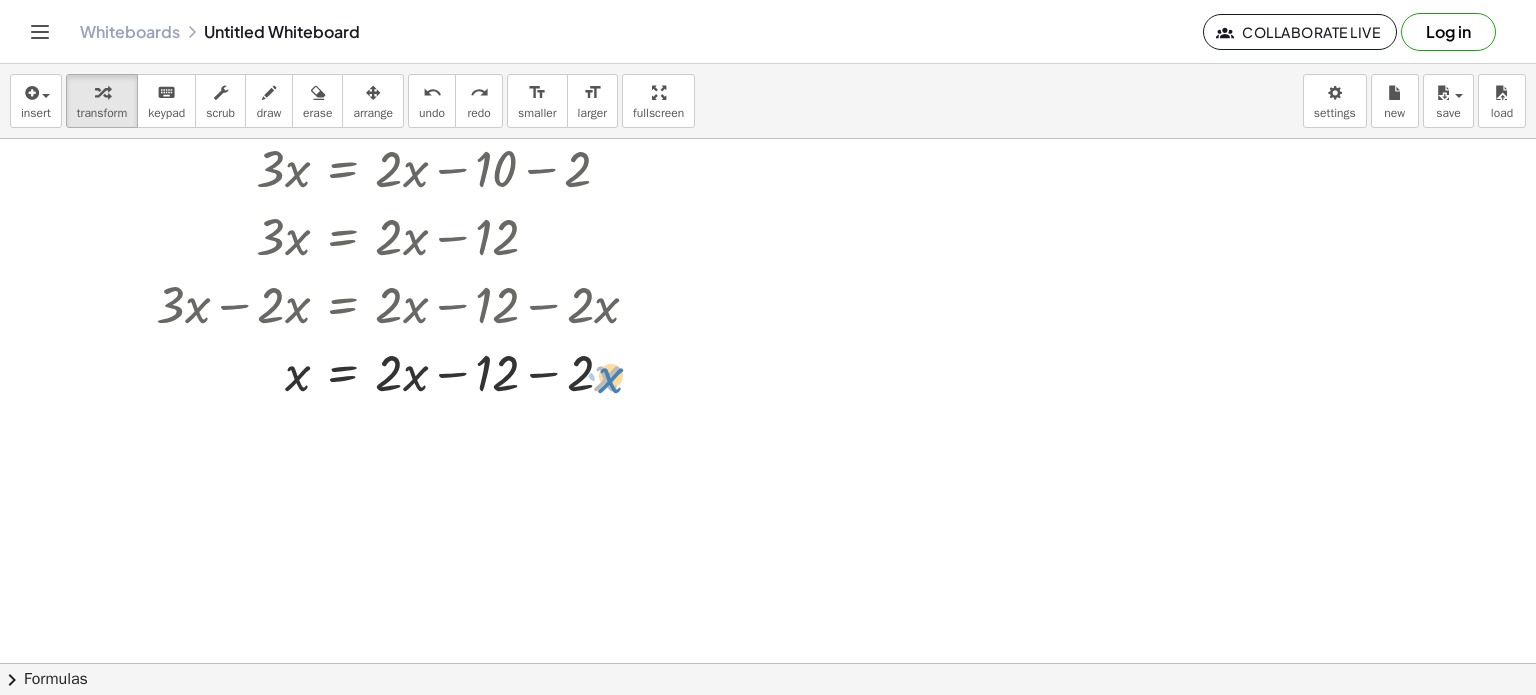 click at bounding box center (381, 371) 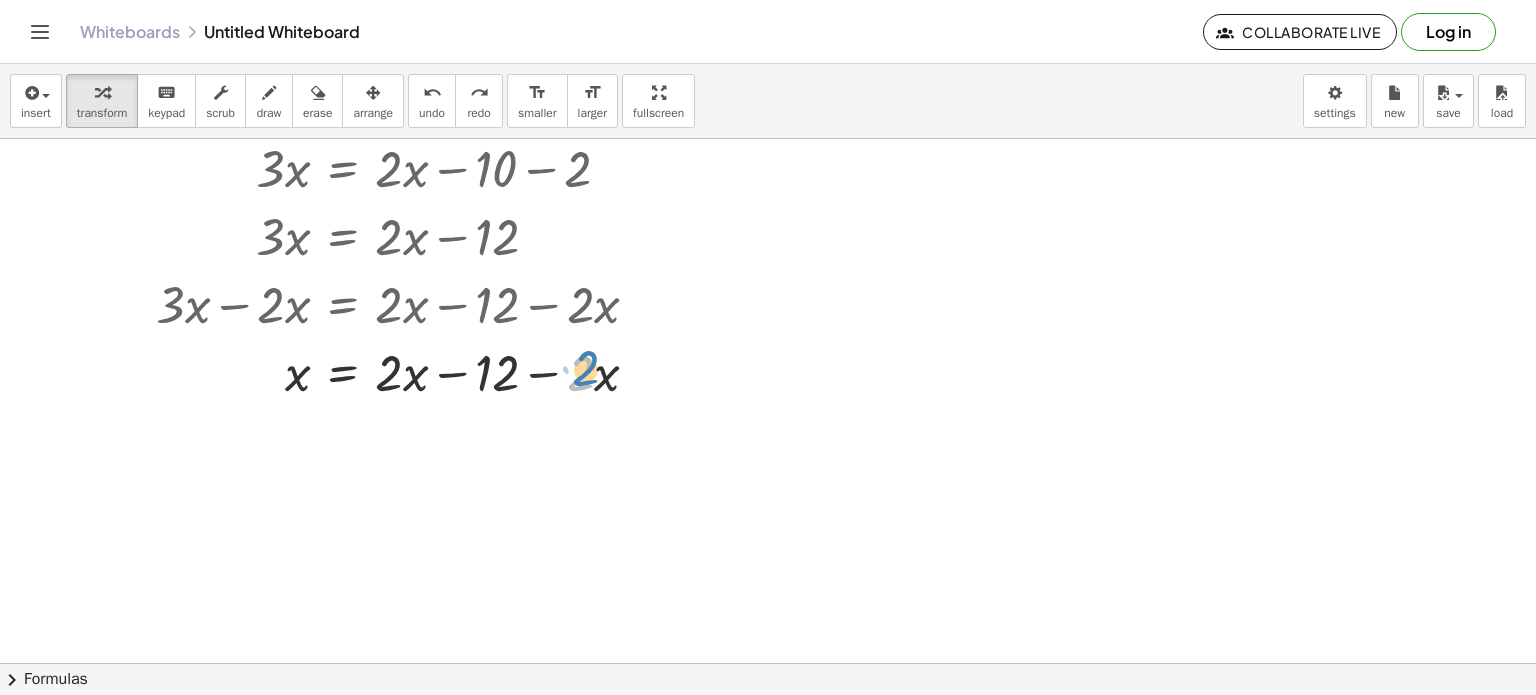 click at bounding box center [381, 371] 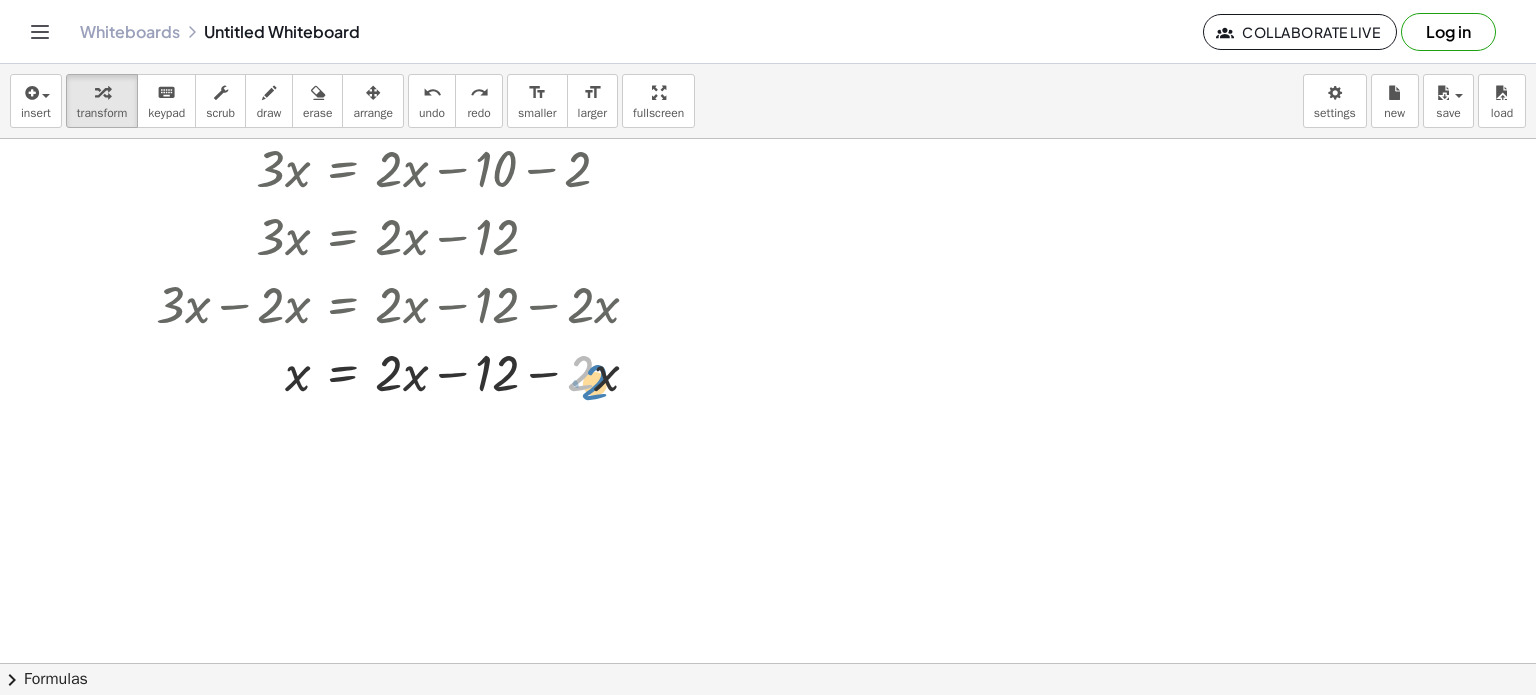 click at bounding box center [381, 371] 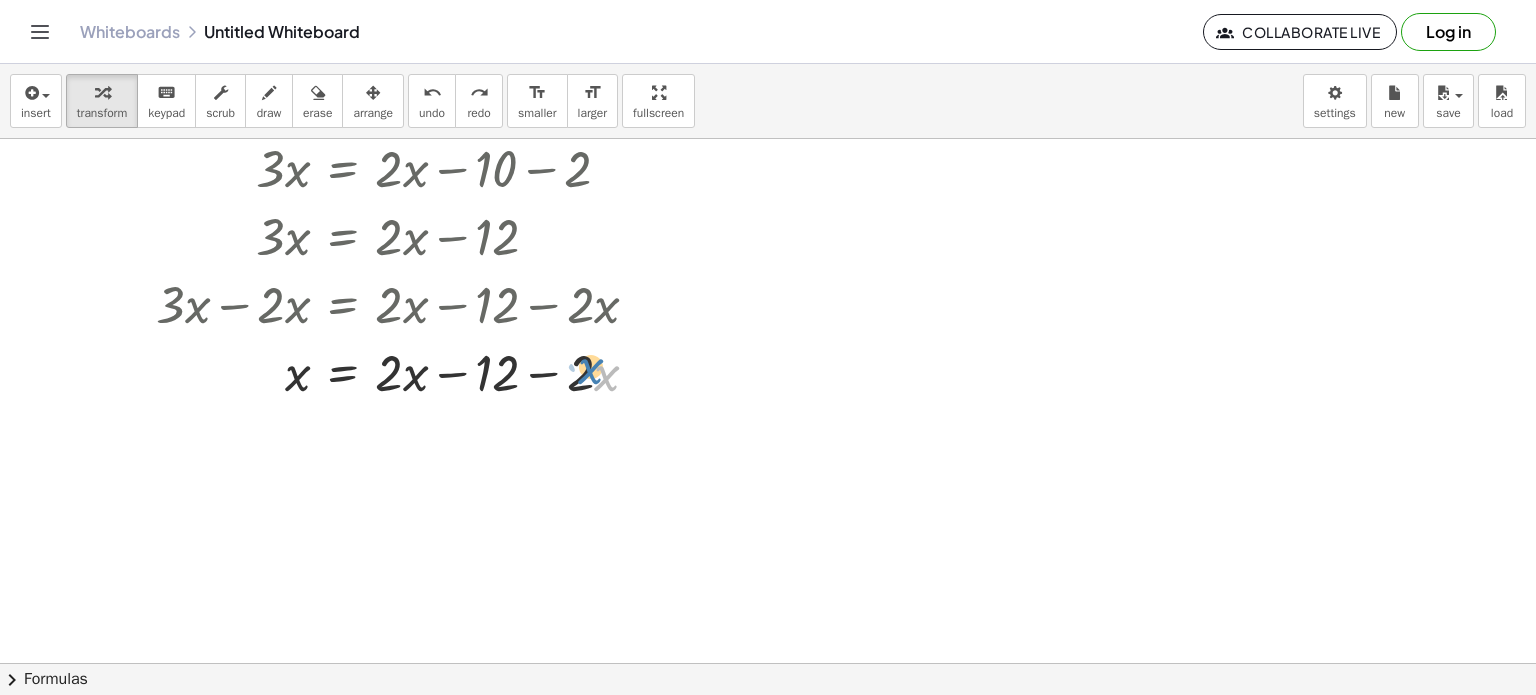 click at bounding box center (381, 371) 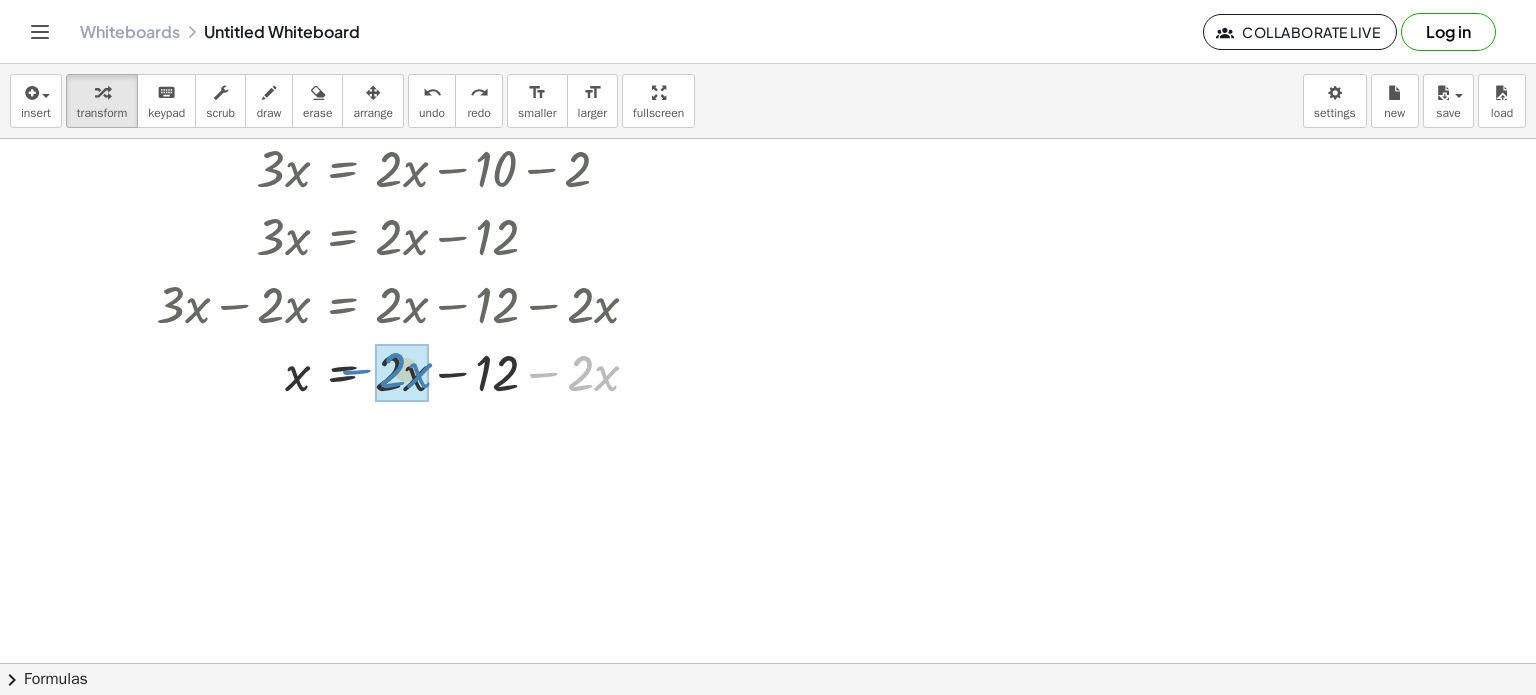 drag, startPoint x: 548, startPoint y: 374, endPoint x: 361, endPoint y: 372, distance: 187.0107 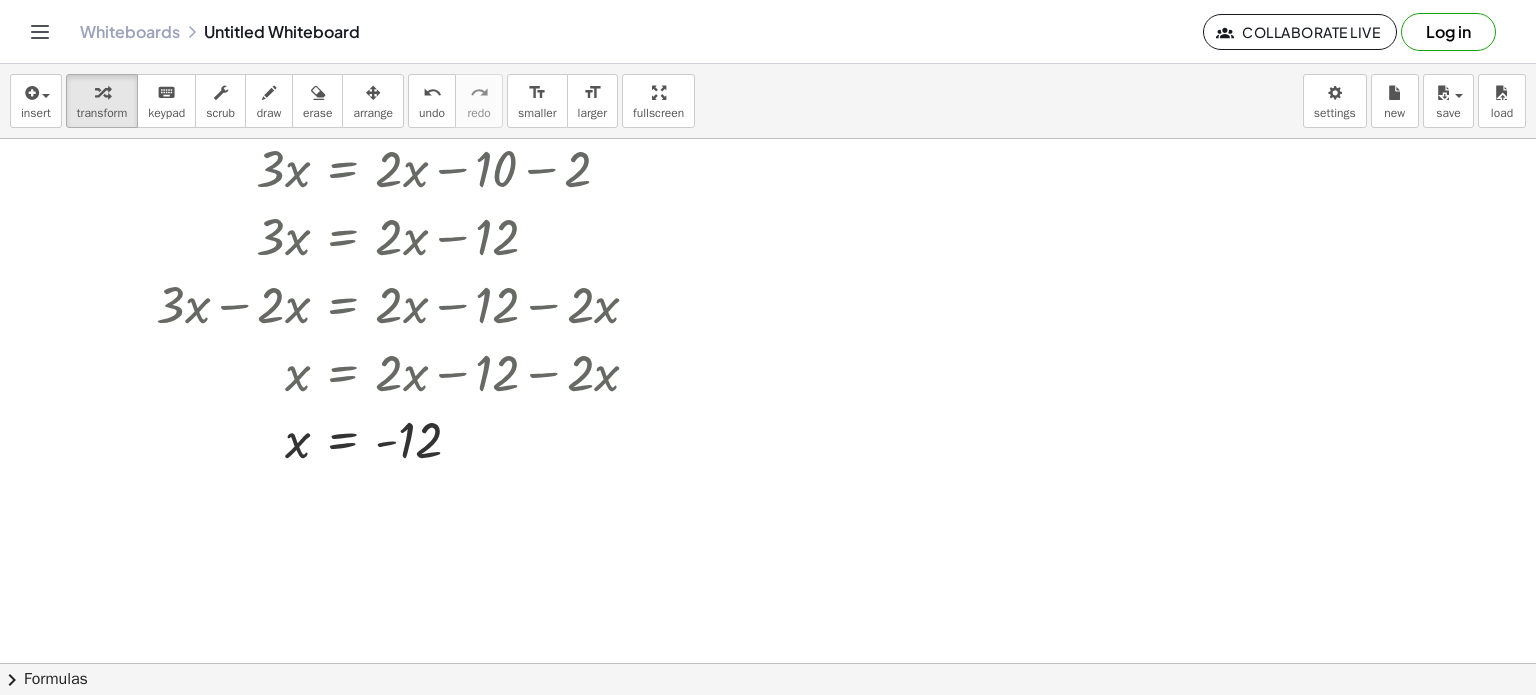 click at bounding box center (768, 464) 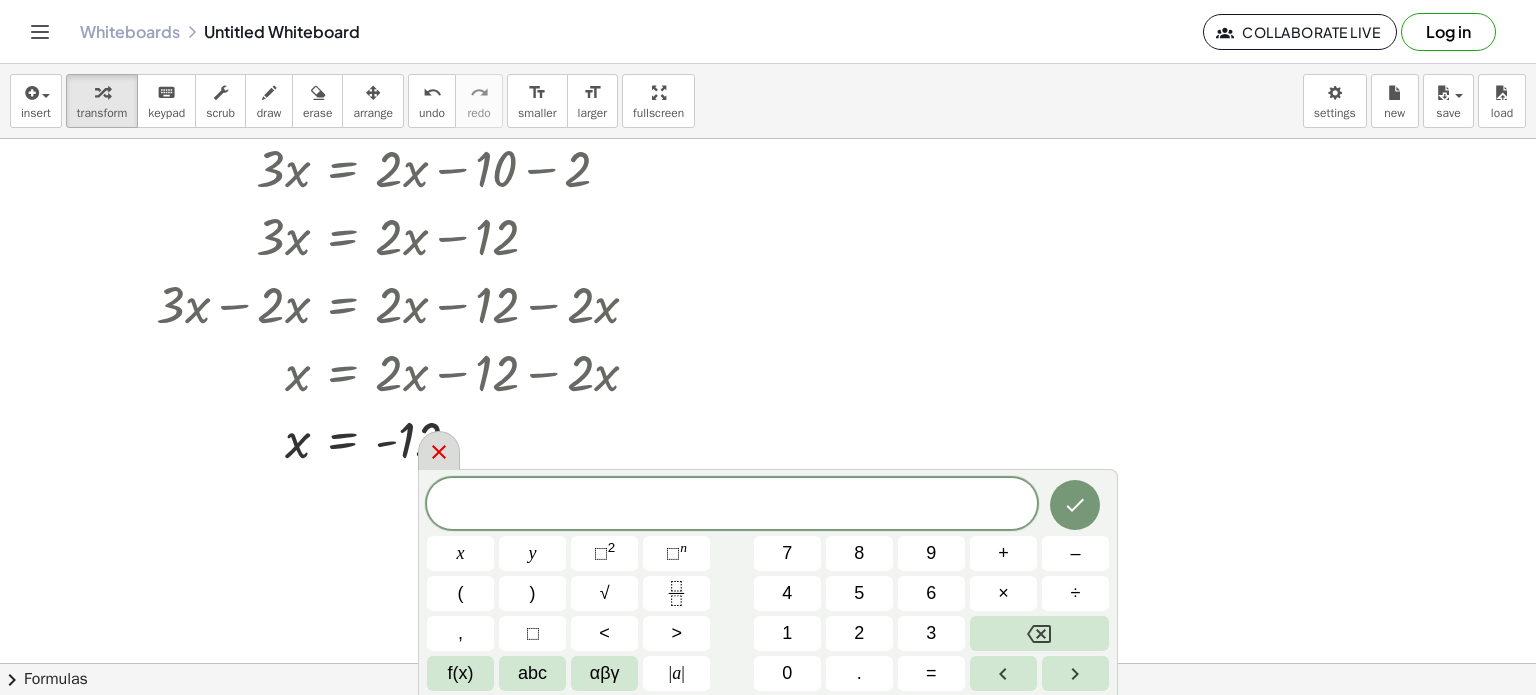 click 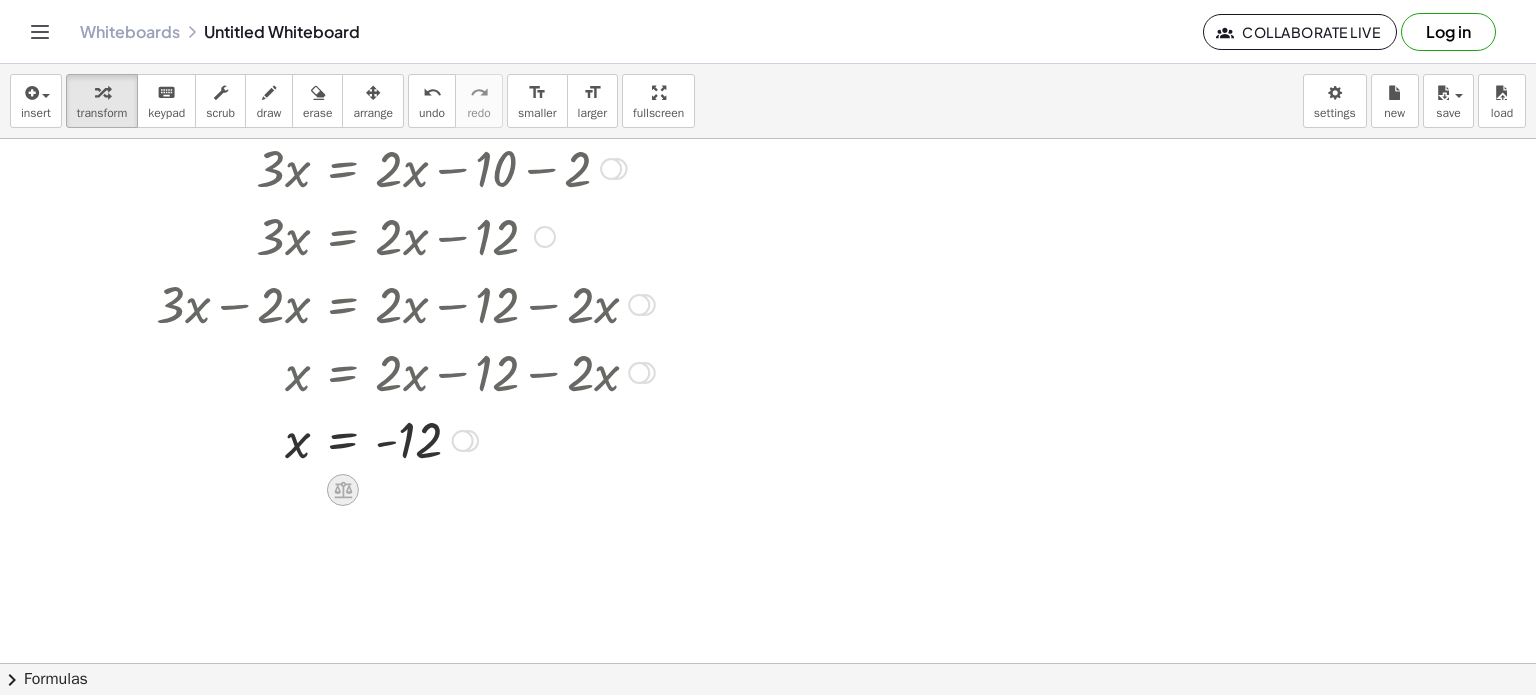 click 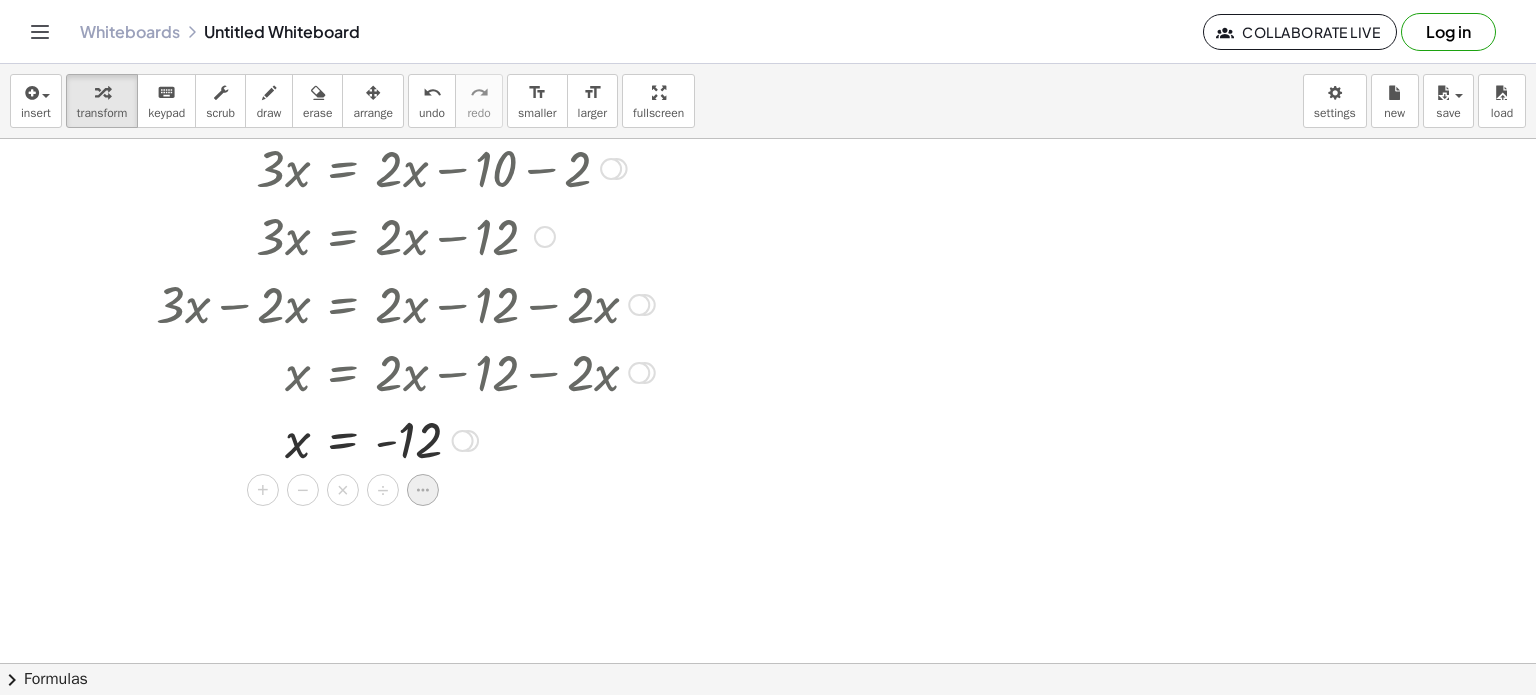 click 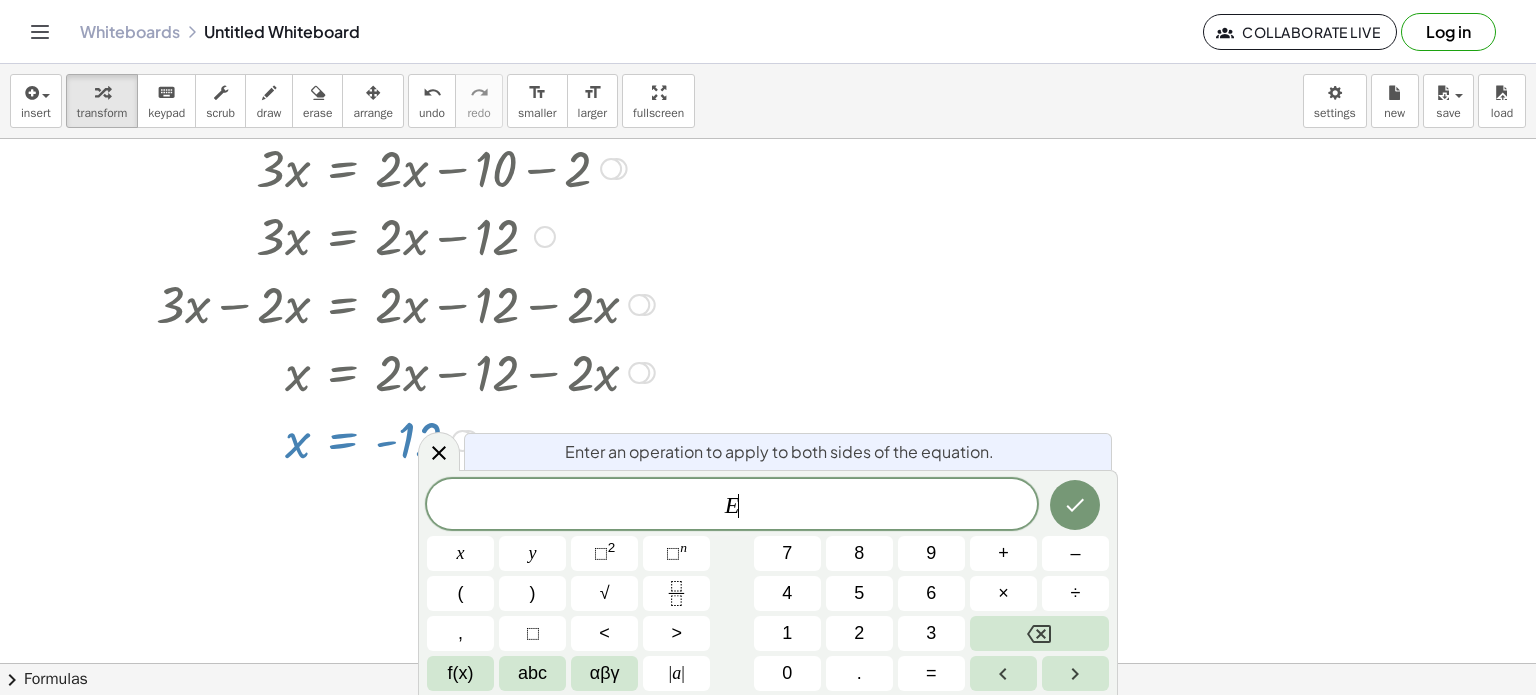 click at bounding box center [768, 464] 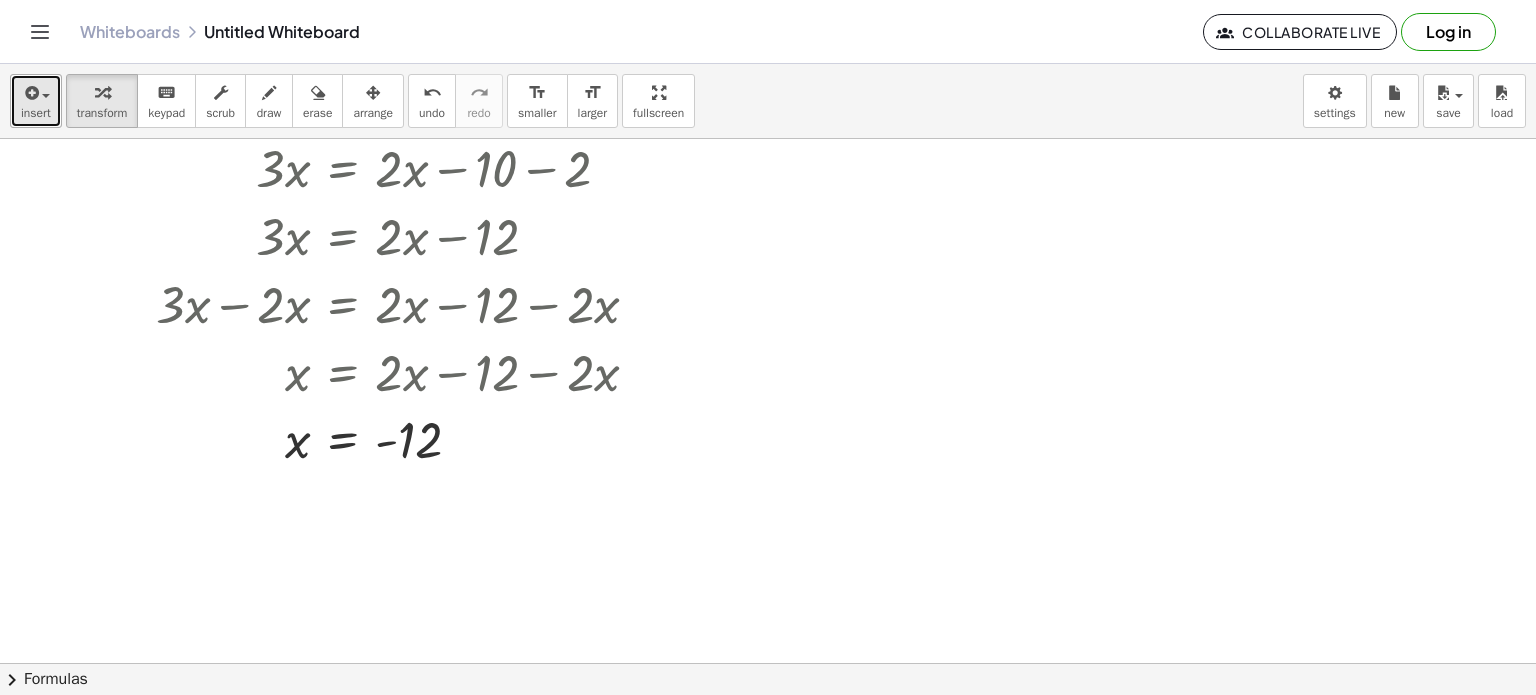click on "insert" at bounding box center [36, 113] 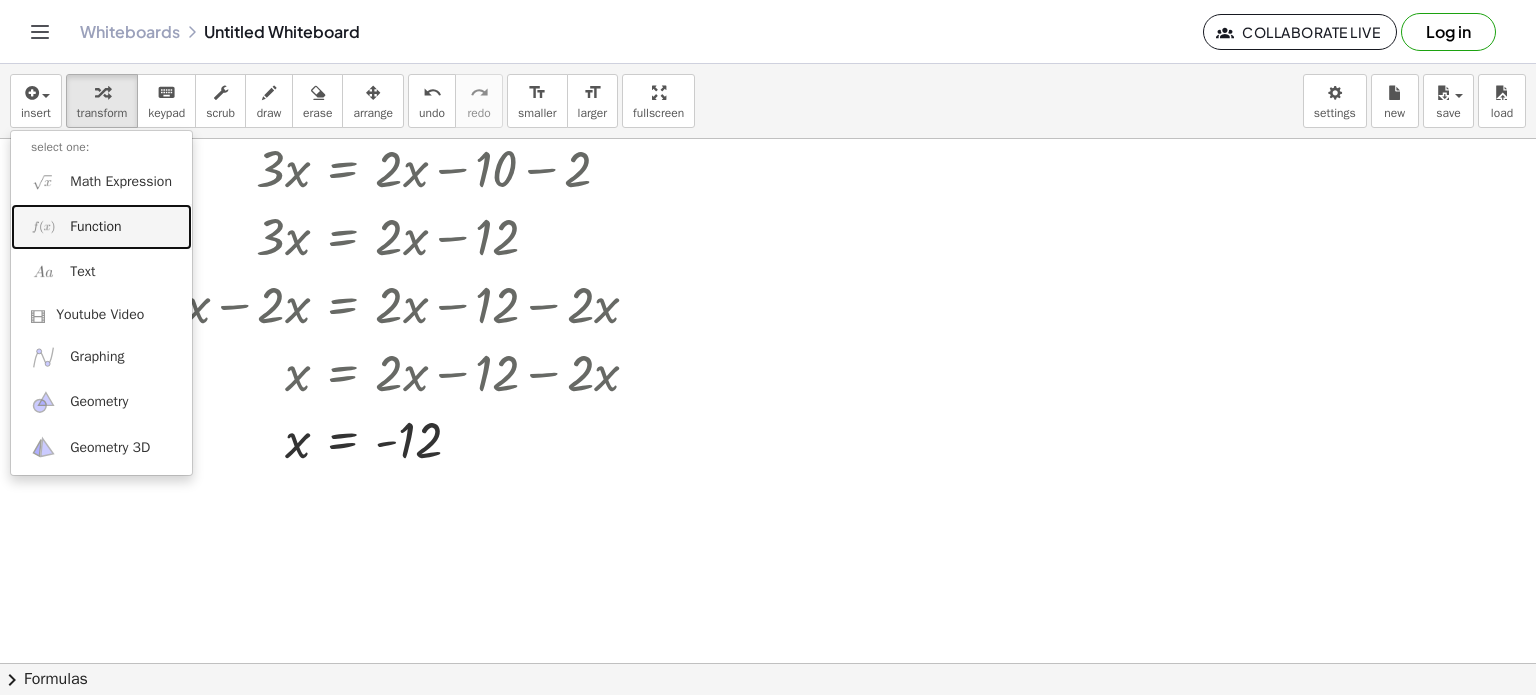 click on "Function" at bounding box center (95, 227) 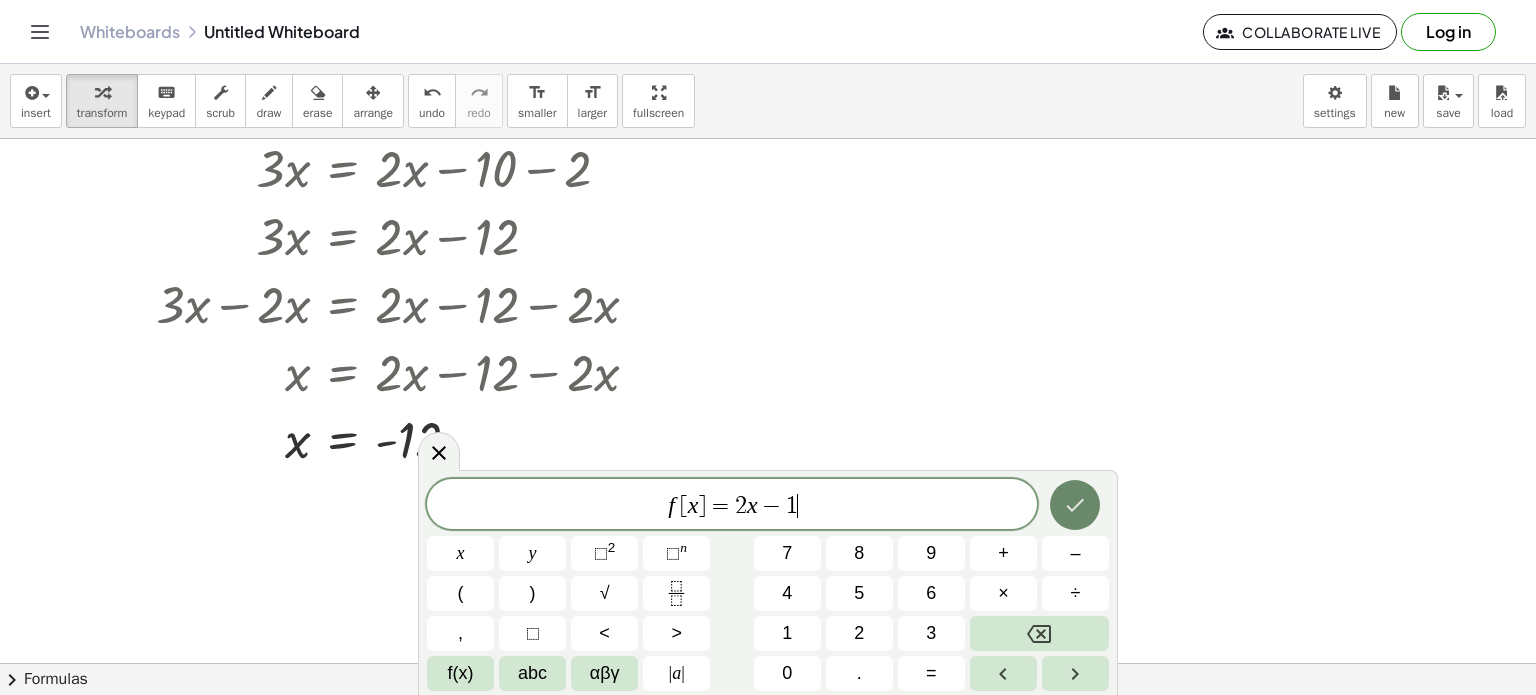 click 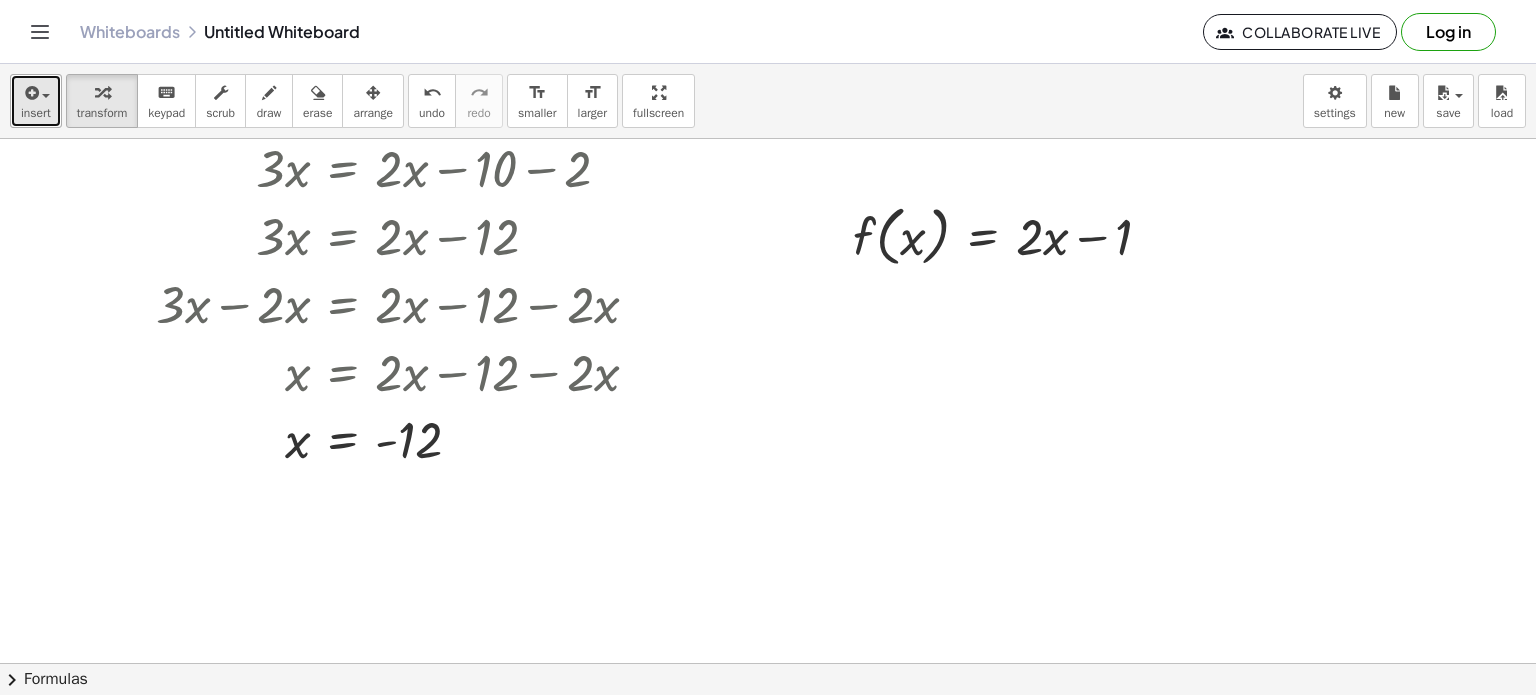 click at bounding box center (30, 93) 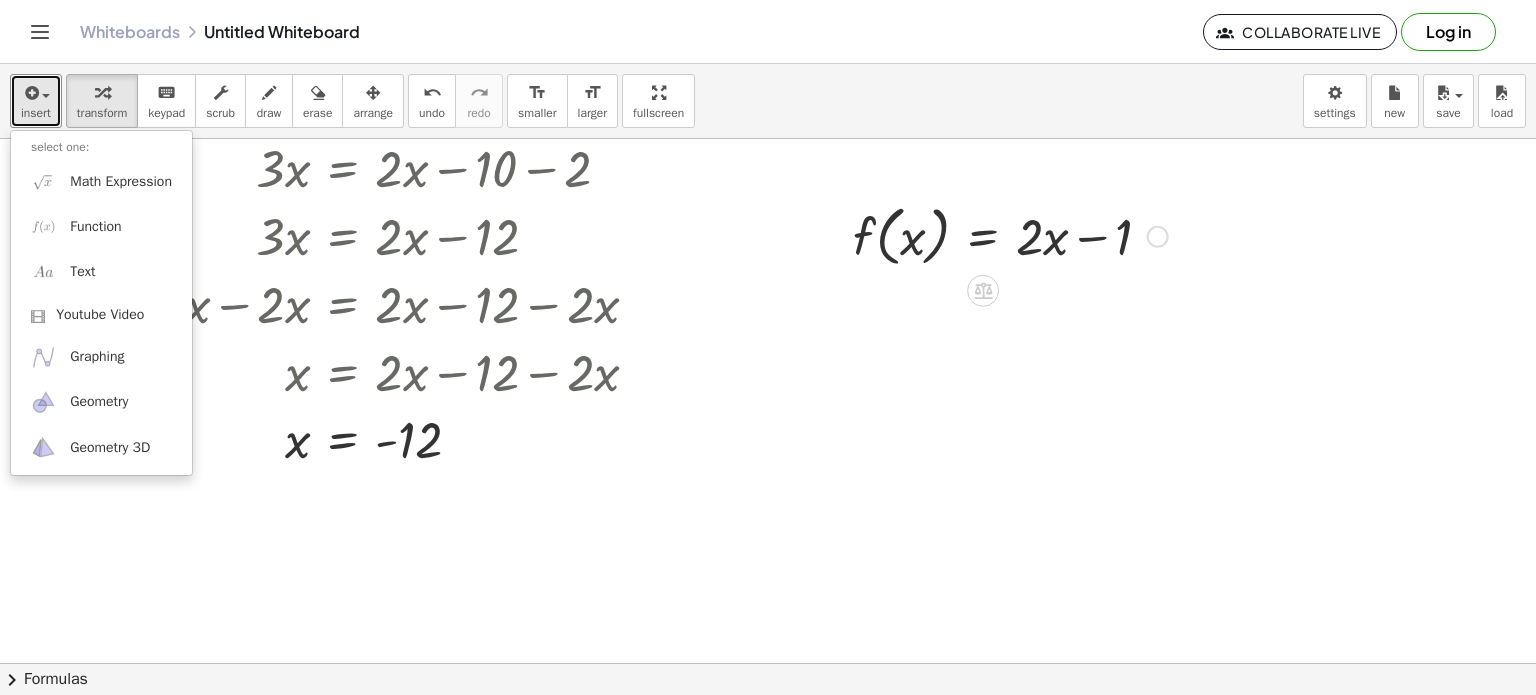 click at bounding box center [1010, 235] 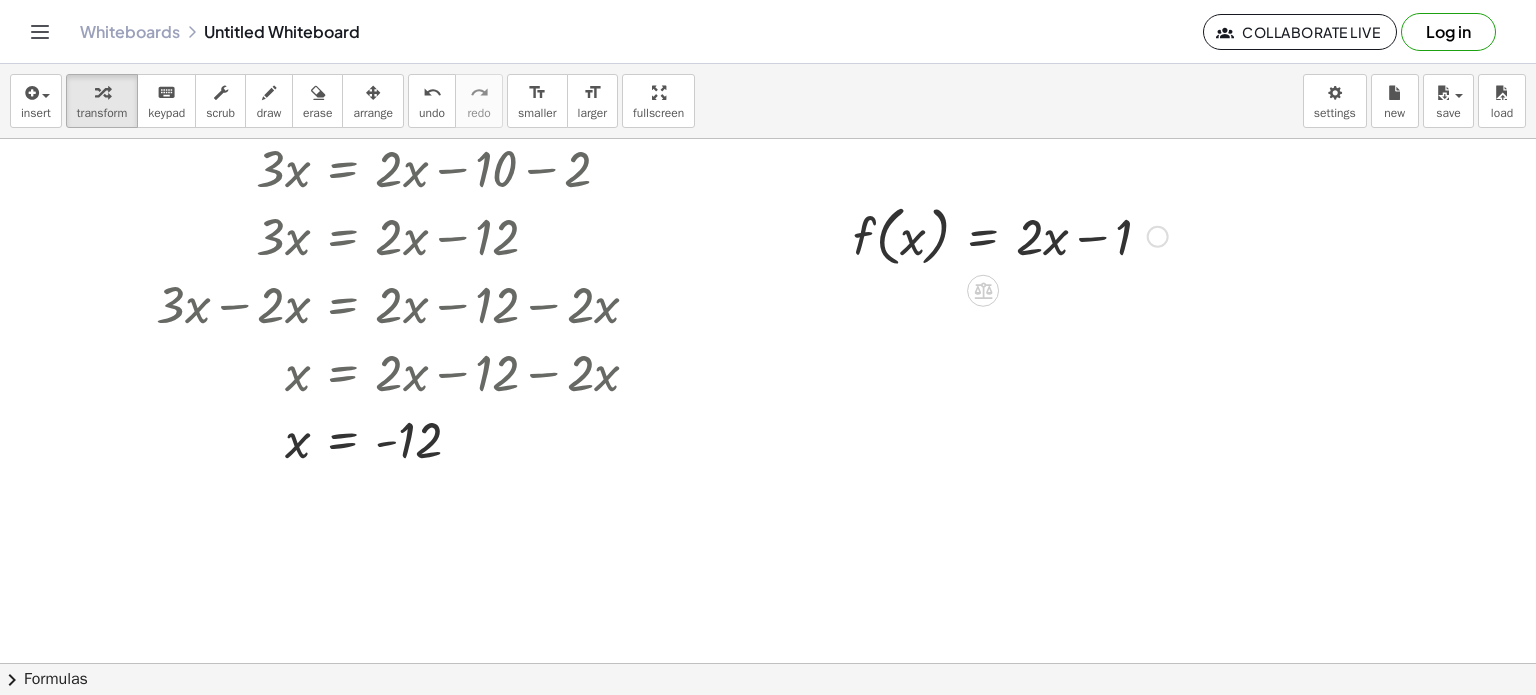 click 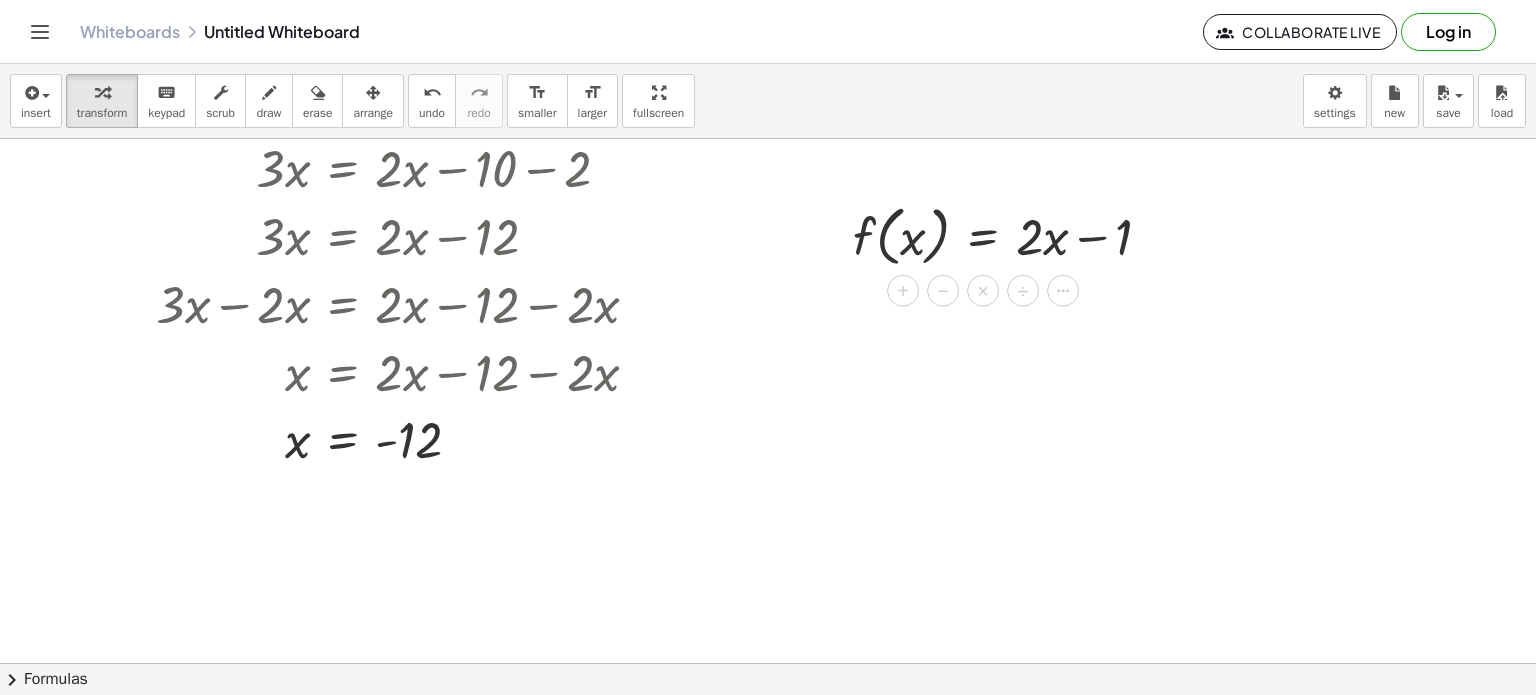 click at bounding box center [768, 464] 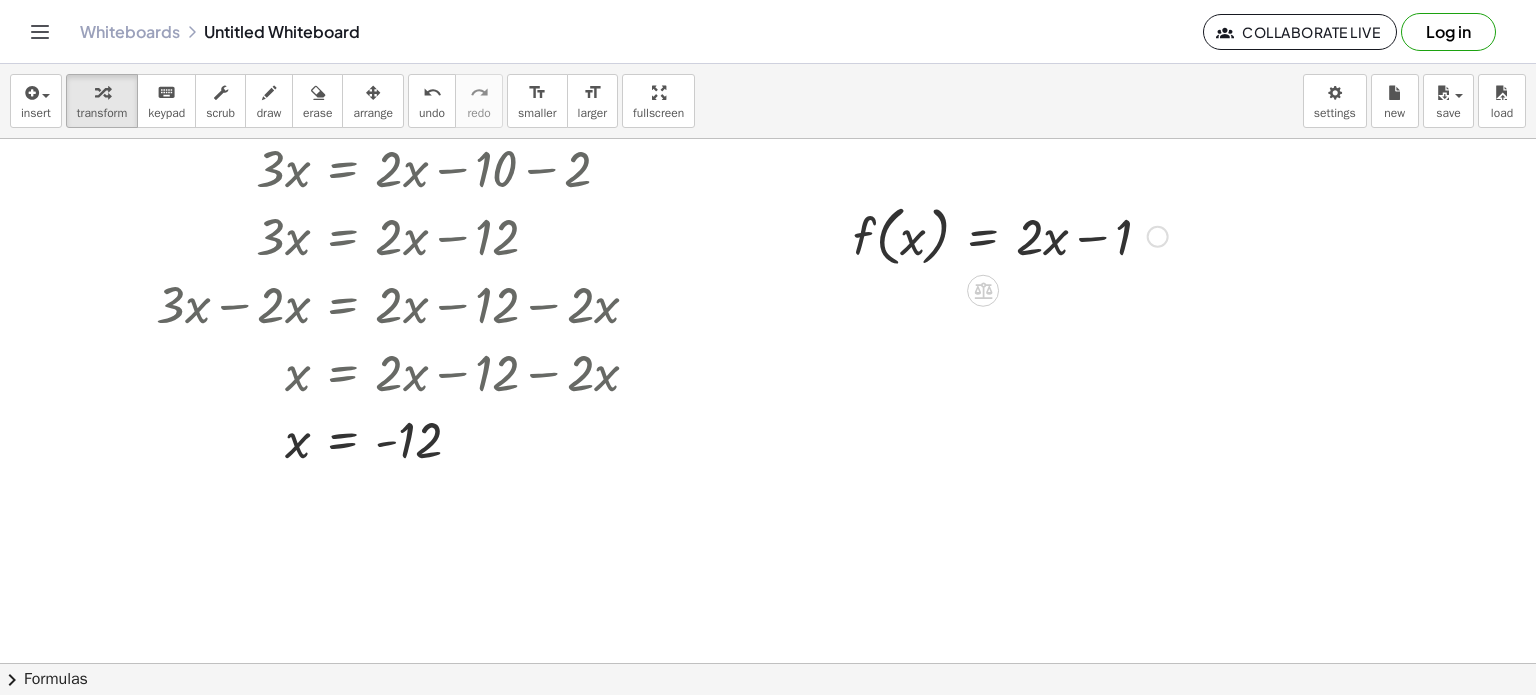 click at bounding box center [1010, 235] 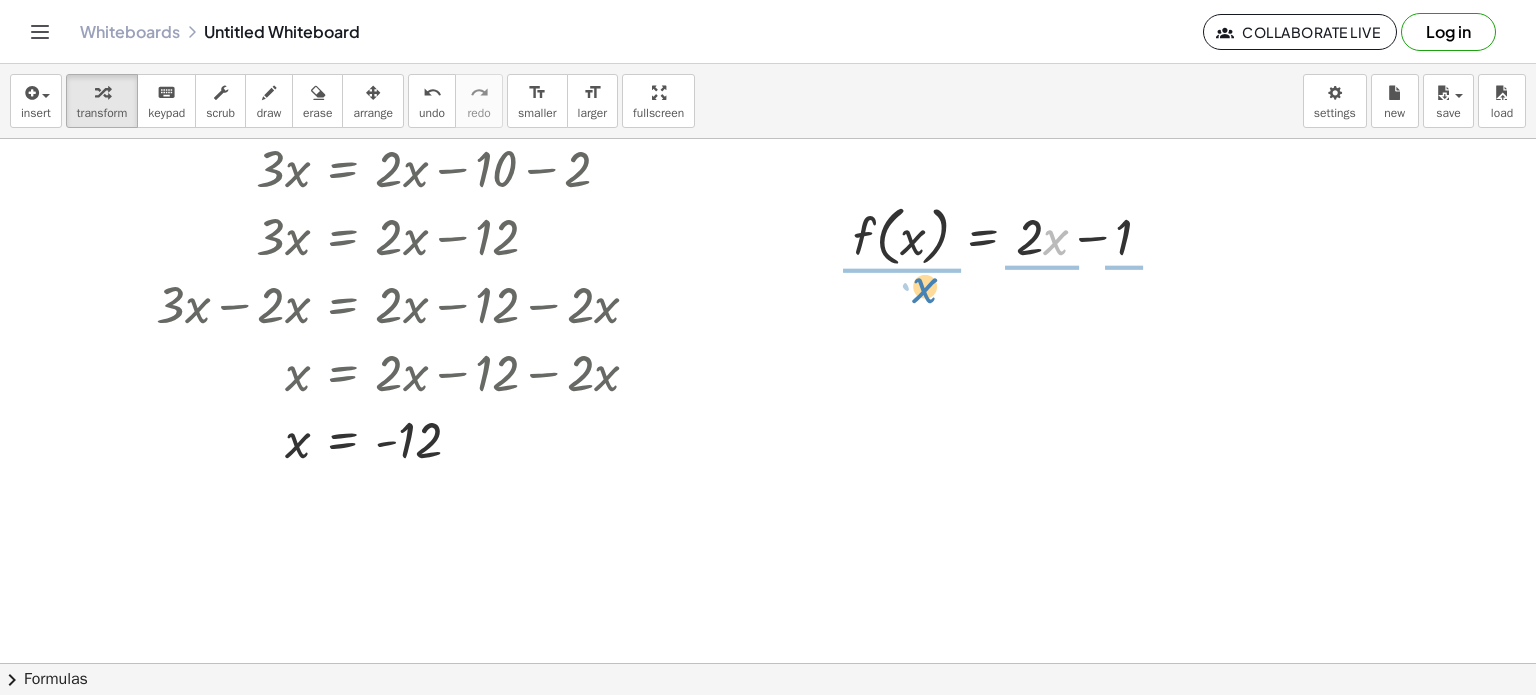 drag, startPoint x: 1048, startPoint y: 246, endPoint x: 916, endPoint y: 297, distance: 141.50972 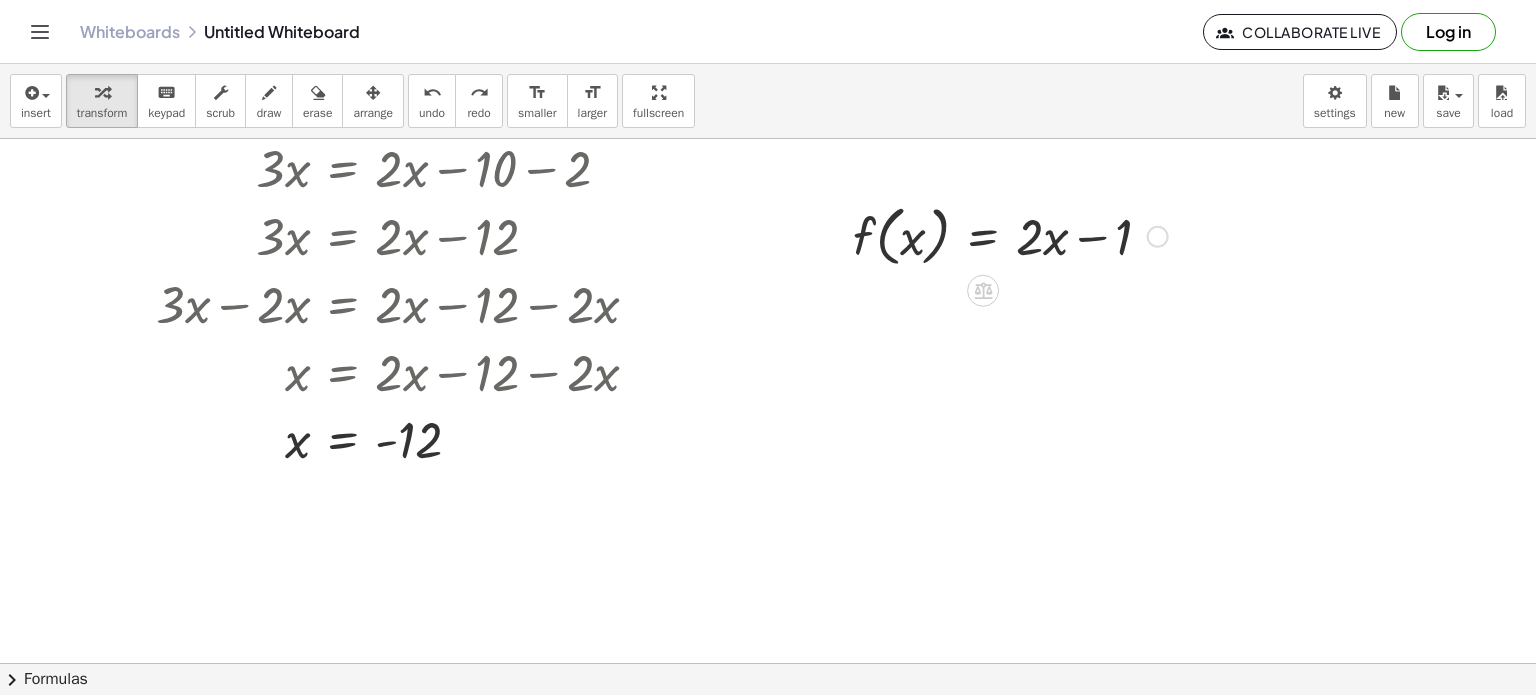 click at bounding box center [1010, 235] 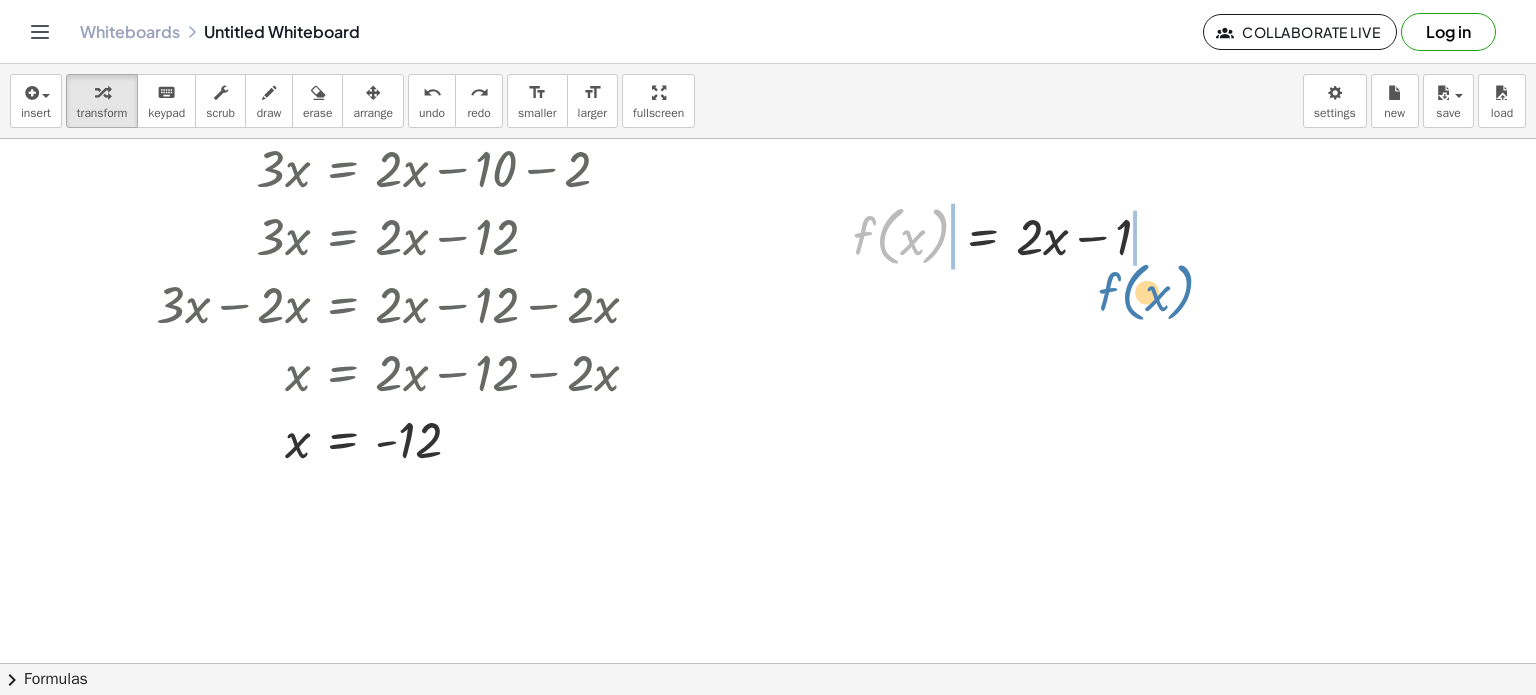 drag, startPoint x: 883, startPoint y: 239, endPoint x: 1079, endPoint y: 263, distance: 197.46393 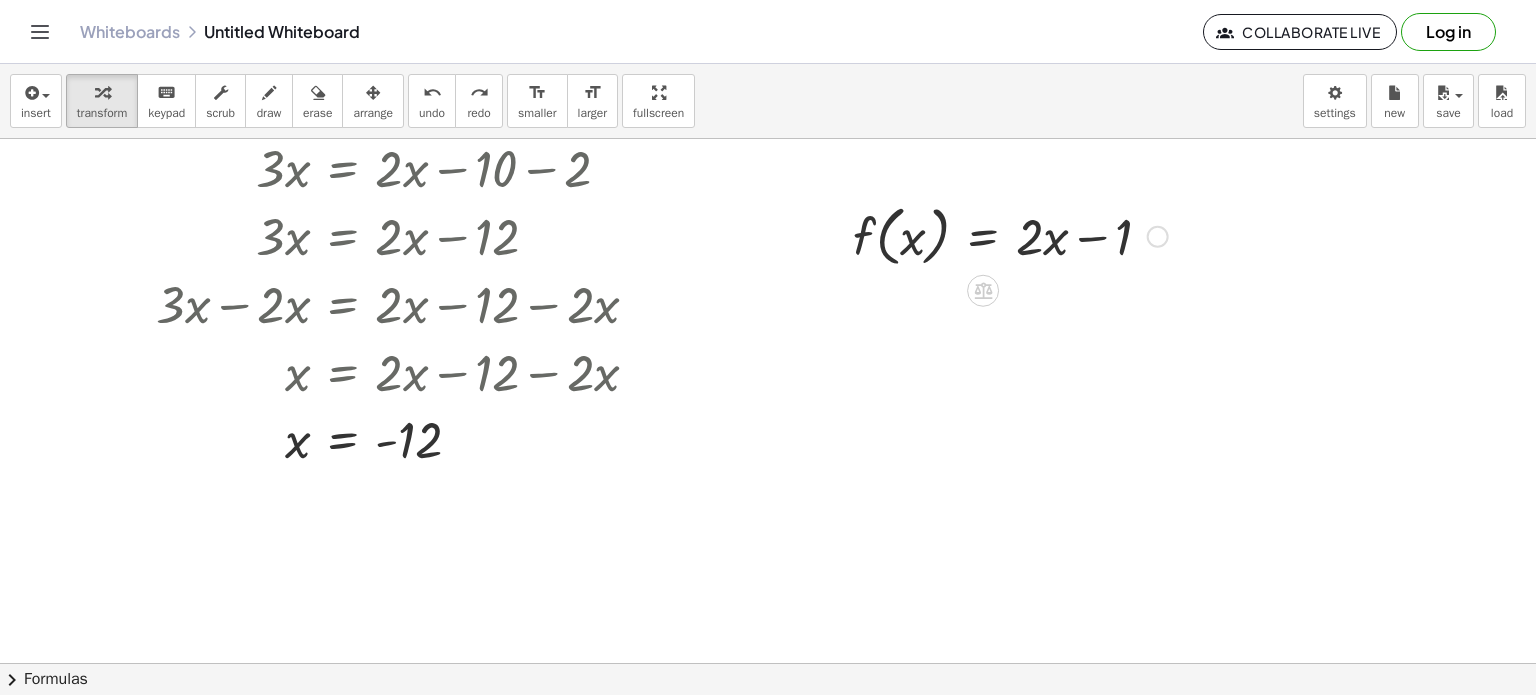 drag, startPoint x: 983, startPoint y: 237, endPoint x: 966, endPoint y: 267, distance: 34.48188 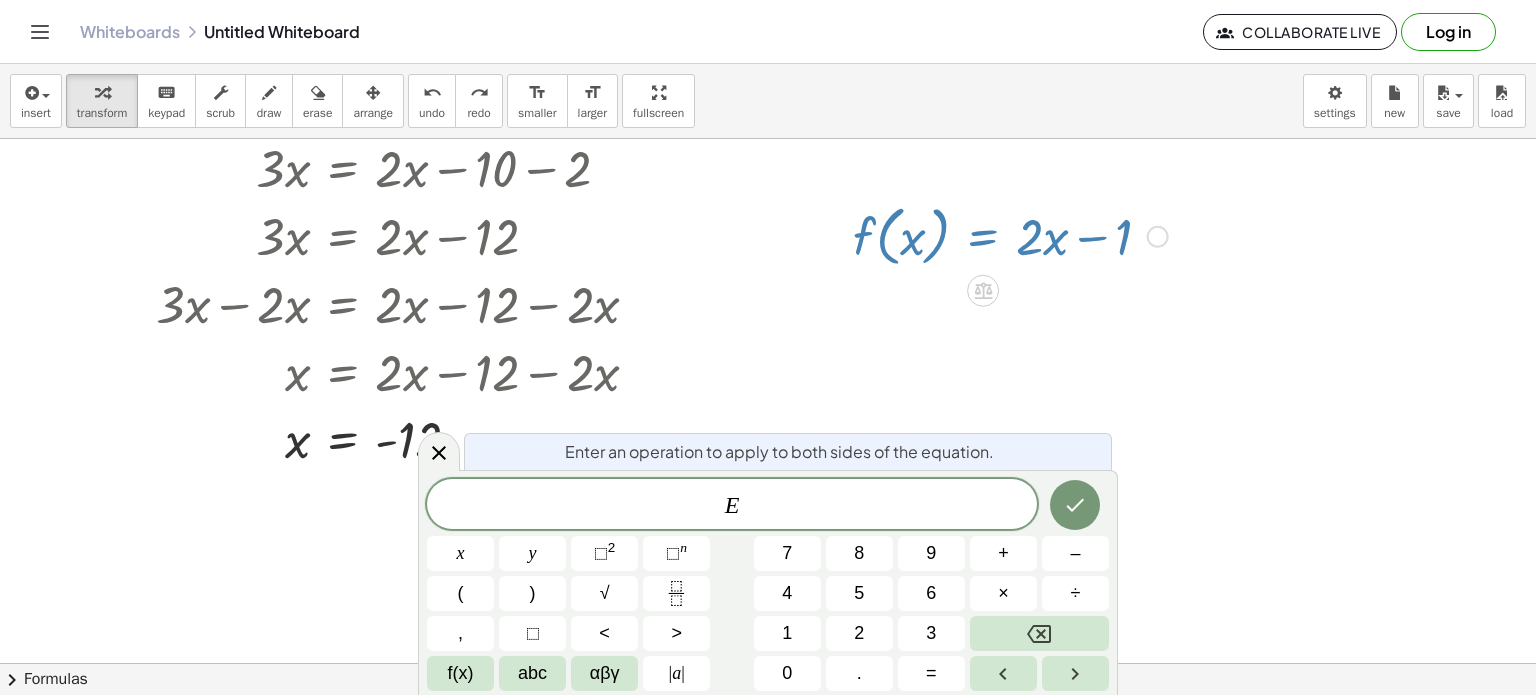 click at bounding box center [1010, 235] 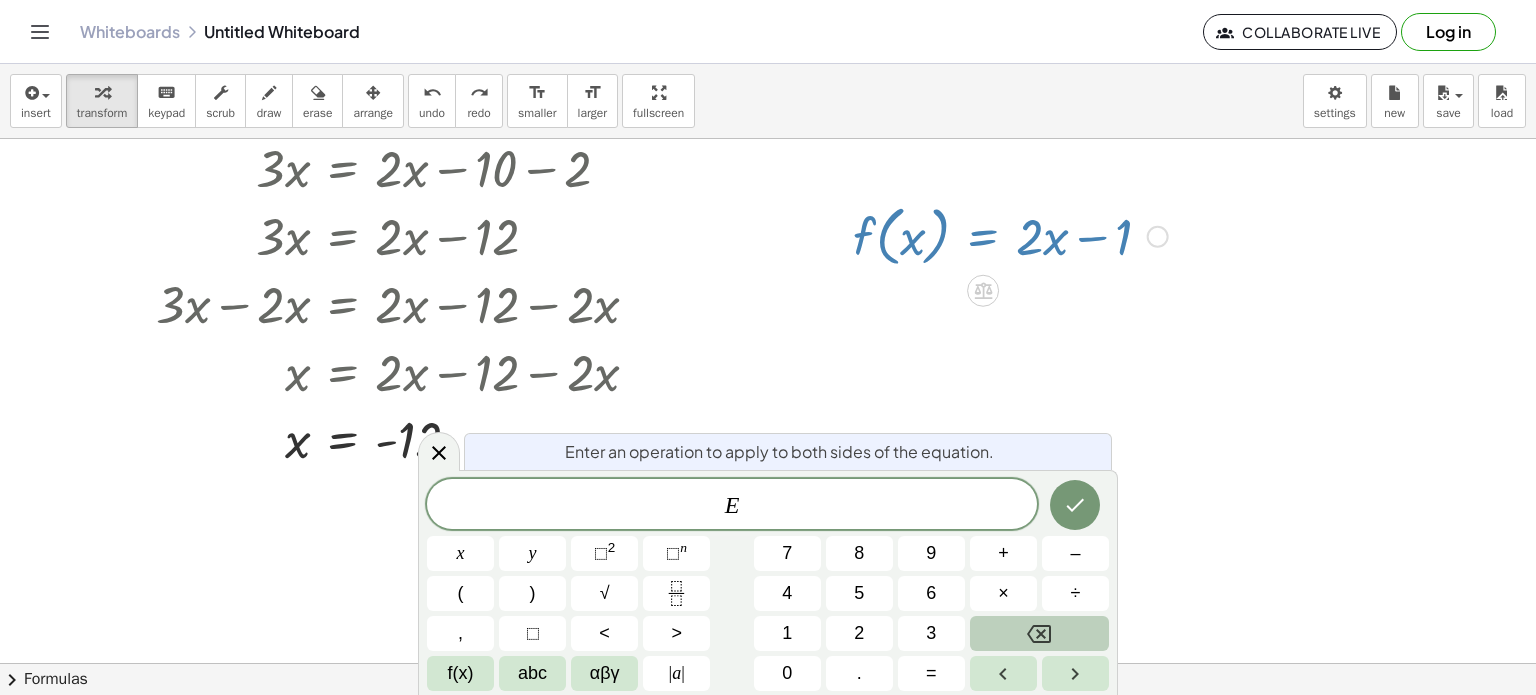 click 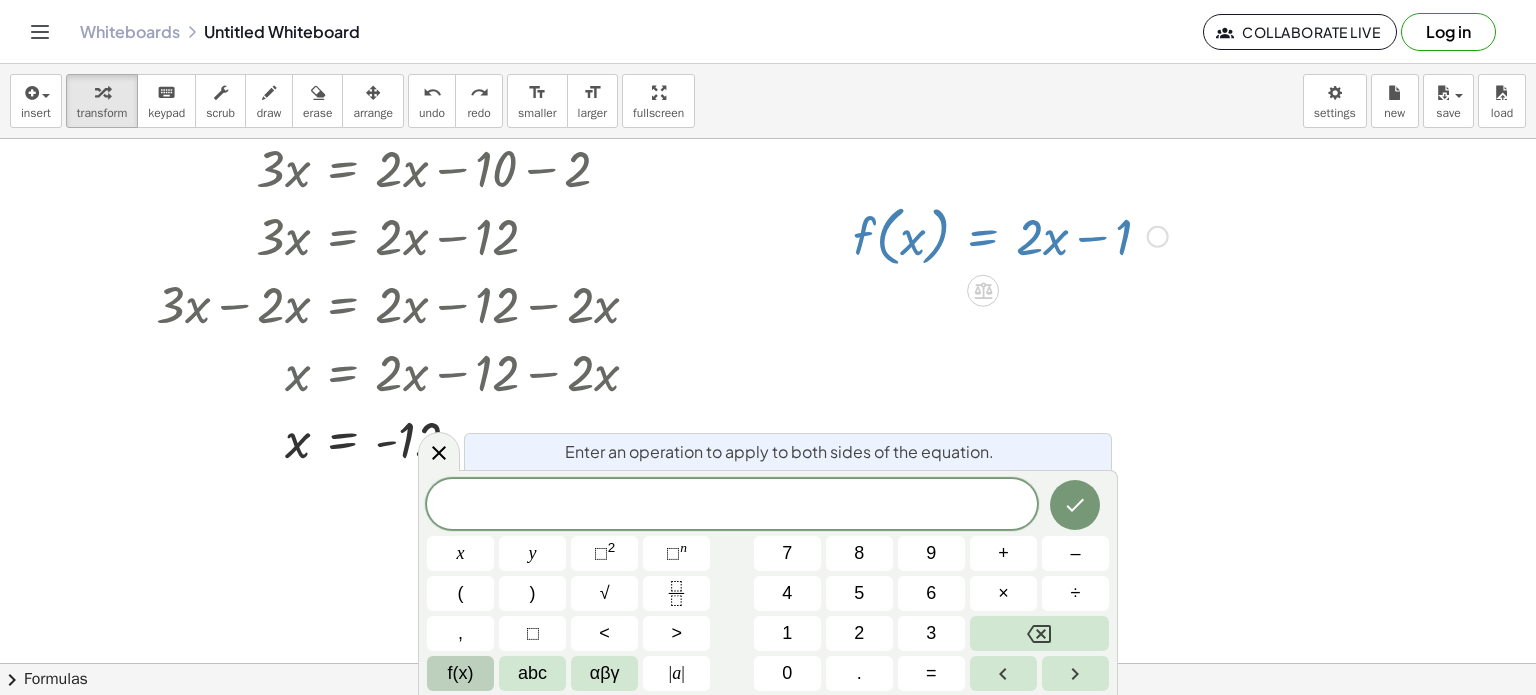 click on "f(x)" at bounding box center [460, 673] 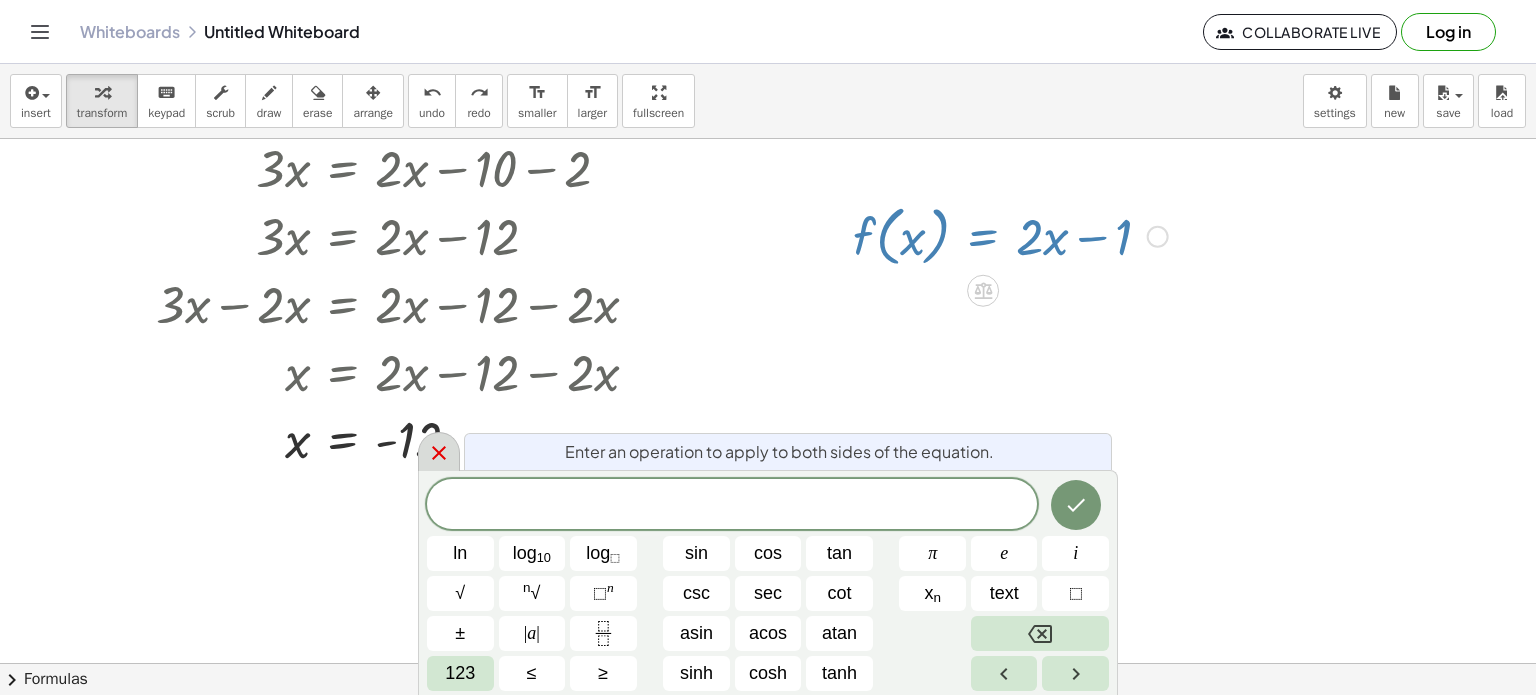 click 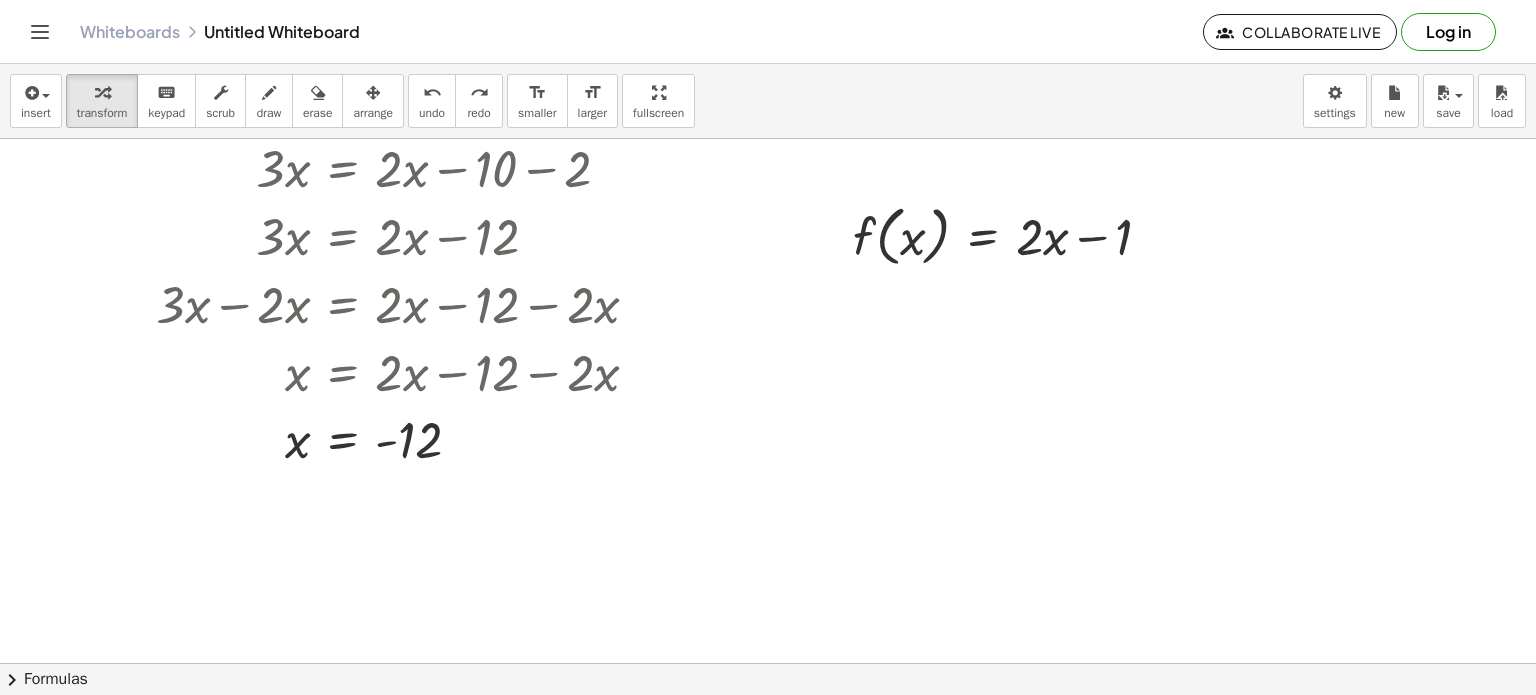 drag, startPoint x: 872, startPoint y: 304, endPoint x: 884, endPoint y: 330, distance: 28.635643 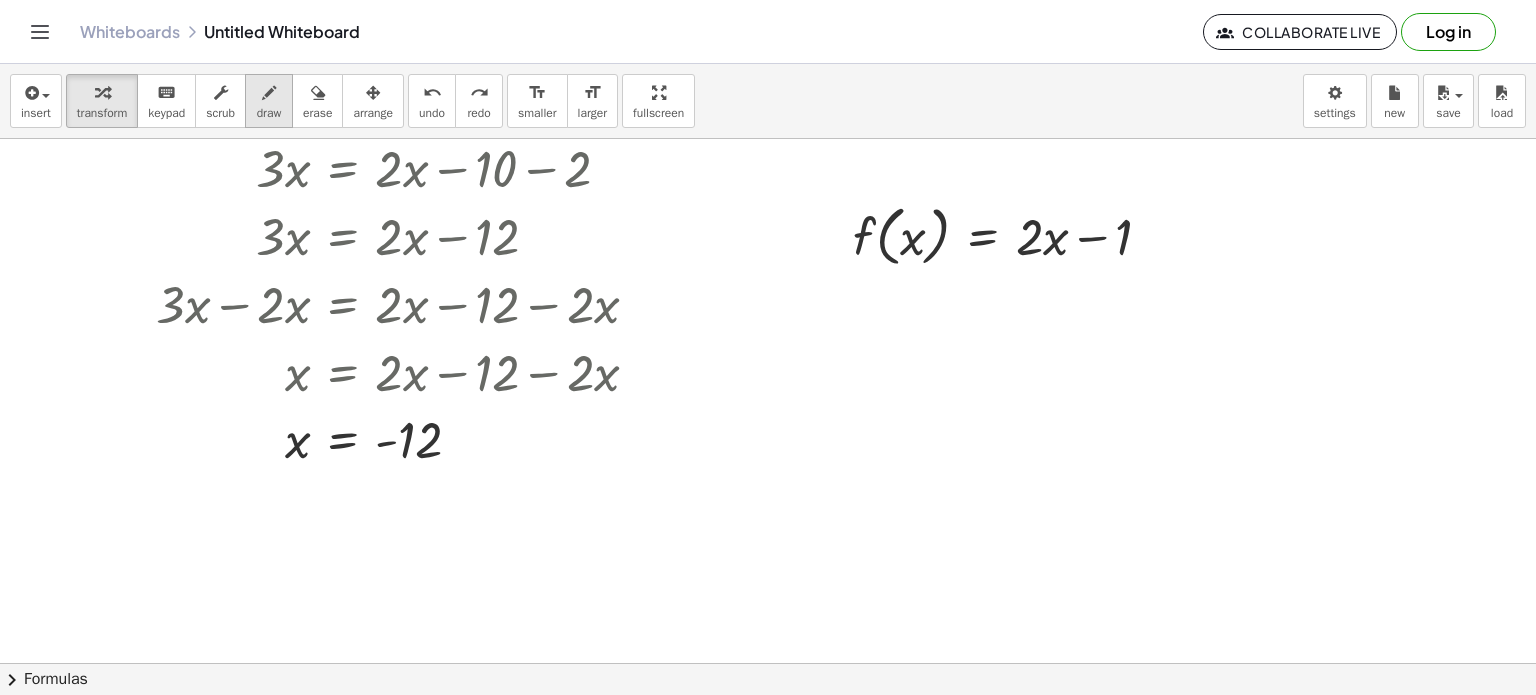 click on "draw" at bounding box center (269, 113) 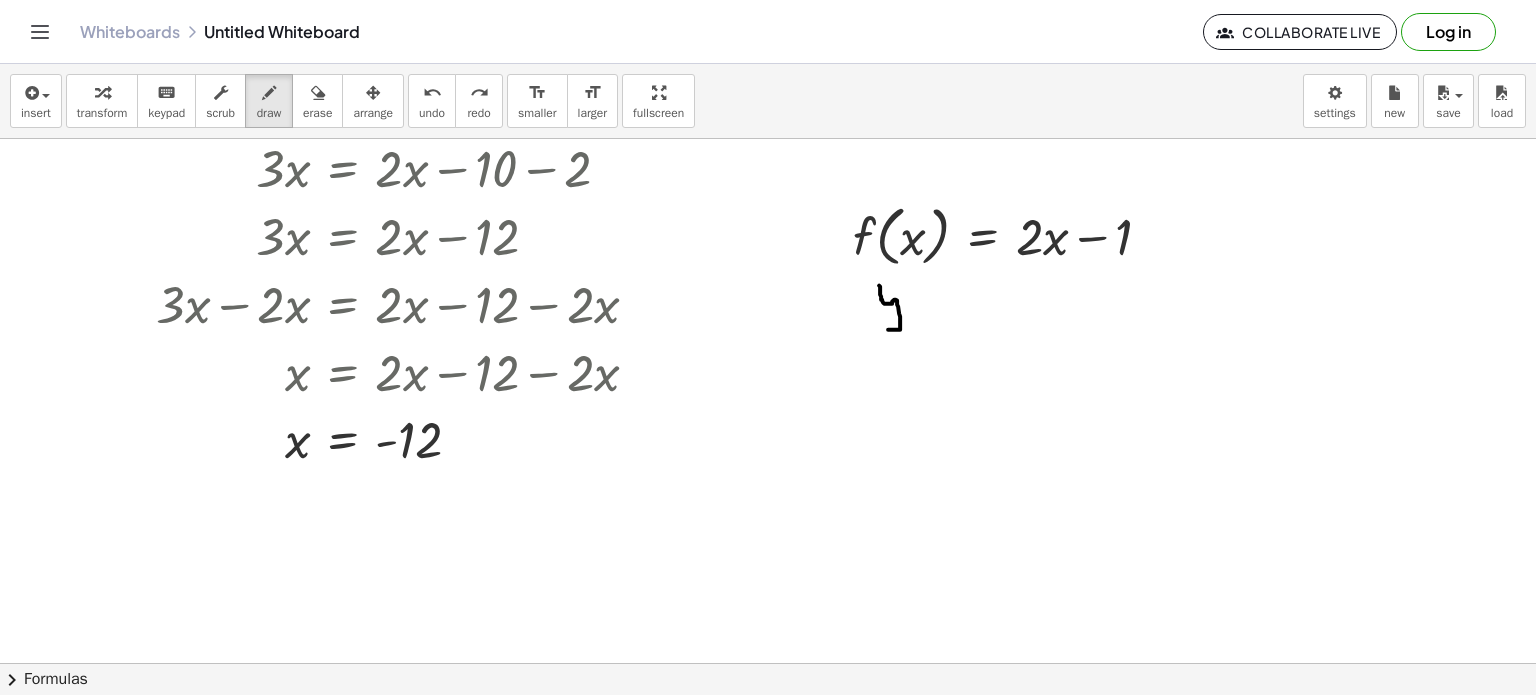 drag, startPoint x: 879, startPoint y: 285, endPoint x: 877, endPoint y: 325, distance: 40.04997 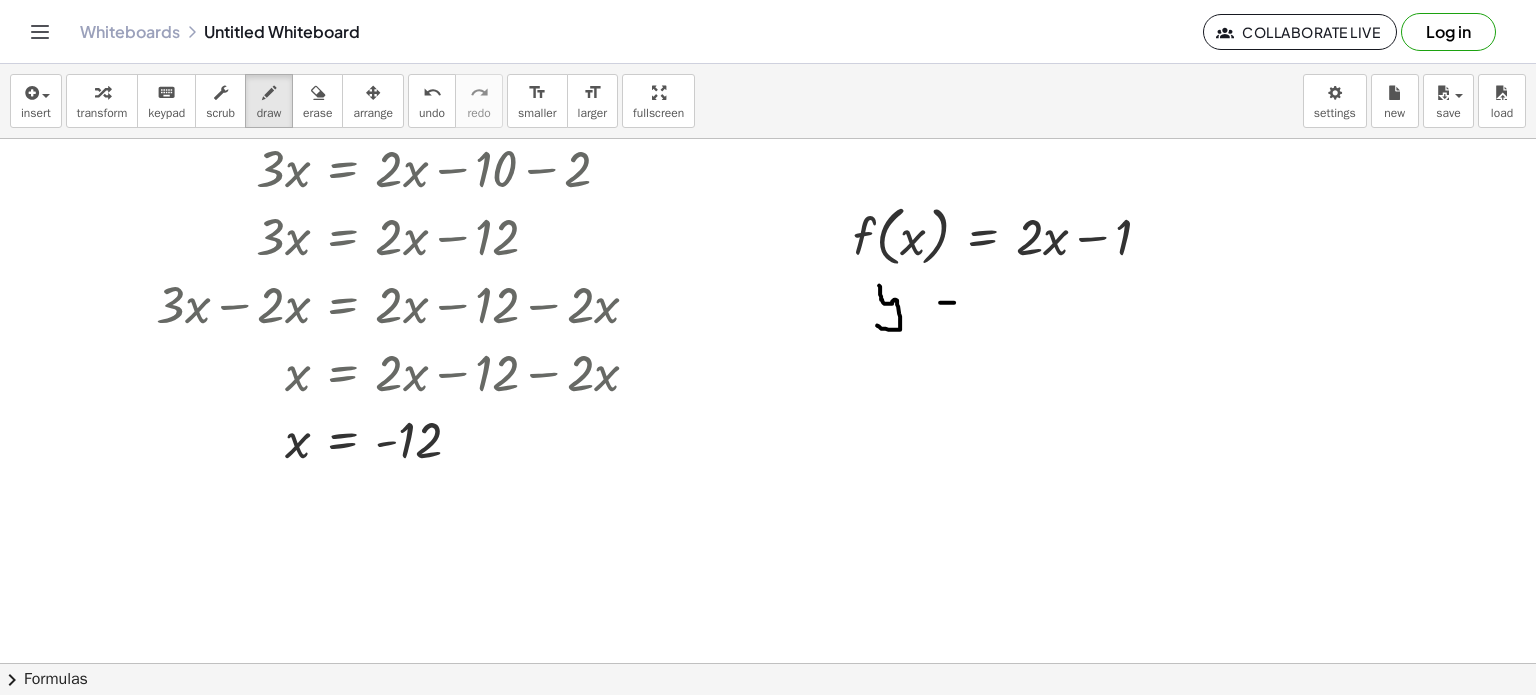 drag, startPoint x: 940, startPoint y: 302, endPoint x: 954, endPoint y: 302, distance: 14 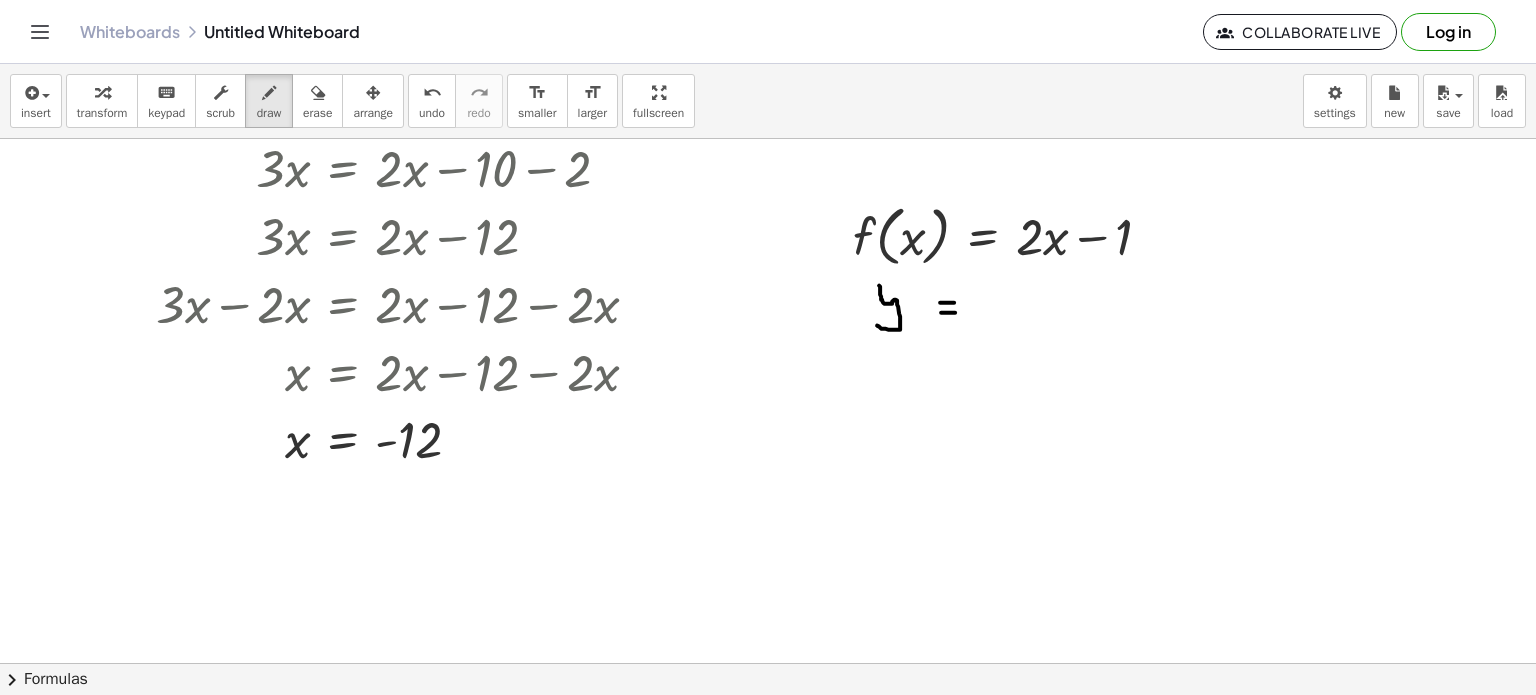 drag, startPoint x: 941, startPoint y: 312, endPoint x: 956, endPoint y: 312, distance: 15 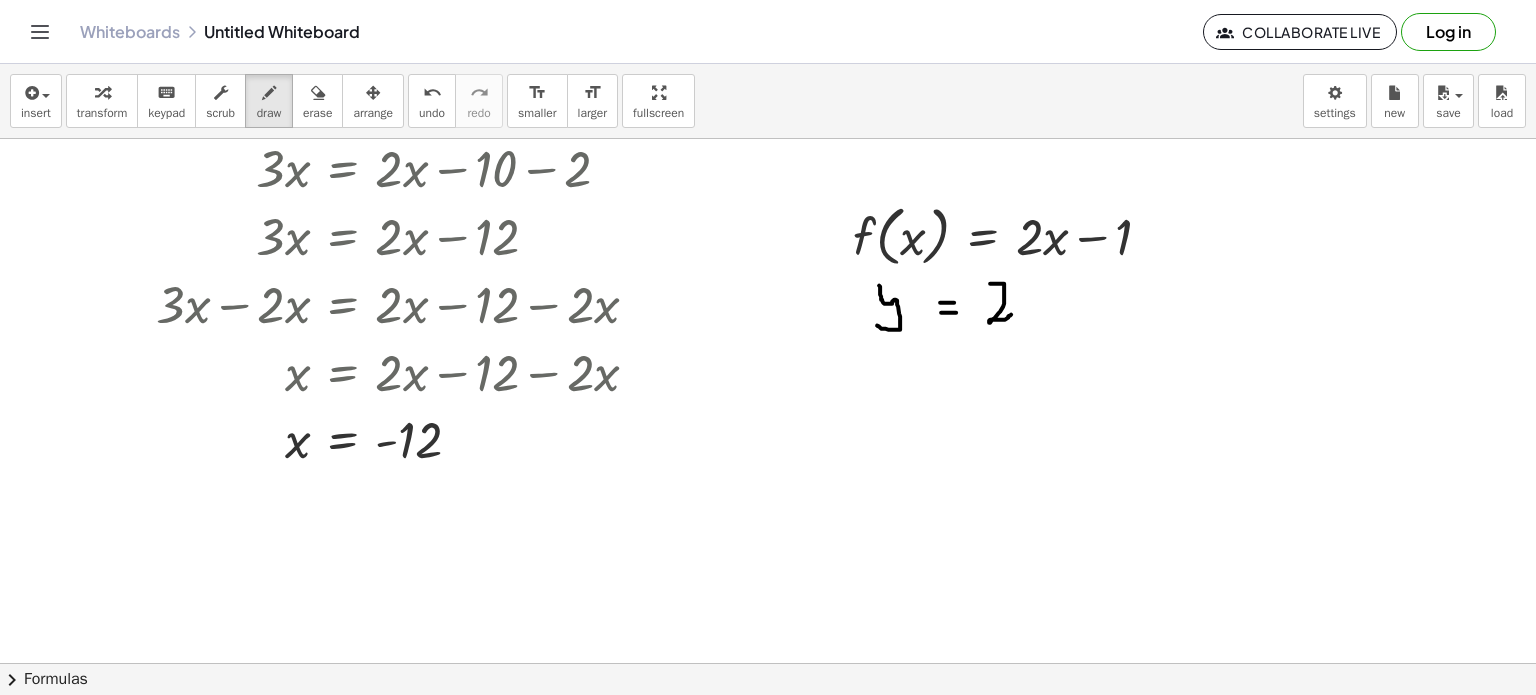 drag, startPoint x: 1003, startPoint y: 283, endPoint x: 1011, endPoint y: 314, distance: 32.01562 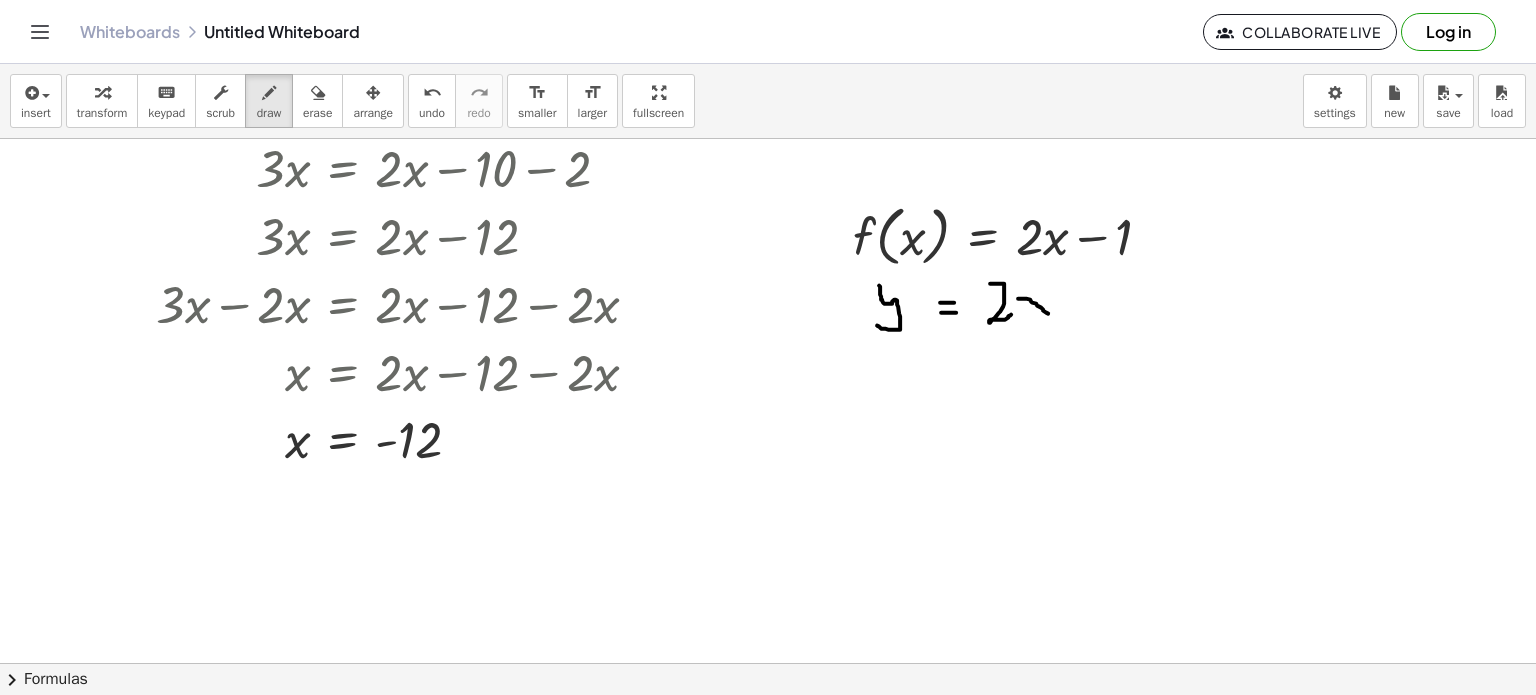 click at bounding box center (768, 464) 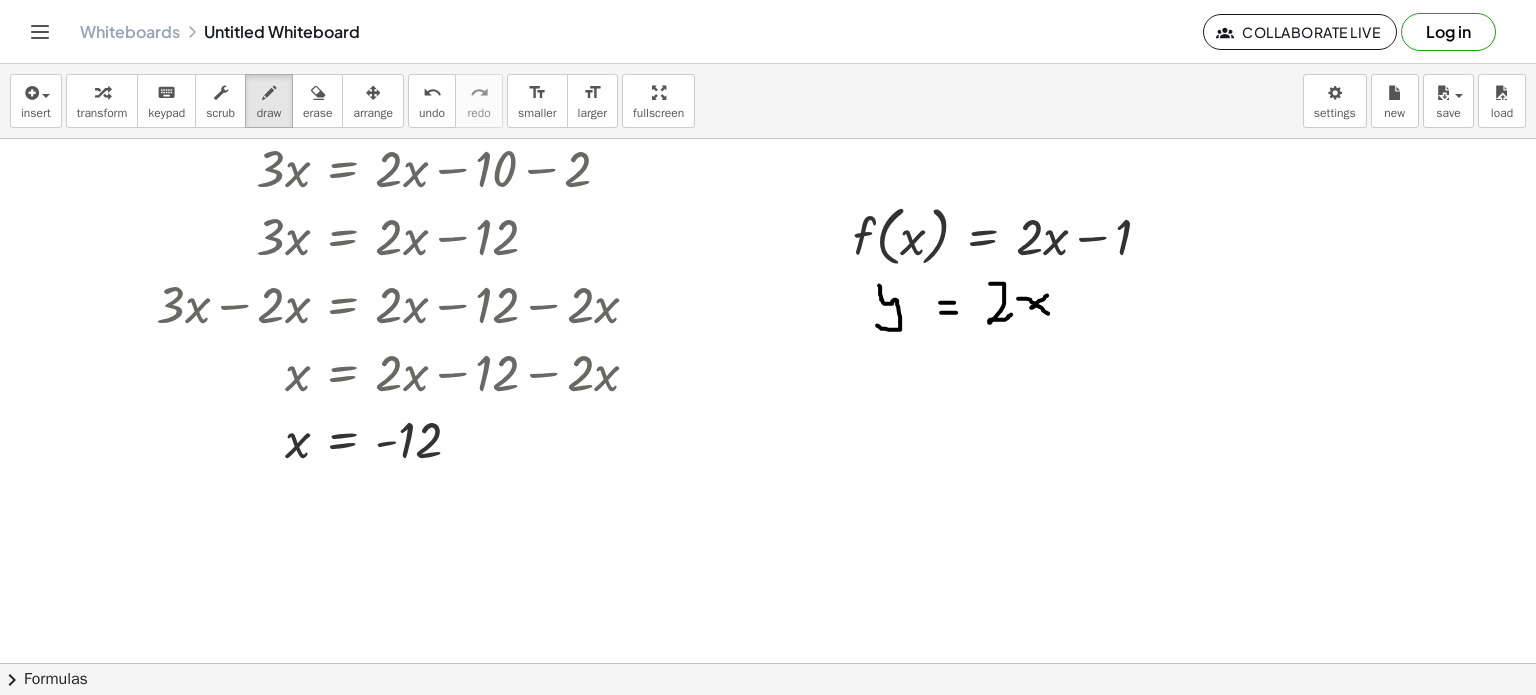 drag, startPoint x: 1047, startPoint y: 295, endPoint x: 1032, endPoint y: 310, distance: 21.213203 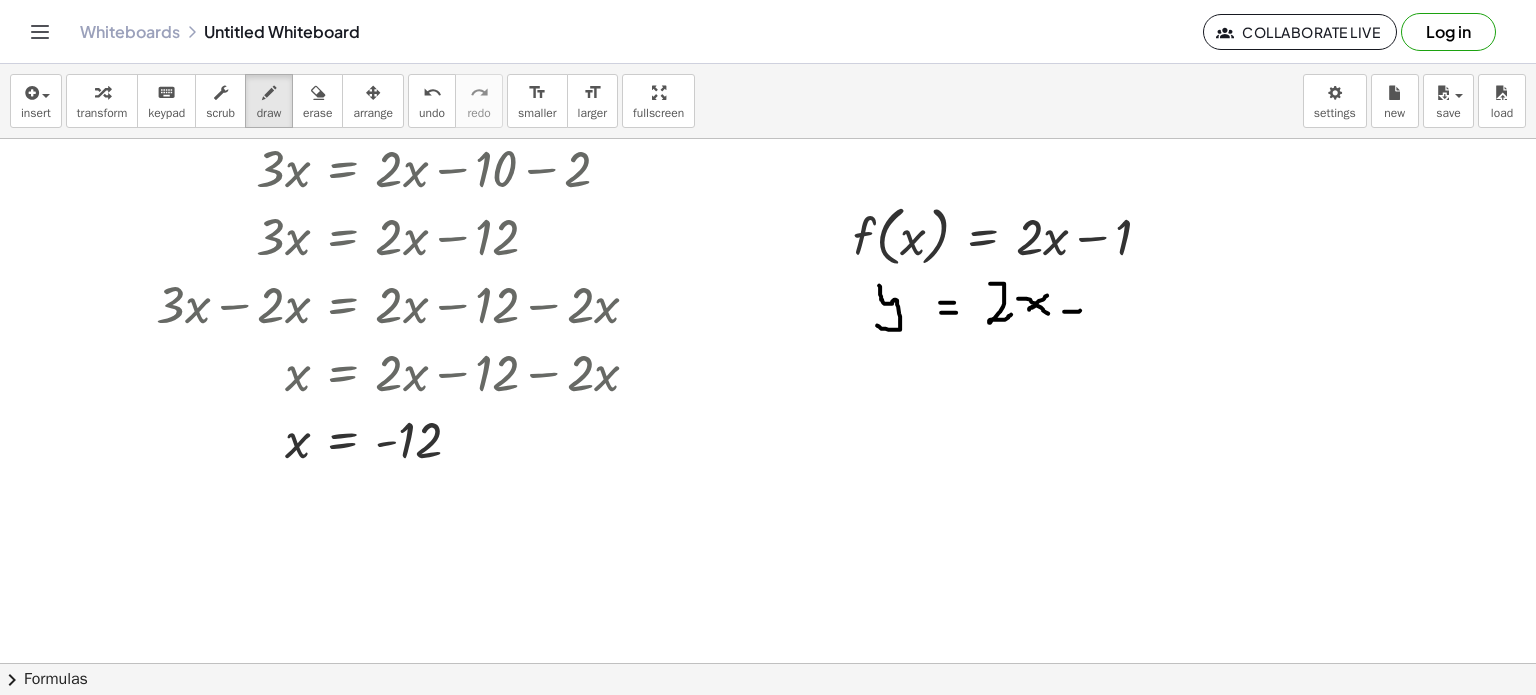 drag, startPoint x: 1064, startPoint y: 311, endPoint x: 1080, endPoint y: 310, distance: 16.03122 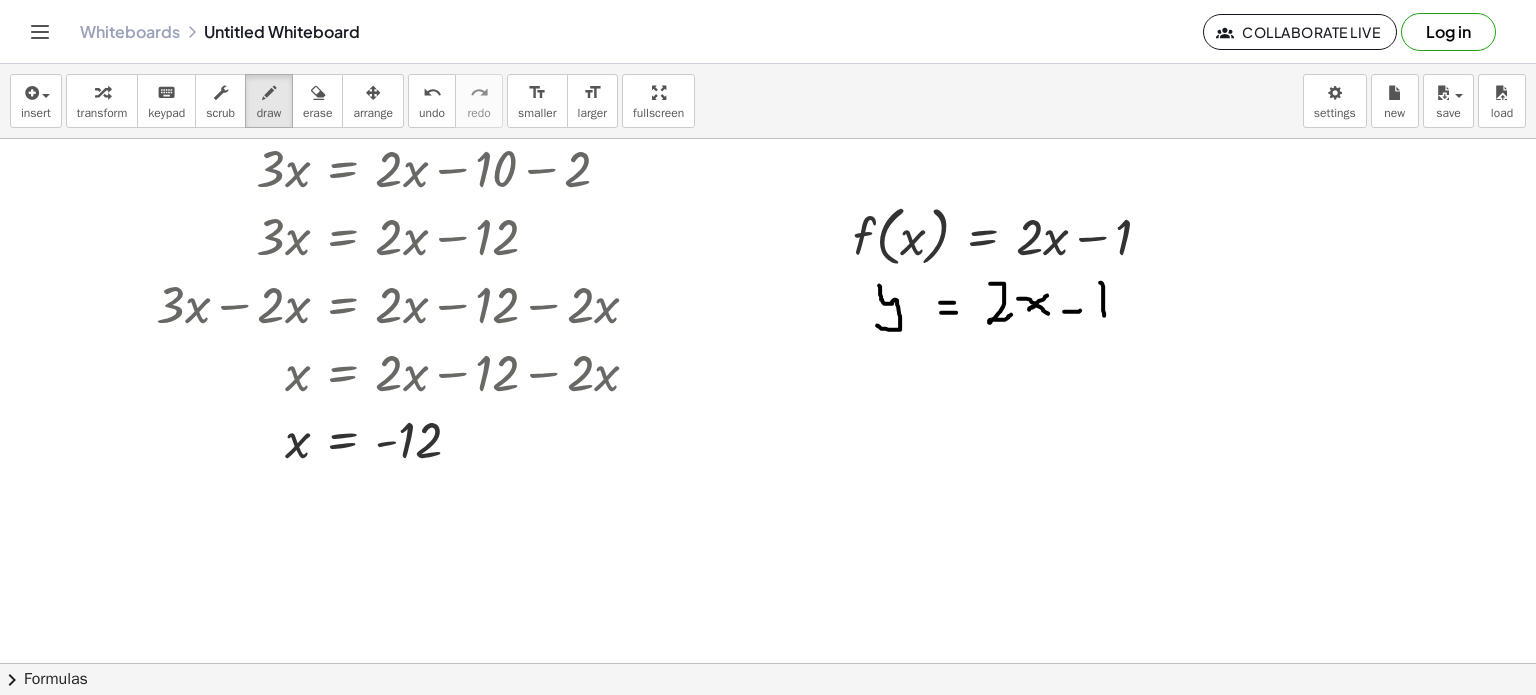 drag, startPoint x: 1100, startPoint y: 282, endPoint x: 1104, endPoint y: 316, distance: 34.234486 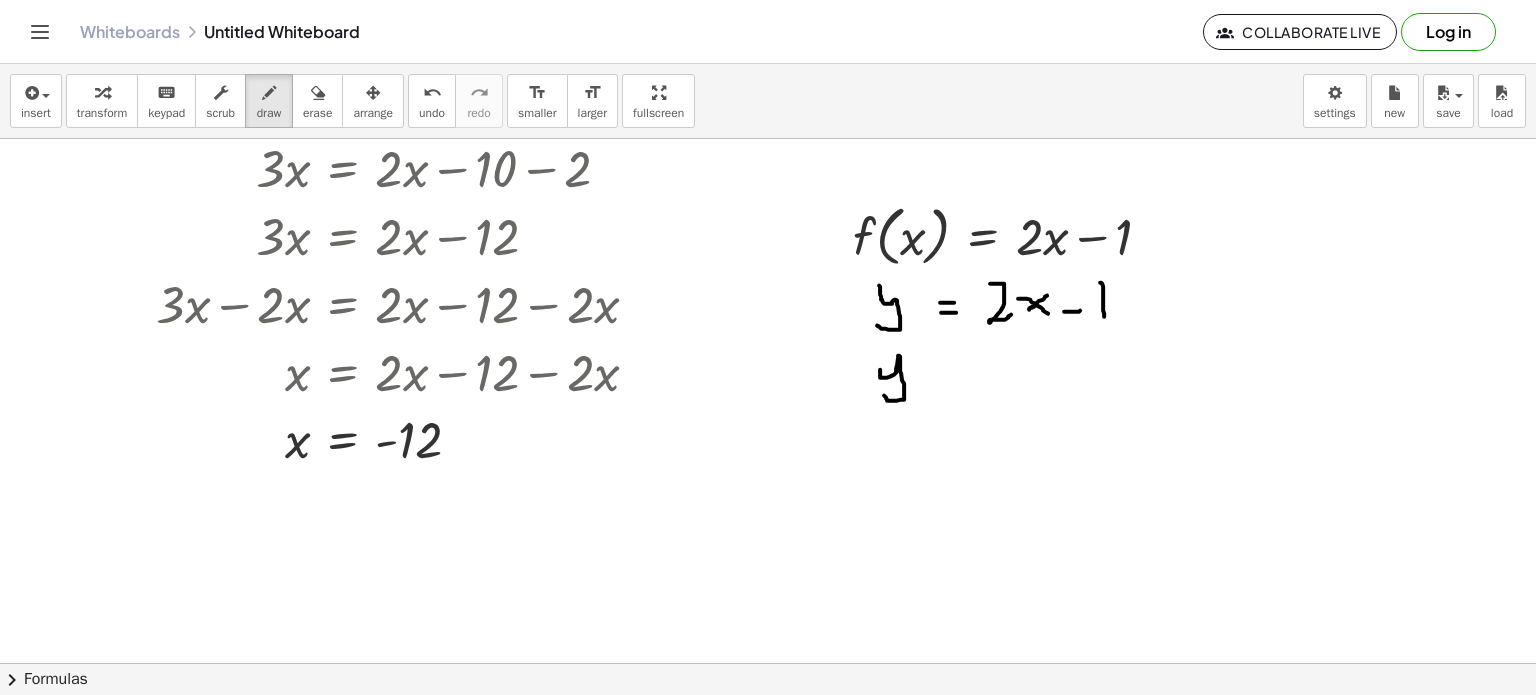 drag, startPoint x: 880, startPoint y: 369, endPoint x: 949, endPoint y: 368, distance: 69.00725 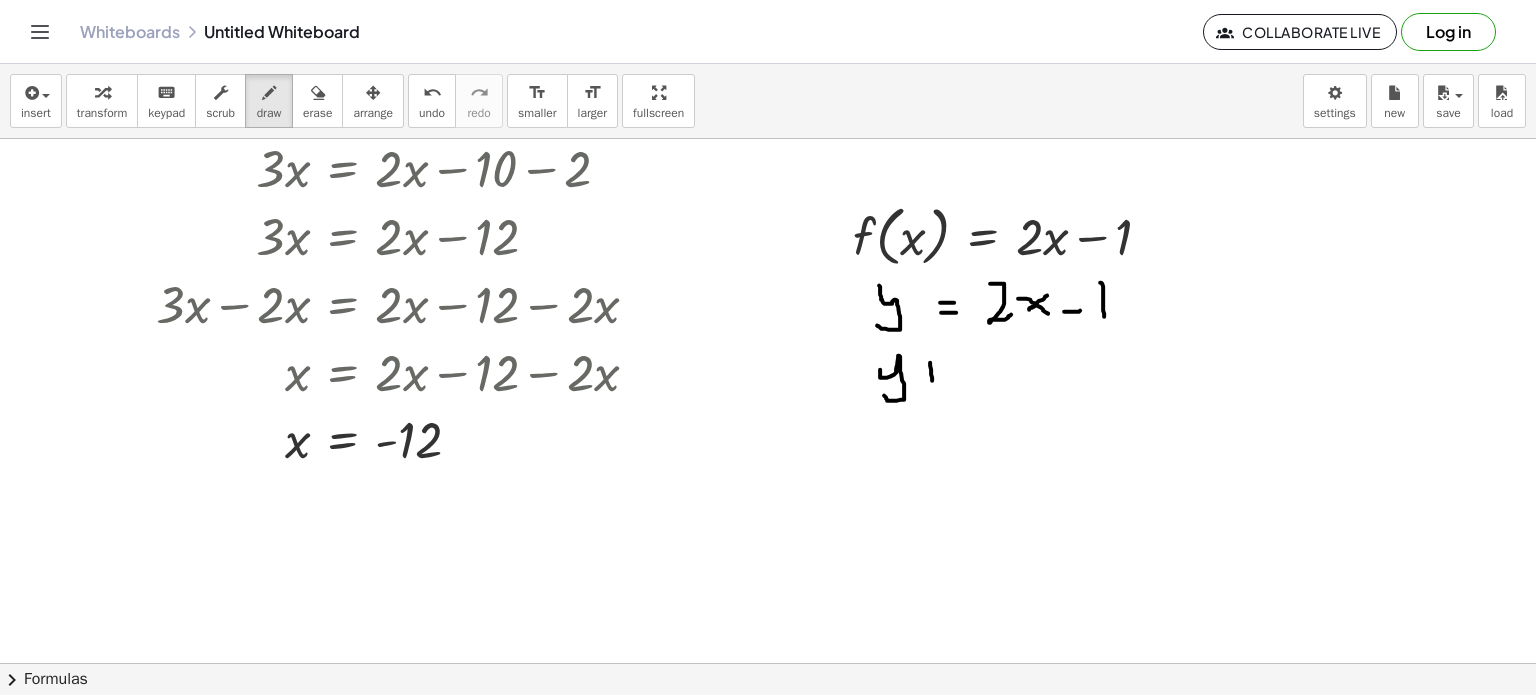 drag, startPoint x: 930, startPoint y: 362, endPoint x: 912, endPoint y: 378, distance: 24.083189 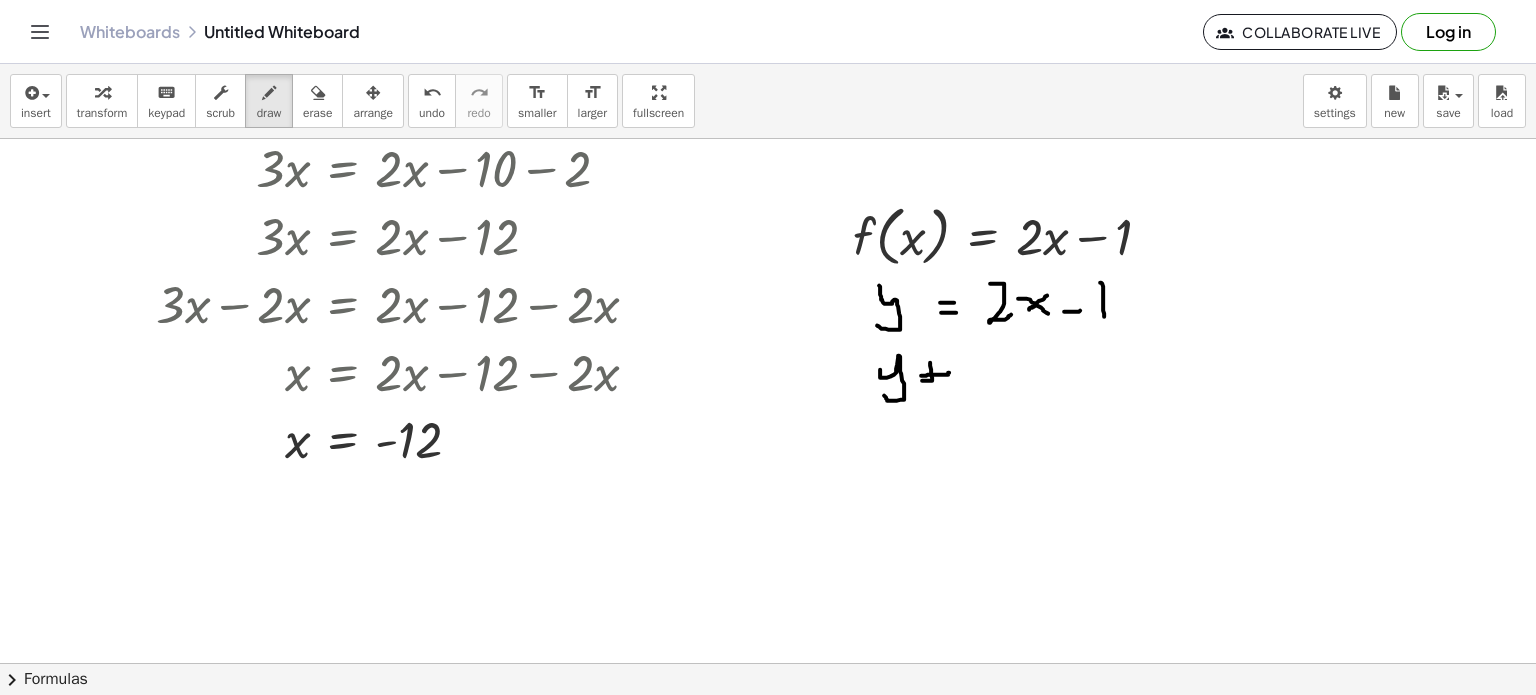 drag, startPoint x: 921, startPoint y: 375, endPoint x: 949, endPoint y: 372, distance: 28.160255 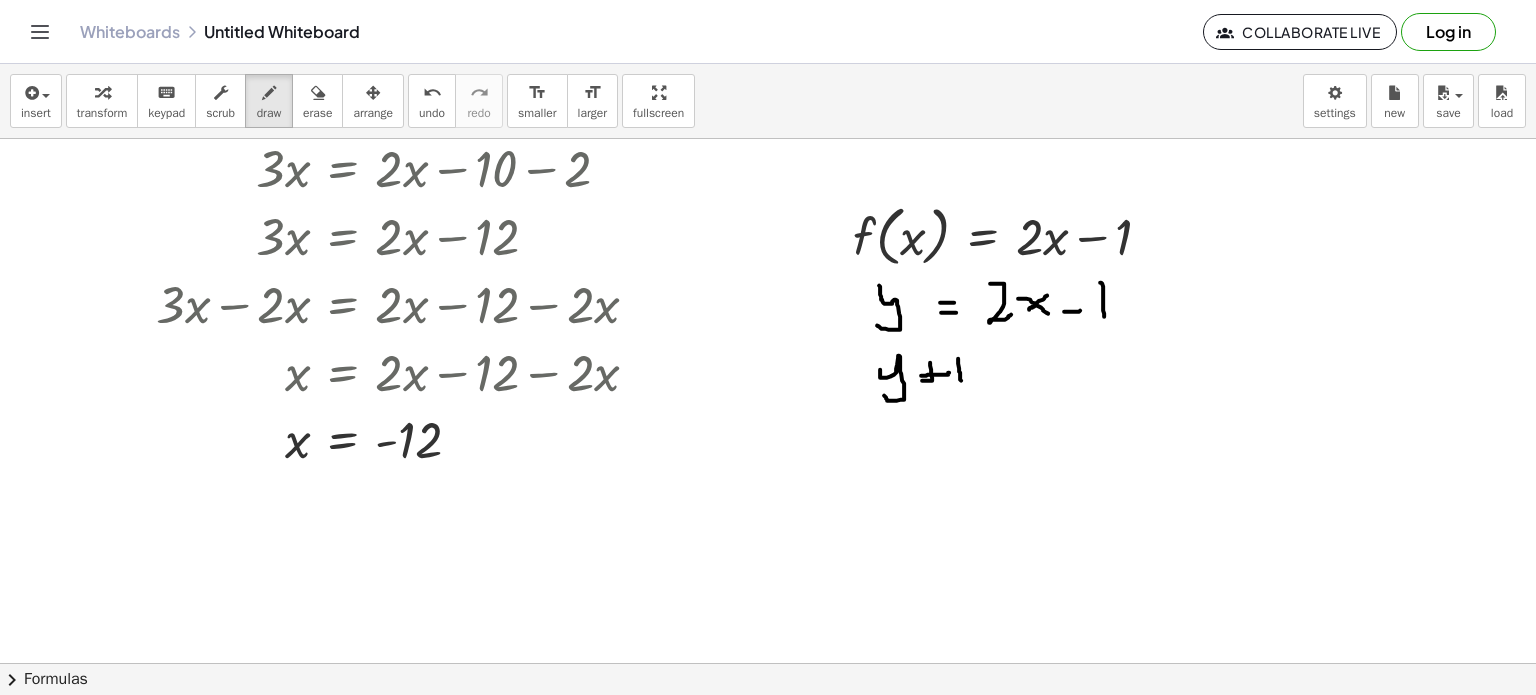 drag, startPoint x: 958, startPoint y: 358, endPoint x: 962, endPoint y: 383, distance: 25.317978 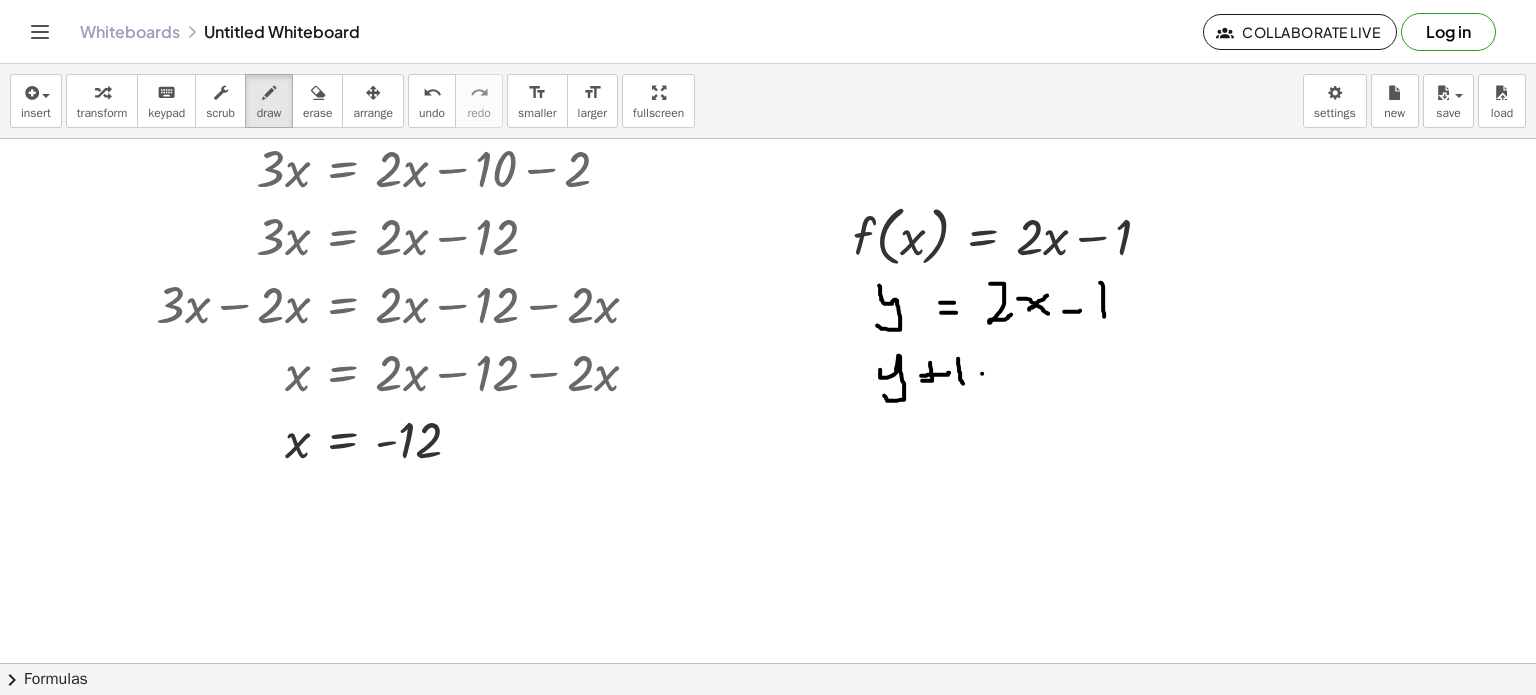 drag, startPoint x: 982, startPoint y: 373, endPoint x: 994, endPoint y: 373, distance: 12 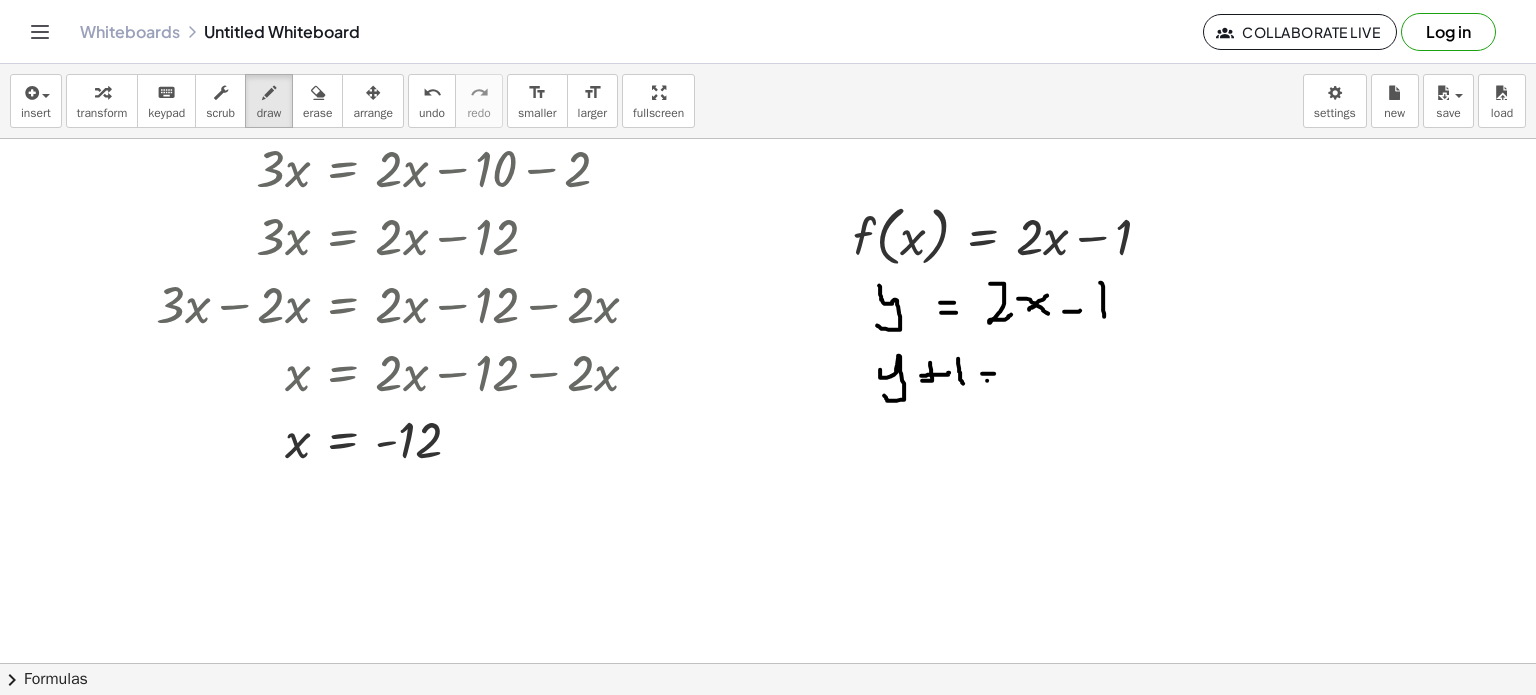 drag, startPoint x: 987, startPoint y: 380, endPoint x: 998, endPoint y: 380, distance: 11 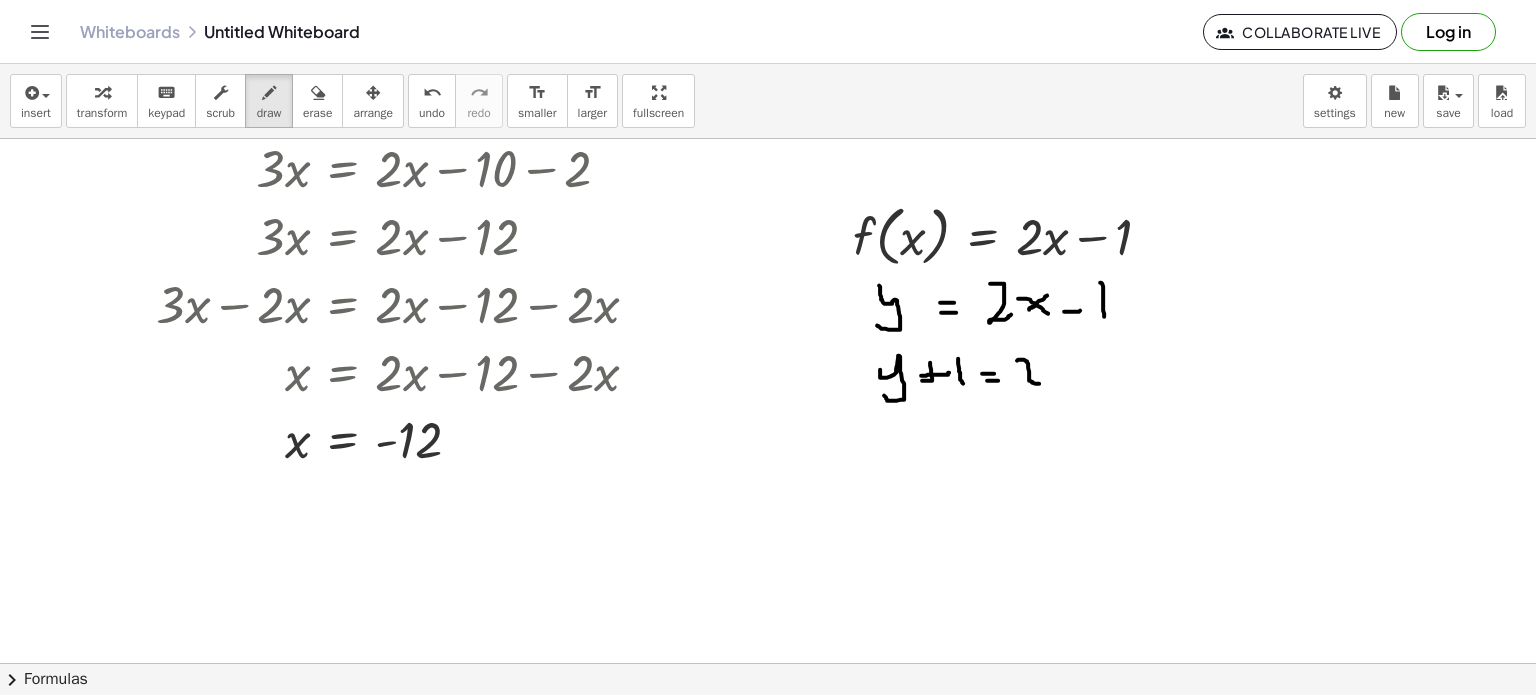 drag, startPoint x: 1017, startPoint y: 360, endPoint x: 1039, endPoint y: 383, distance: 31.827662 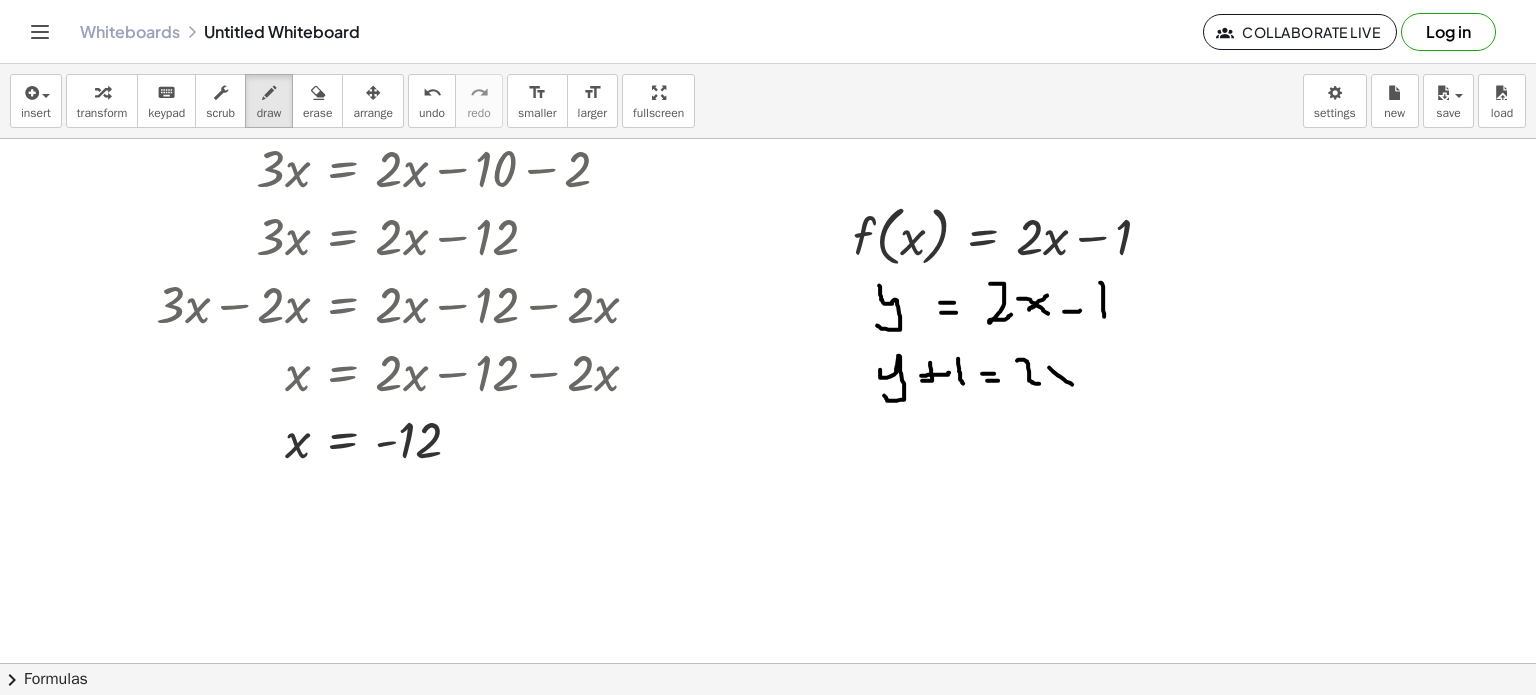 drag, startPoint x: 1049, startPoint y: 367, endPoint x: 1066, endPoint y: 375, distance: 18.788294 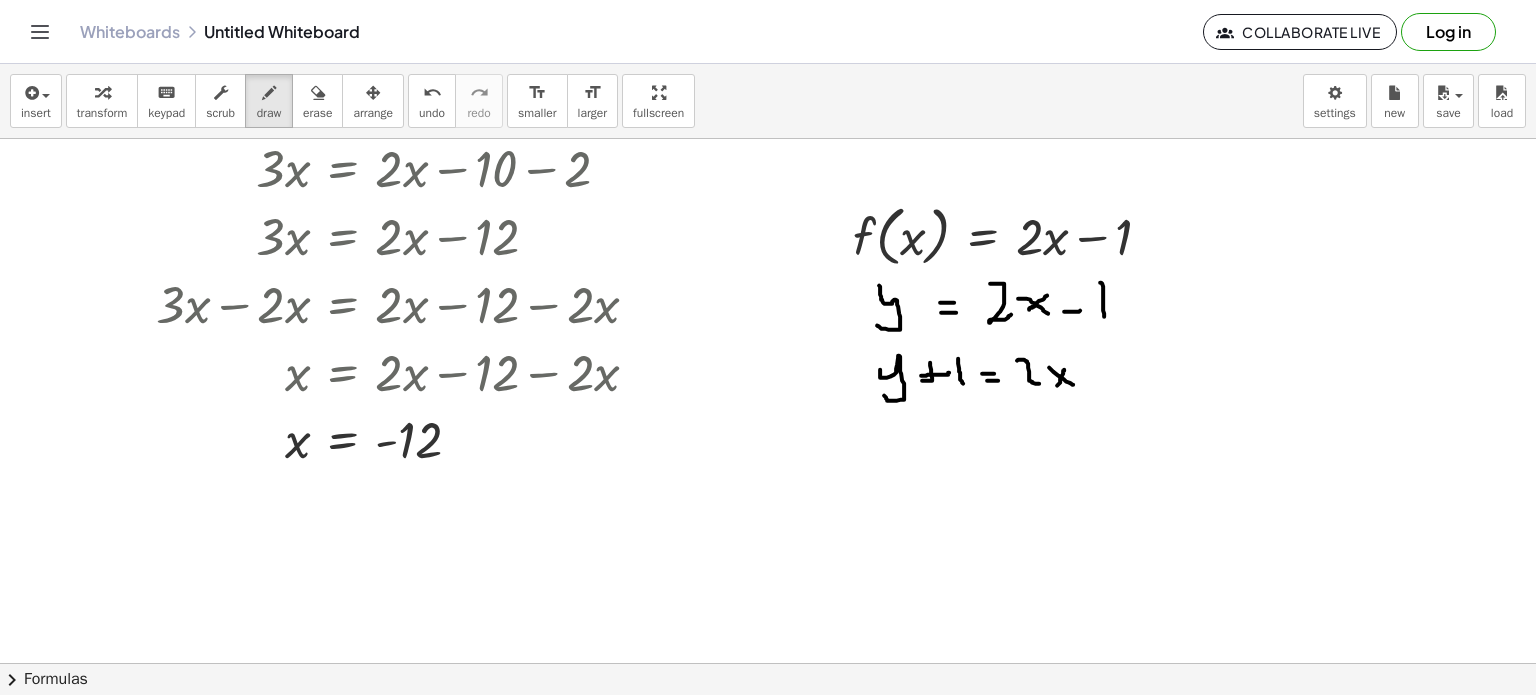 click at bounding box center [768, 464] 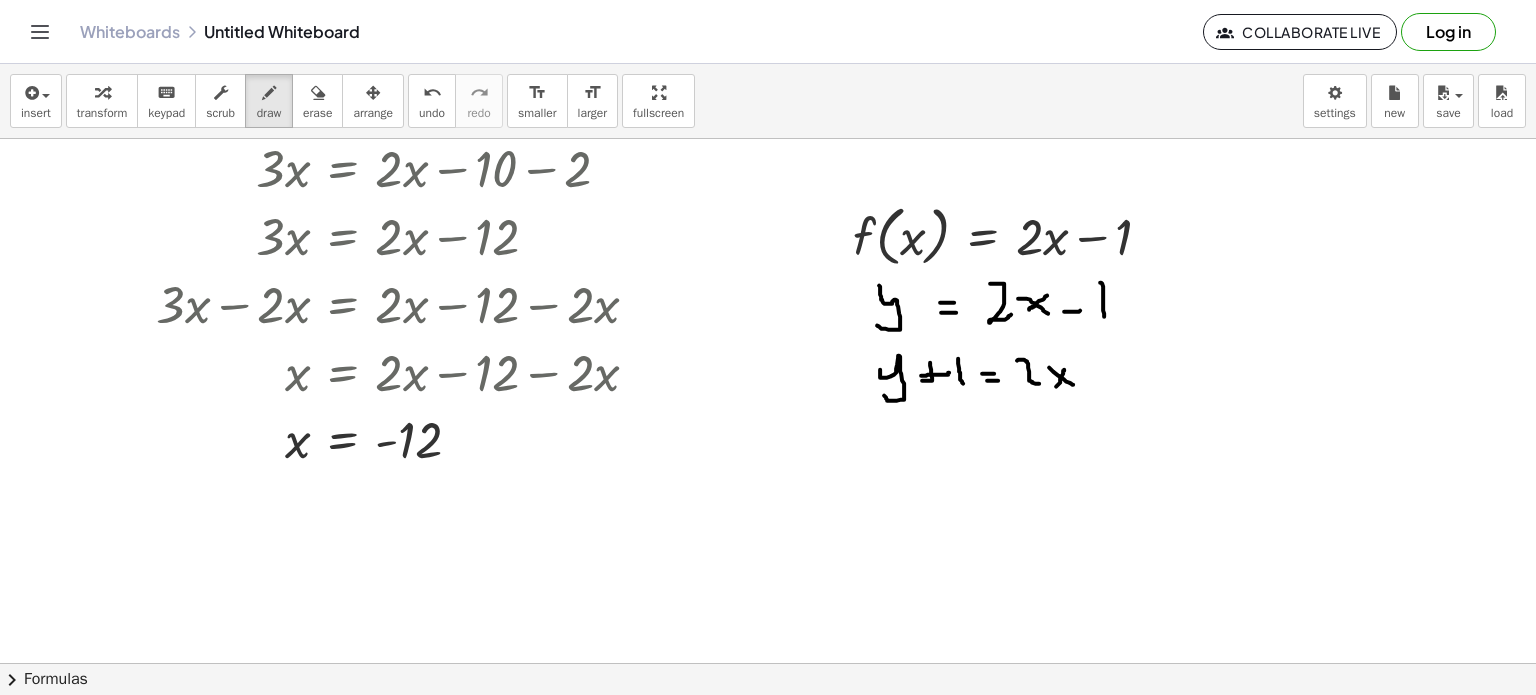 click at bounding box center [768, 464] 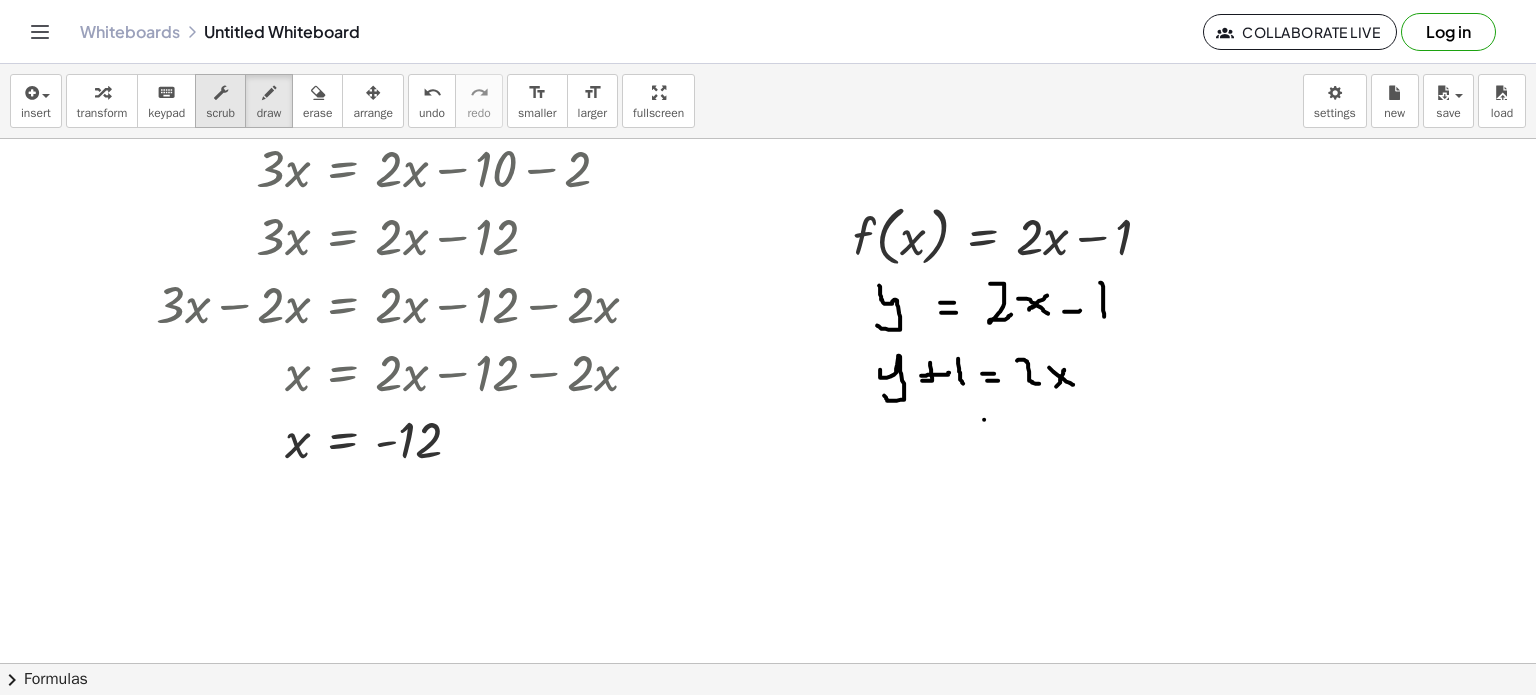 click on "scrub" at bounding box center (220, 113) 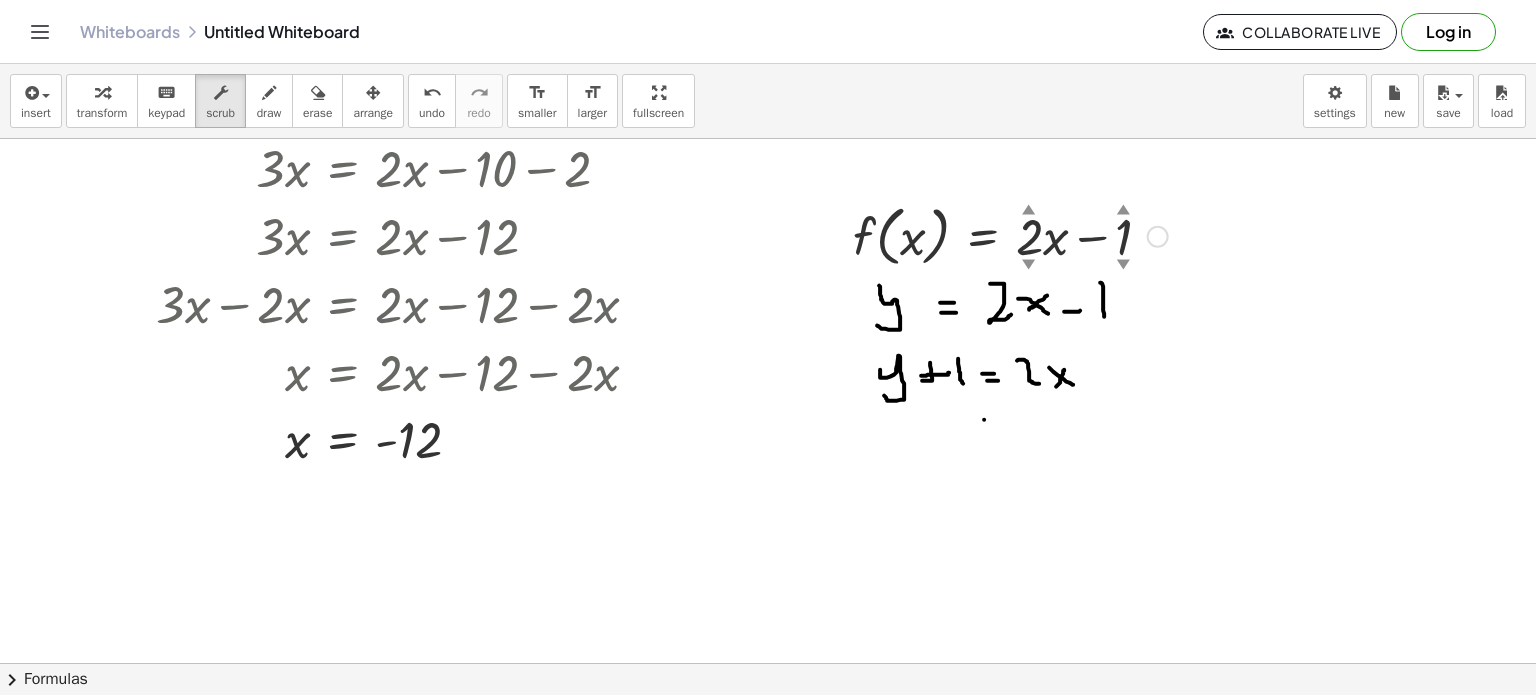 click on "▲" at bounding box center [1029, 211] 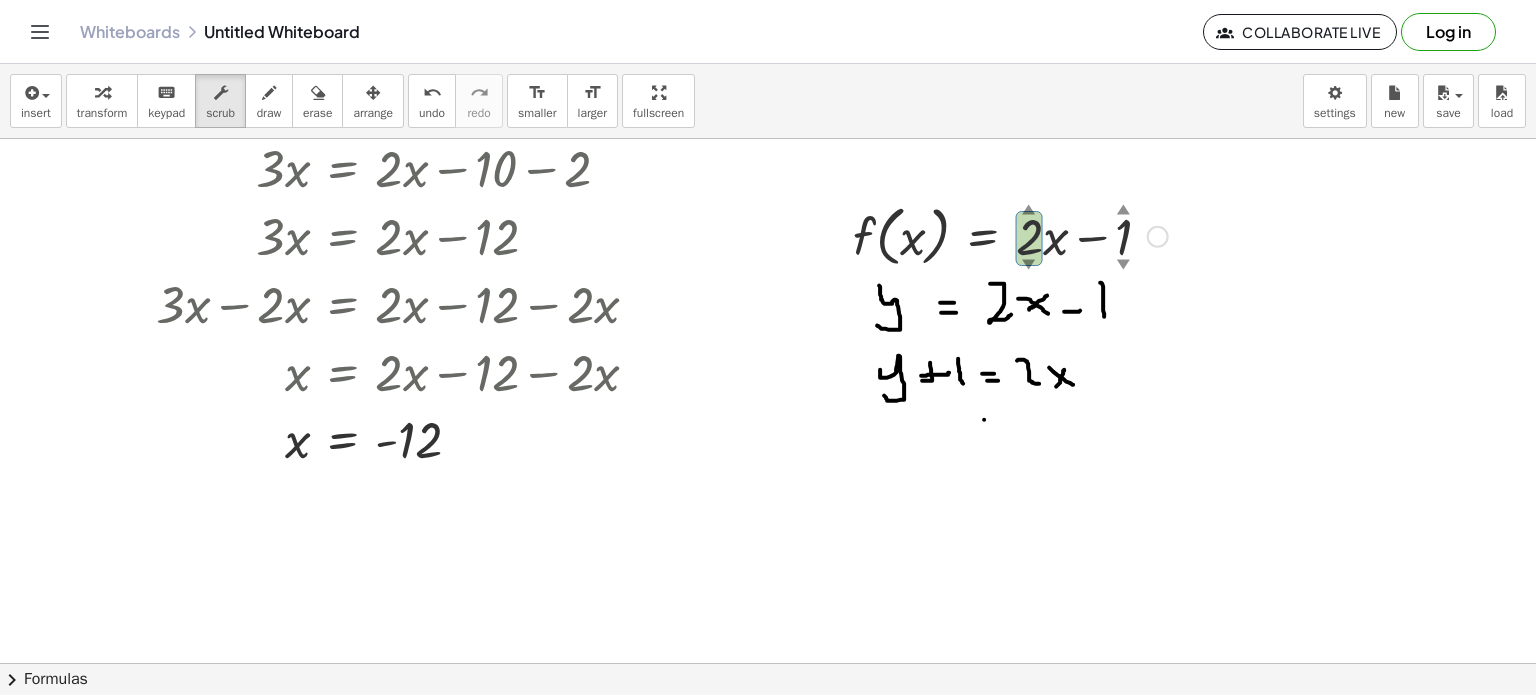 click on "▲" at bounding box center [1029, 211] 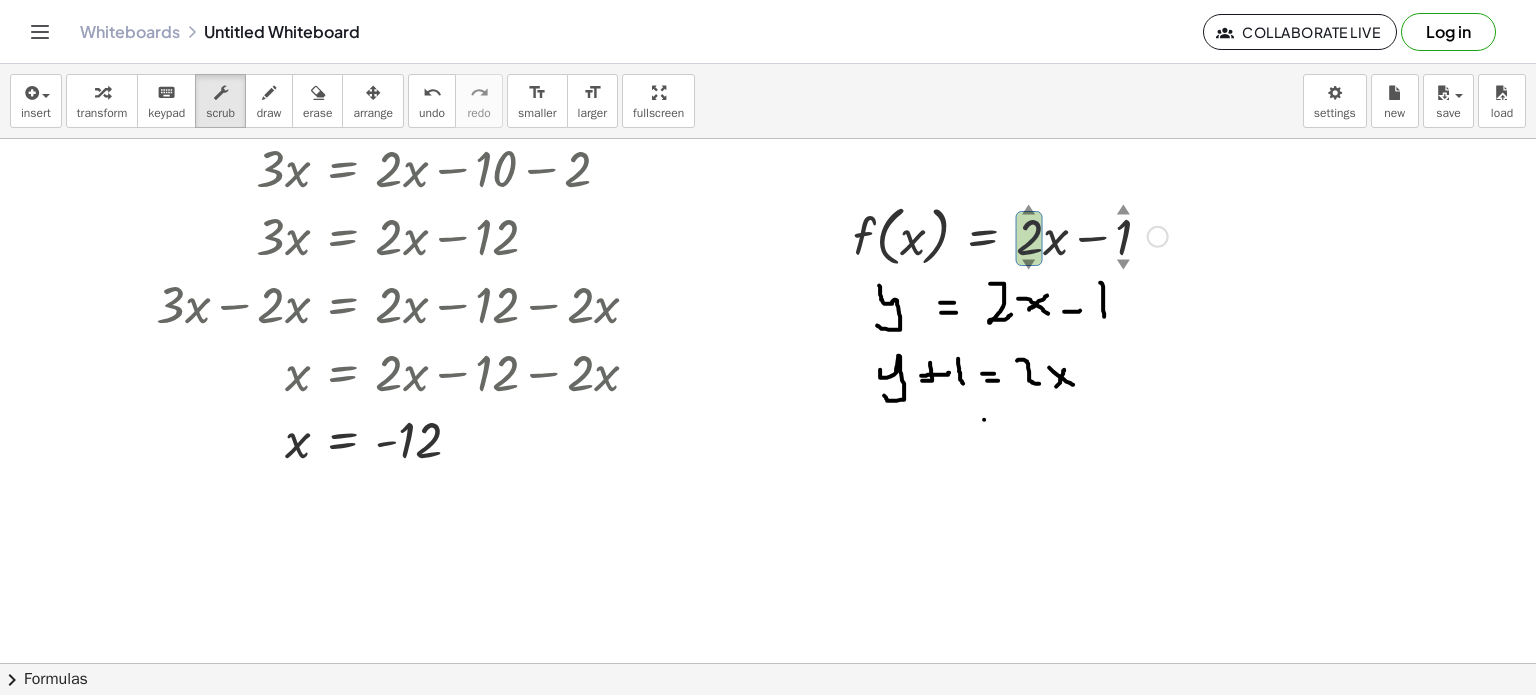 click on "▲" at bounding box center (1029, 211) 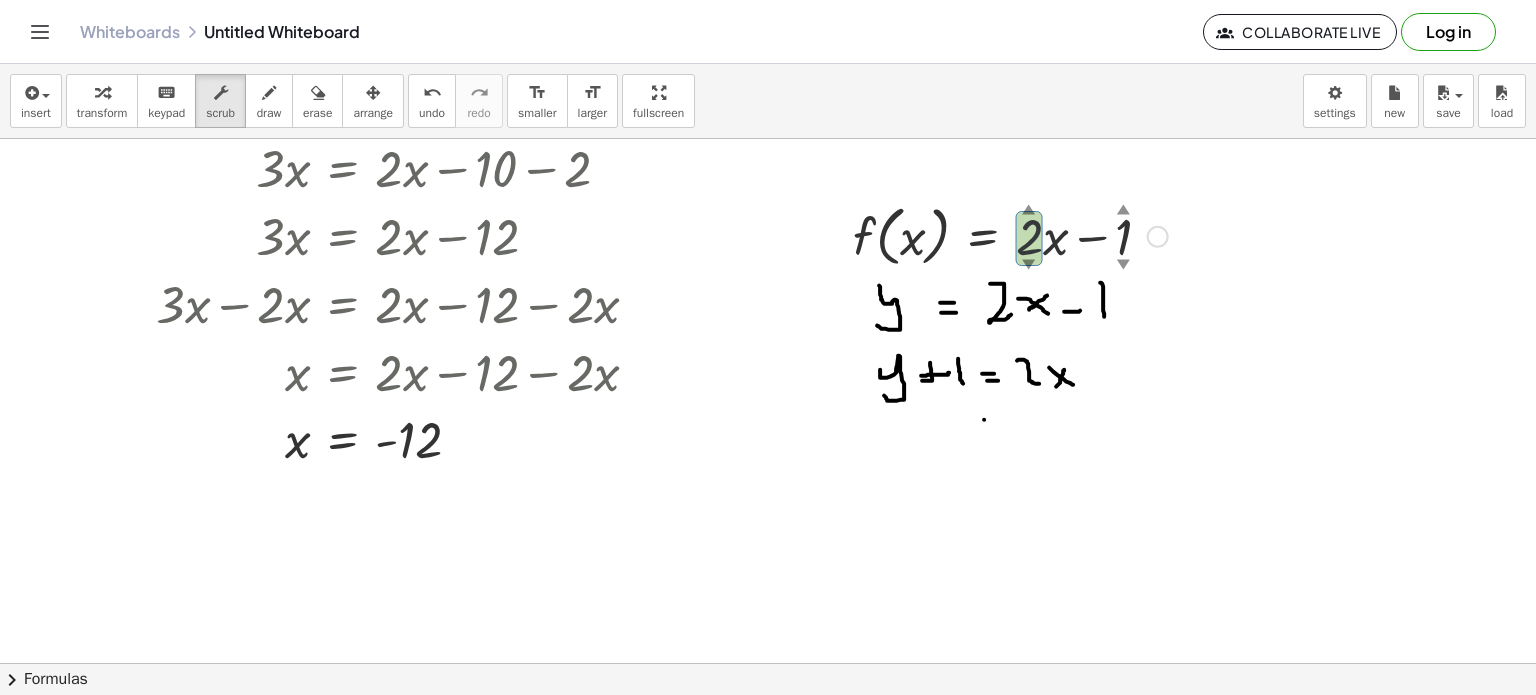 click on "▲" at bounding box center (1029, 211) 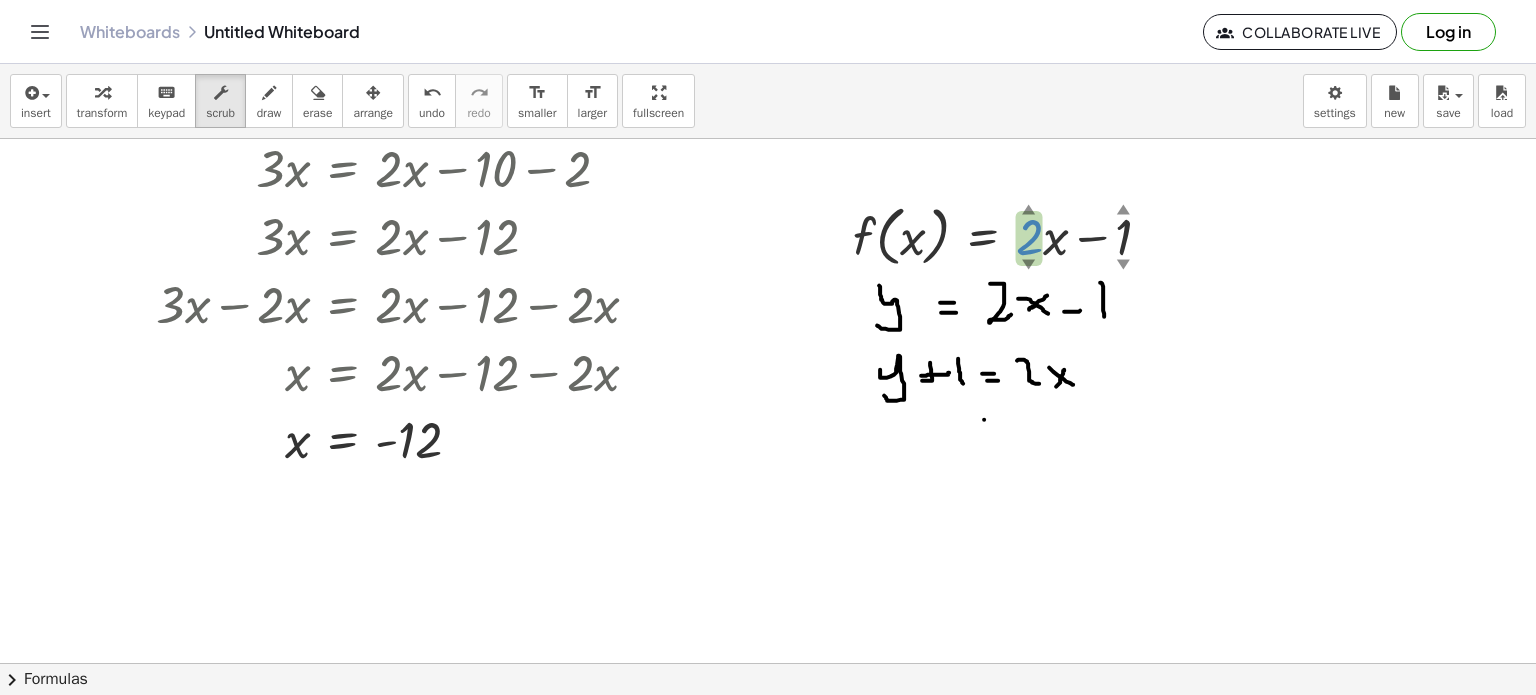 drag, startPoint x: 1026, startPoint y: 244, endPoint x: 1032, endPoint y: 255, distance: 12.529964 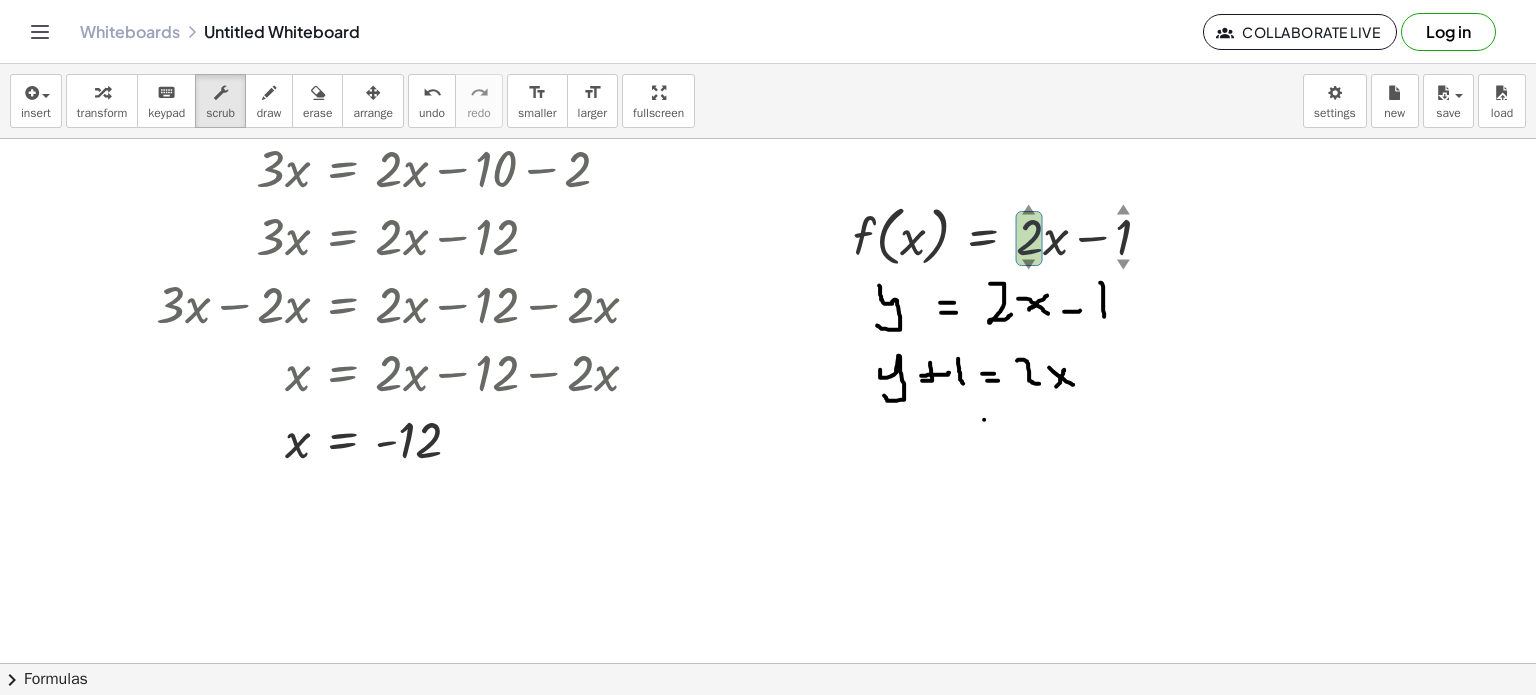 click at bounding box center (768, 464) 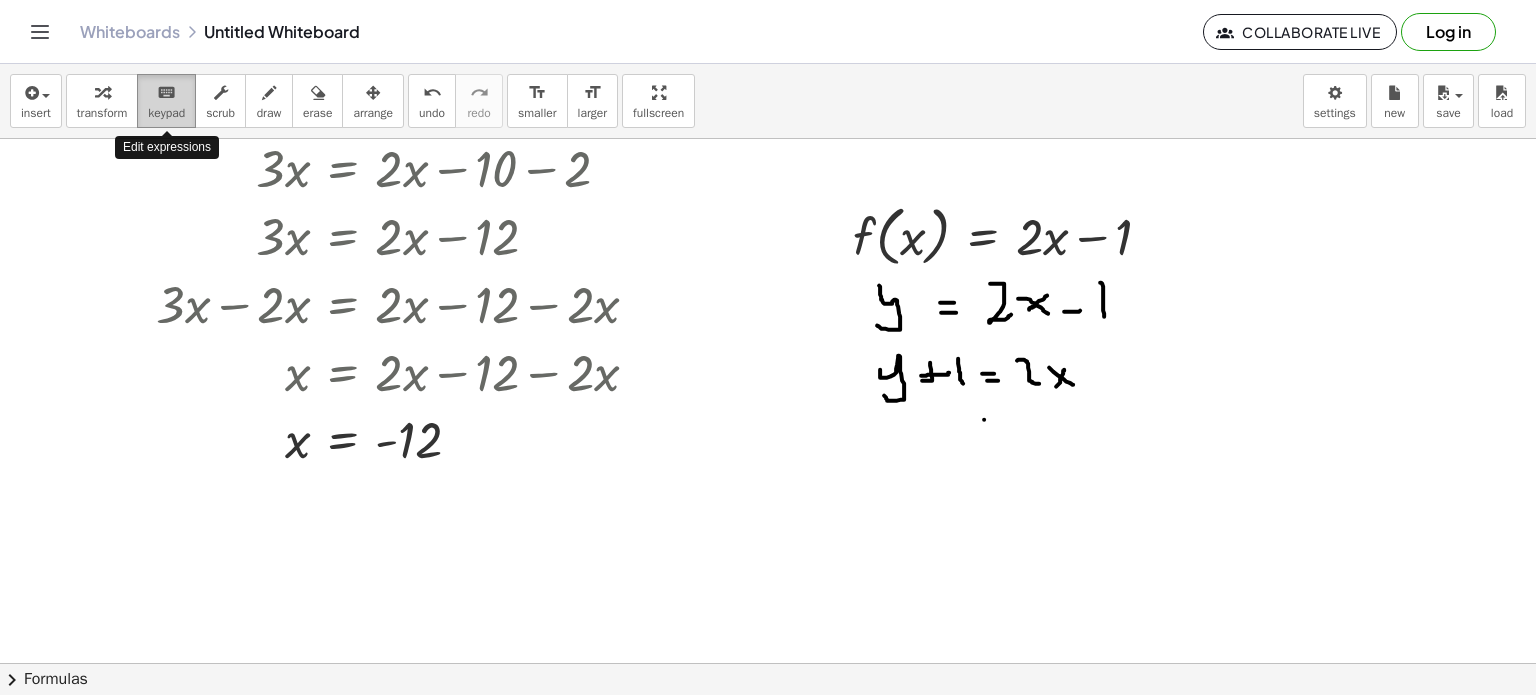click on "keypad" at bounding box center [166, 113] 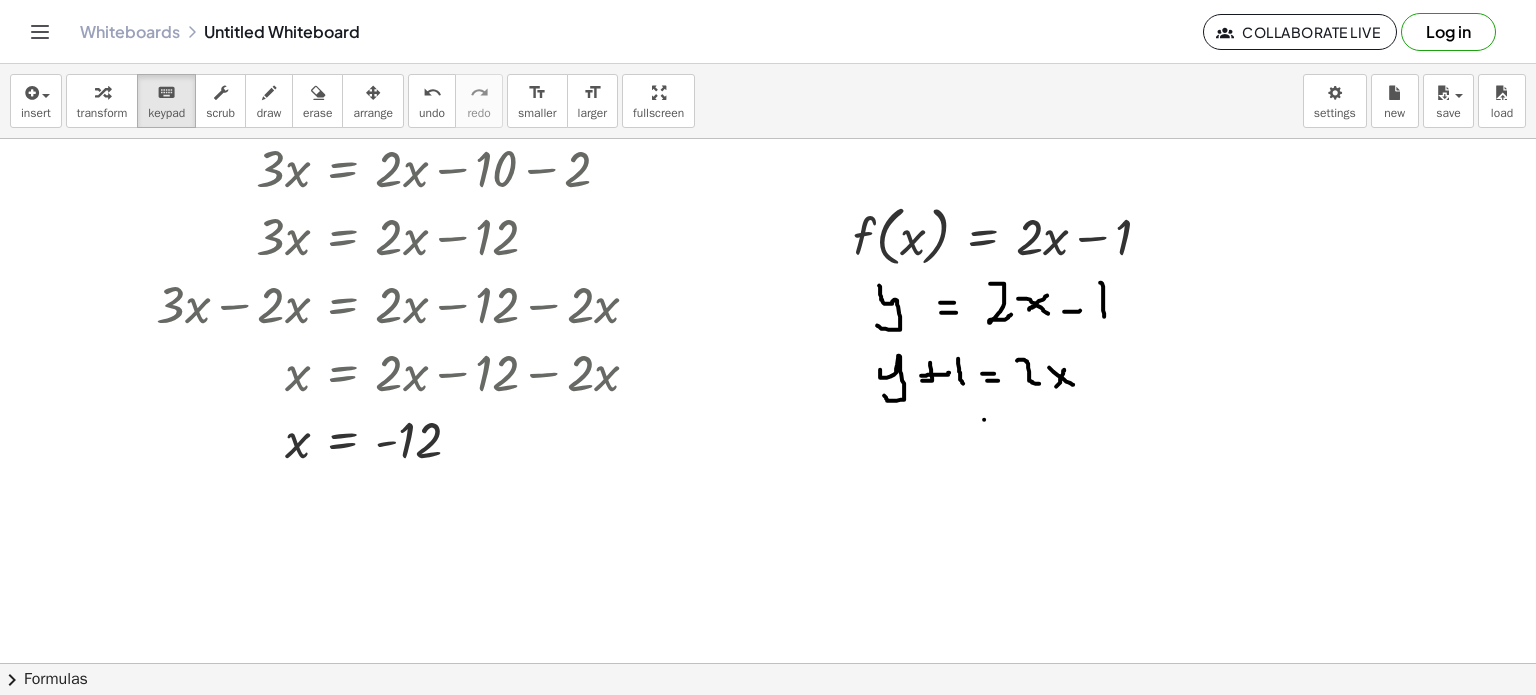 click at bounding box center (768, 464) 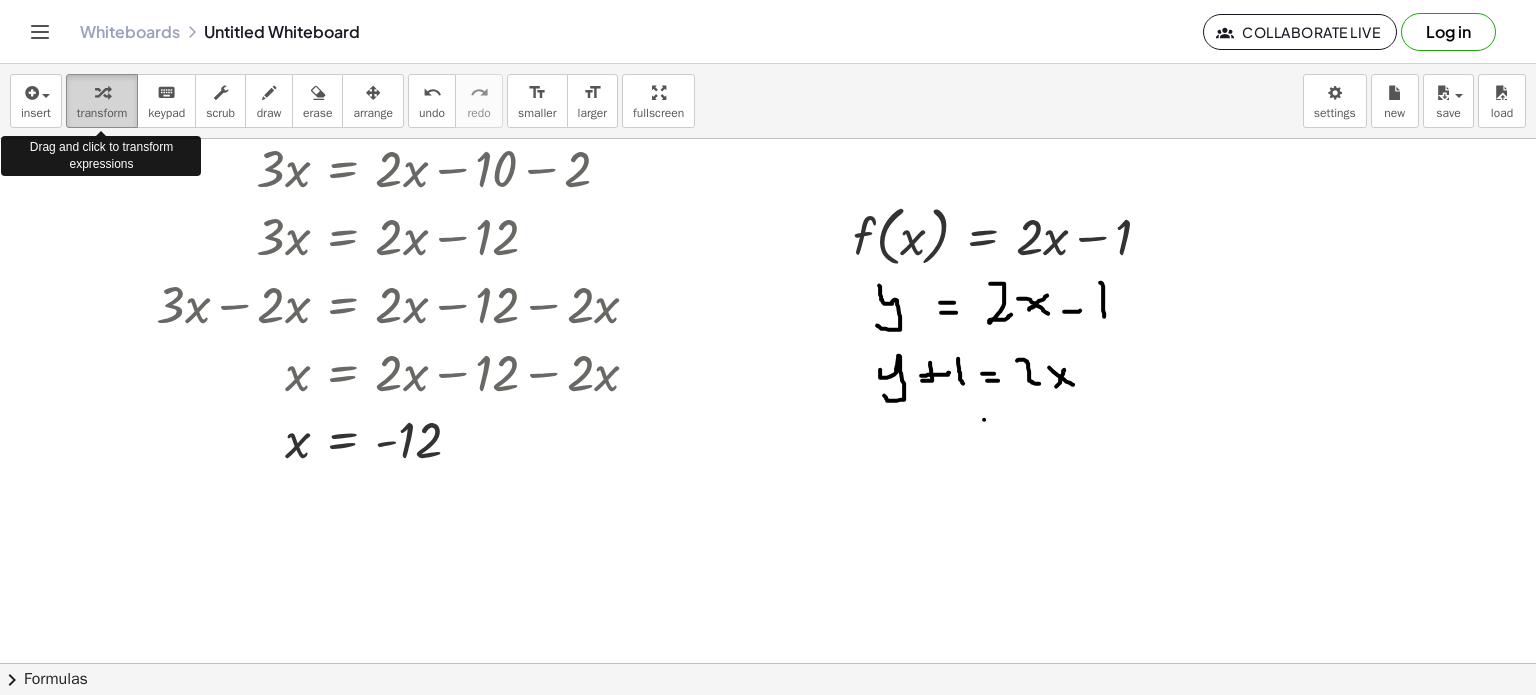 click on "transform" at bounding box center (102, 113) 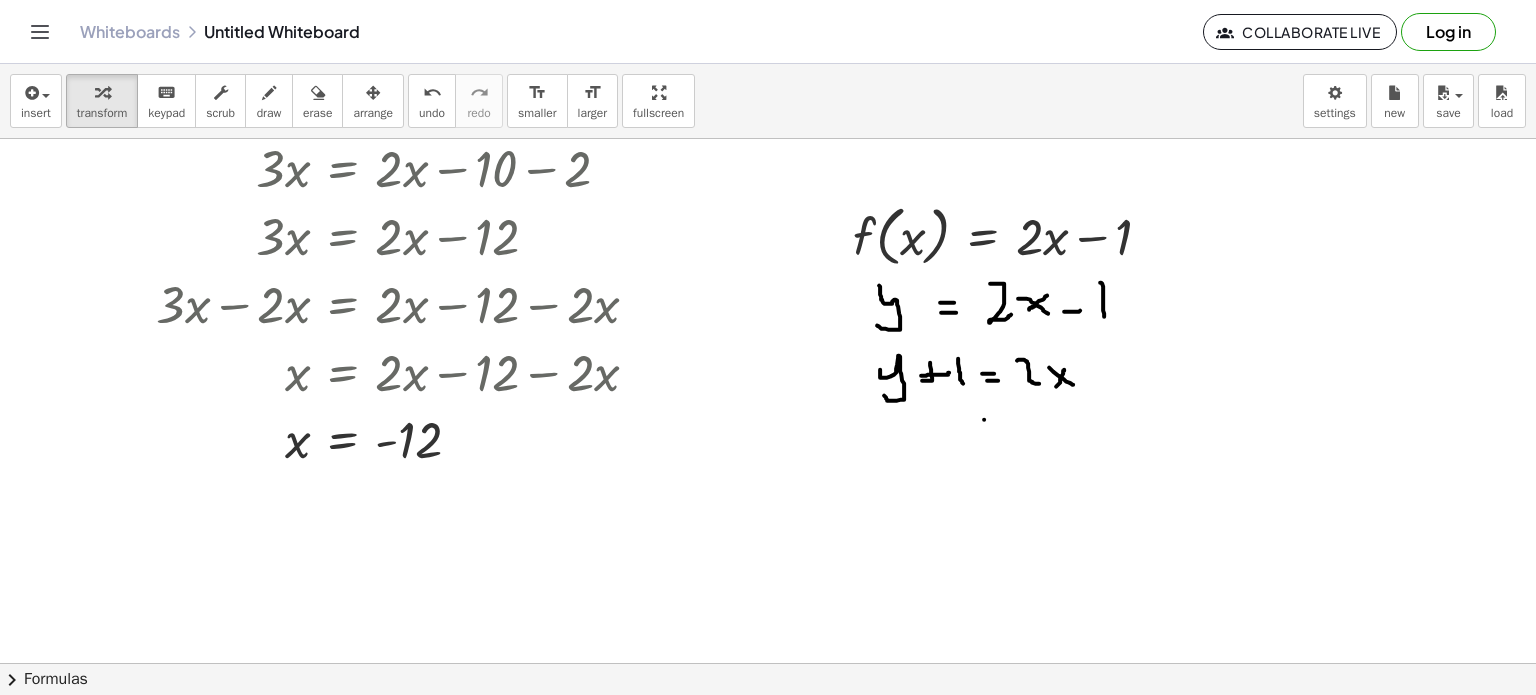 drag, startPoint x: 911, startPoint y: 295, endPoint x: 1089, endPoint y: 320, distance: 179.74704 